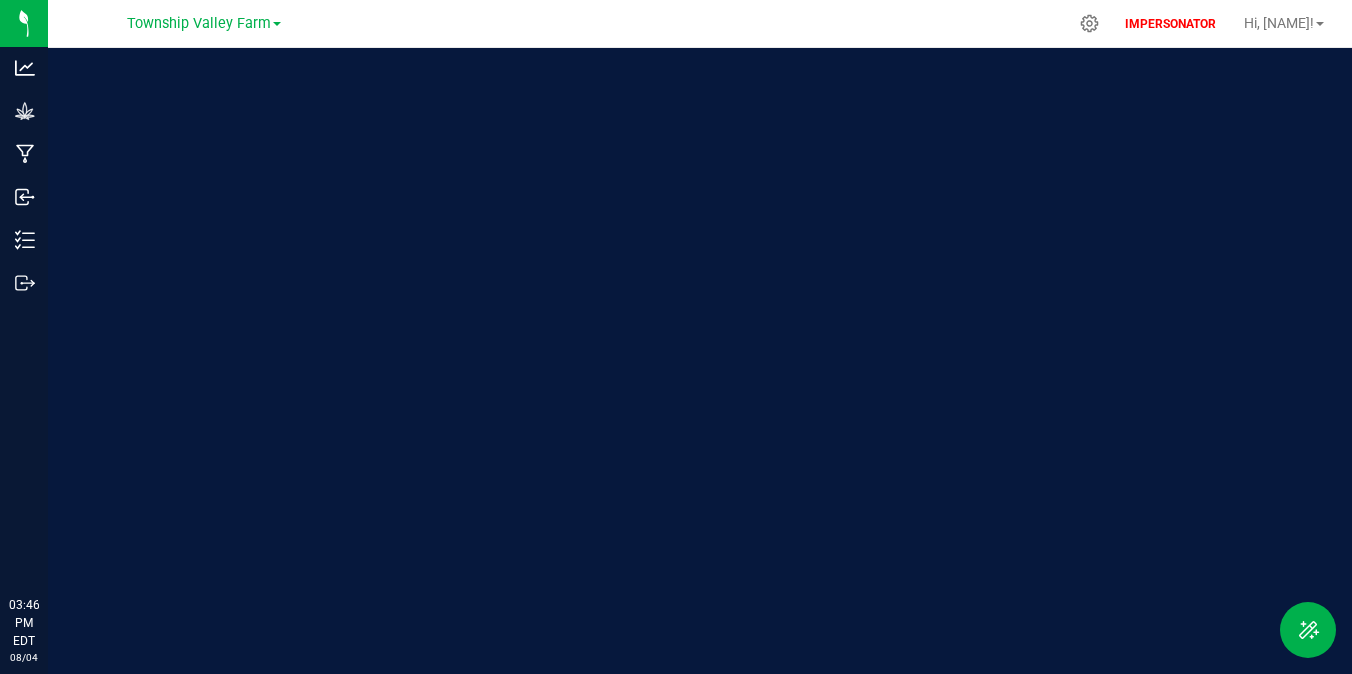 scroll, scrollTop: 0, scrollLeft: 0, axis: both 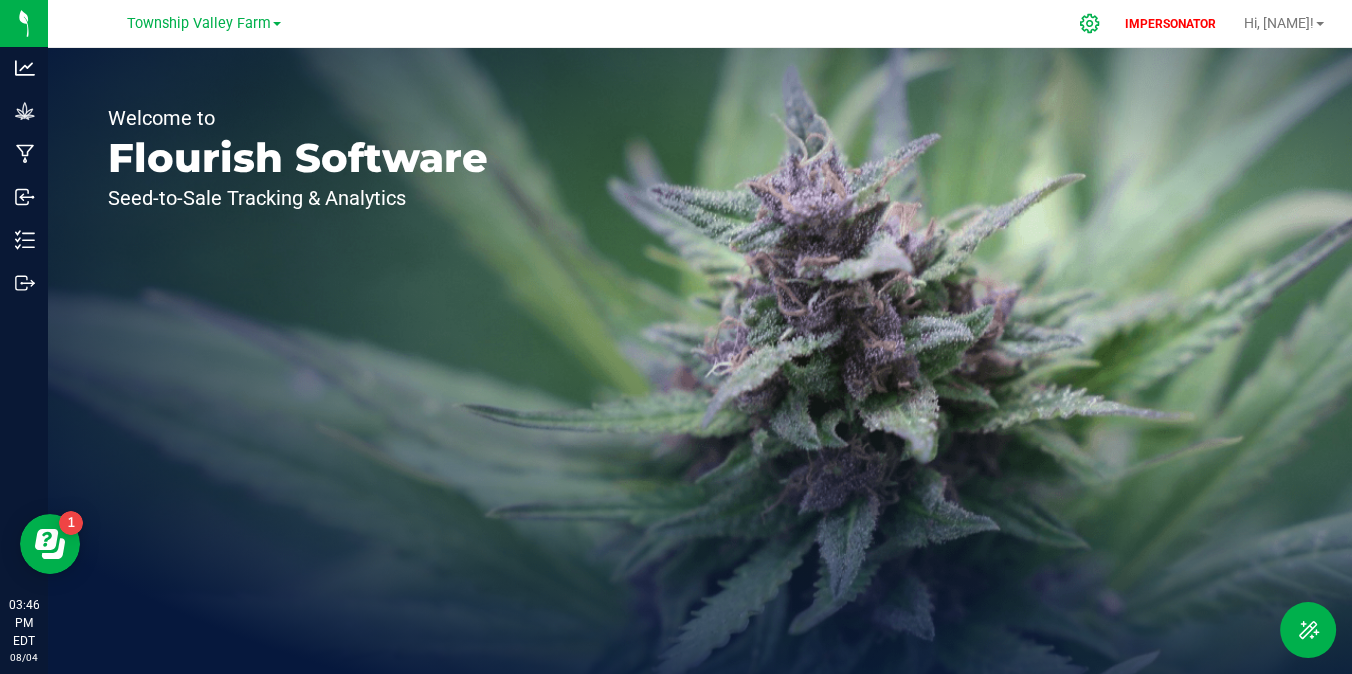 click 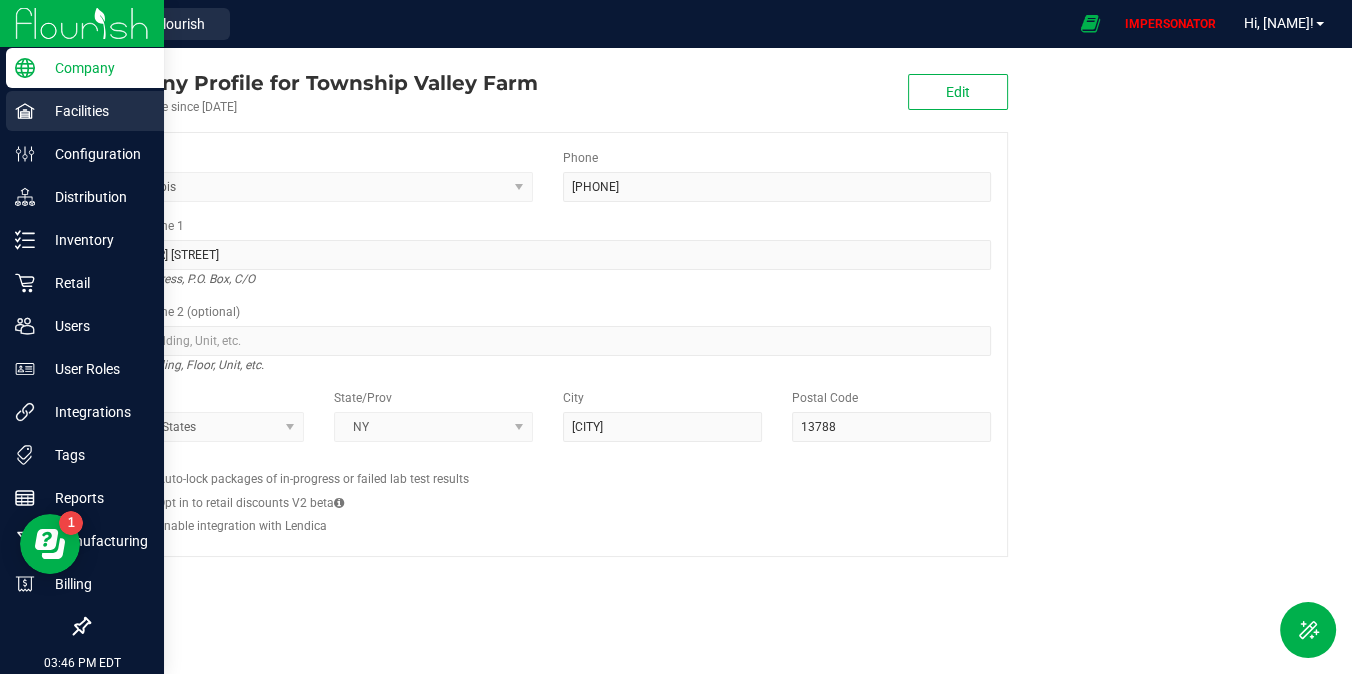 click on "Facilities" at bounding box center [95, 111] 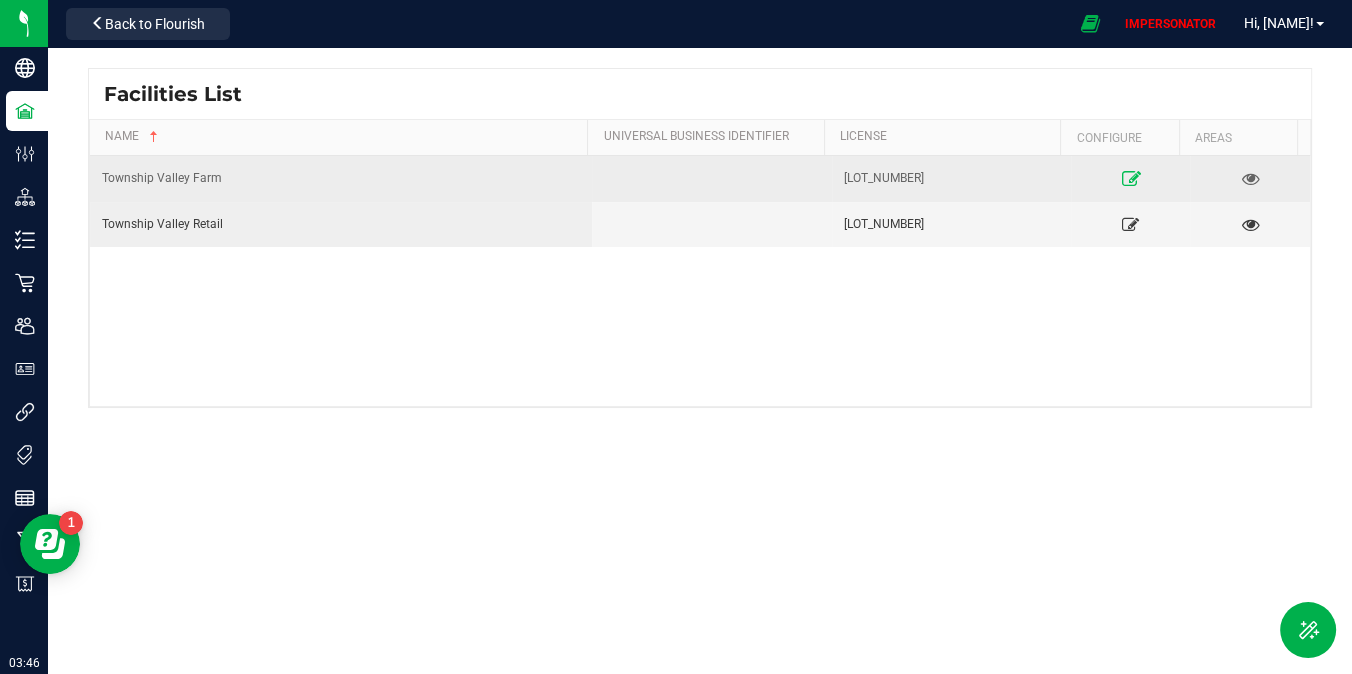click at bounding box center [1130, 178] 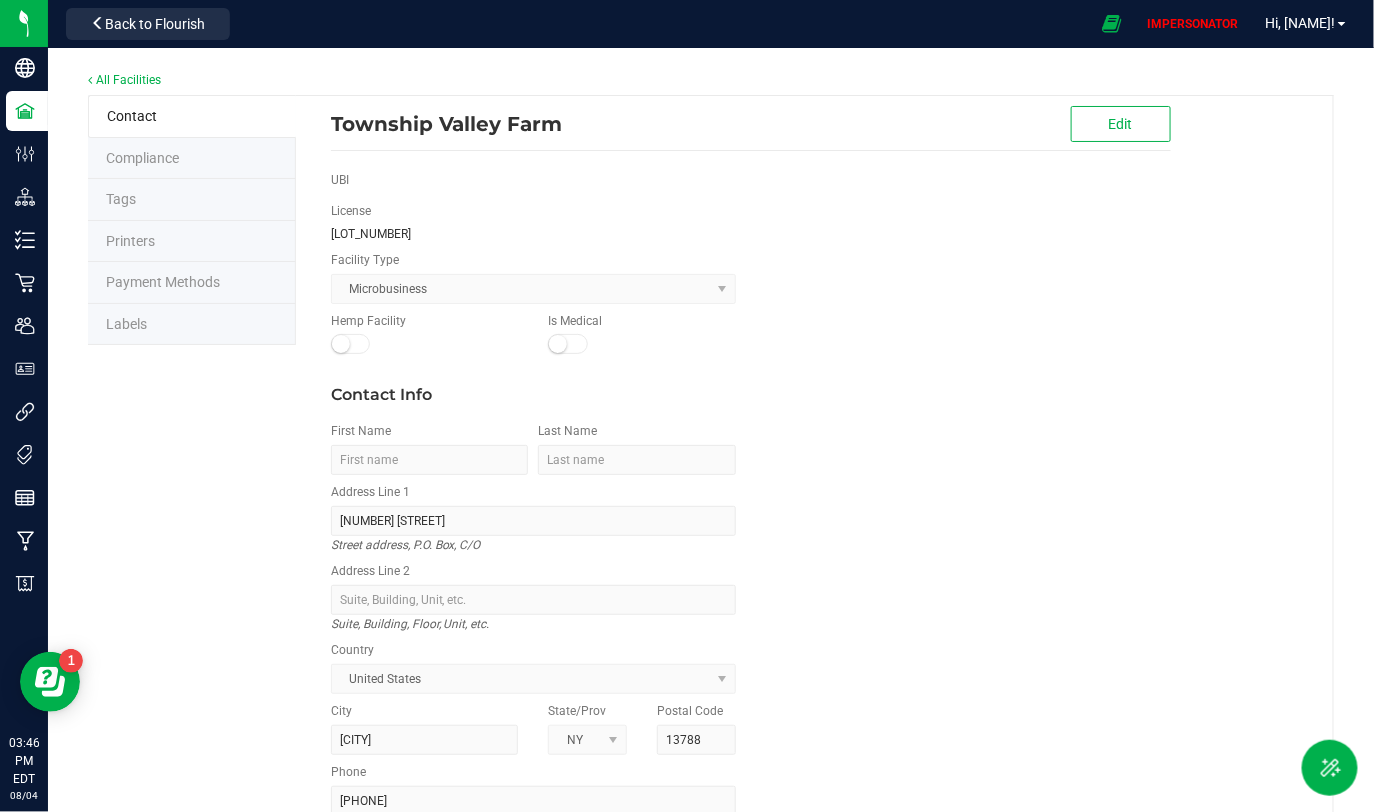 click on "Labels" at bounding box center [192, 325] 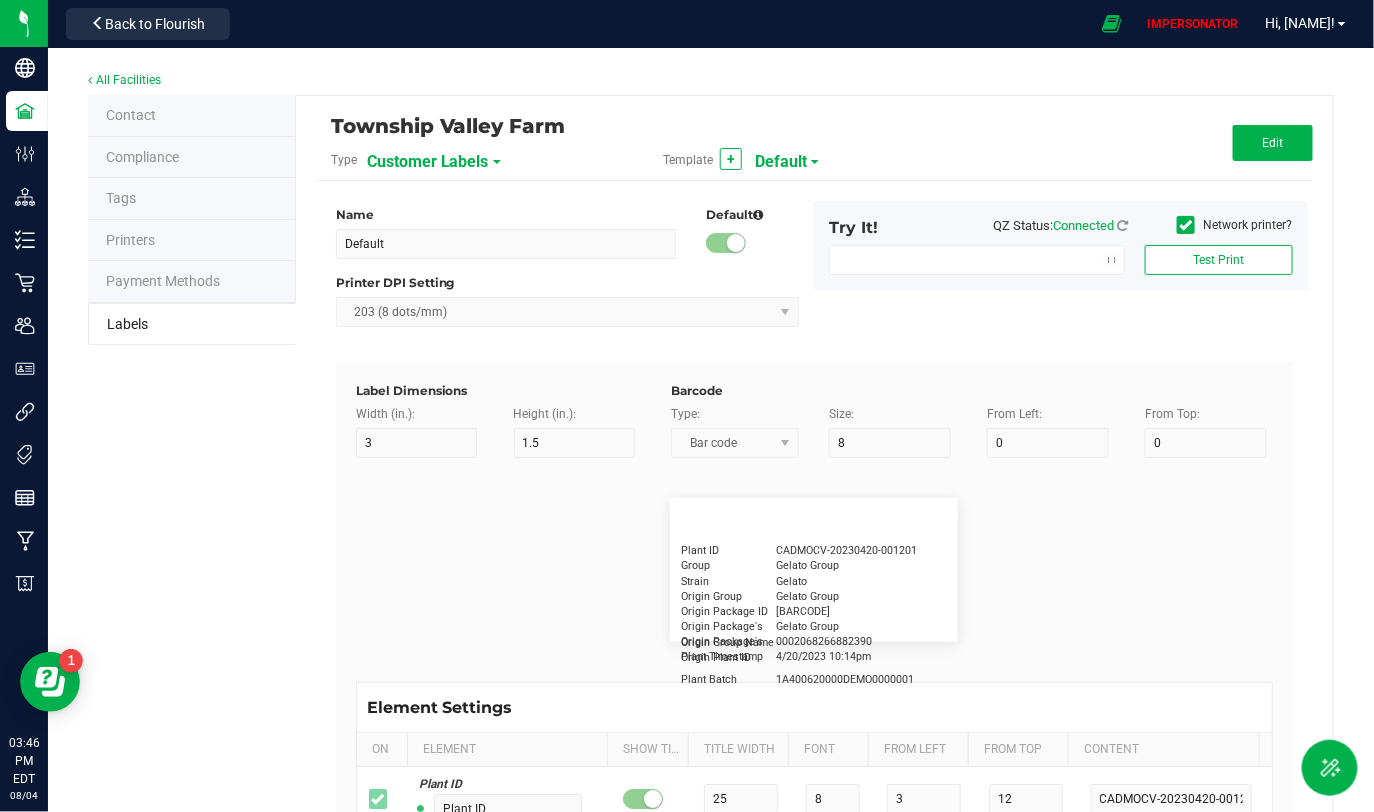 type on "2" 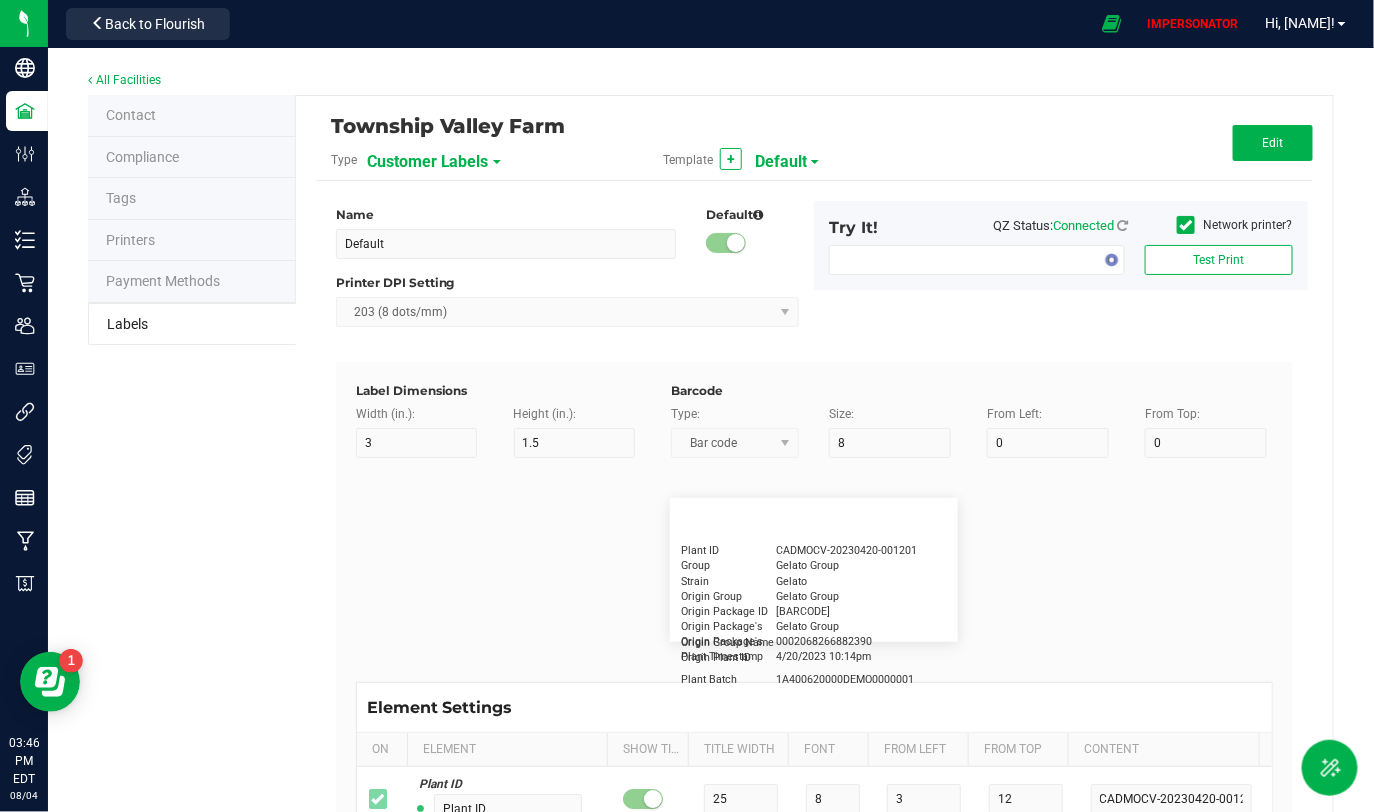 type on "1" 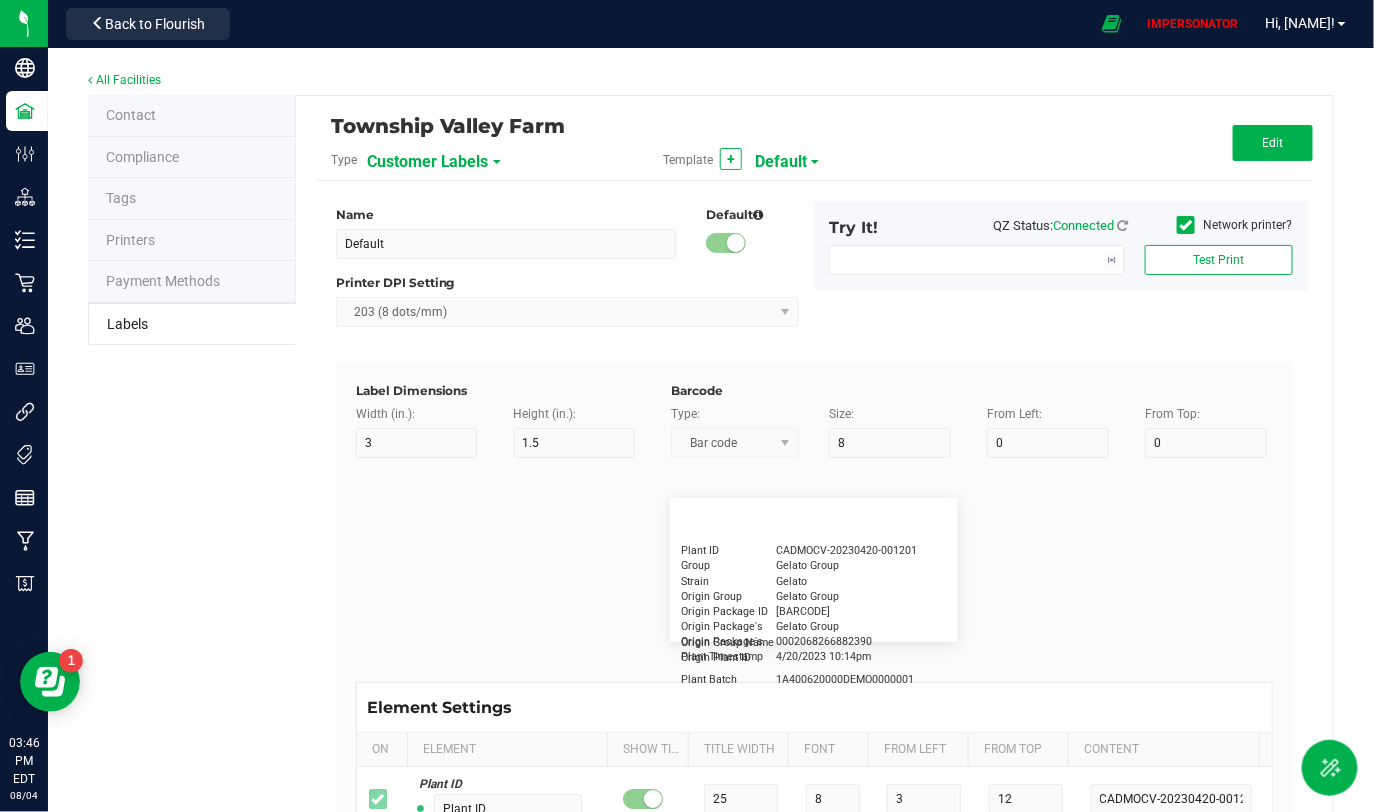 type on "20" 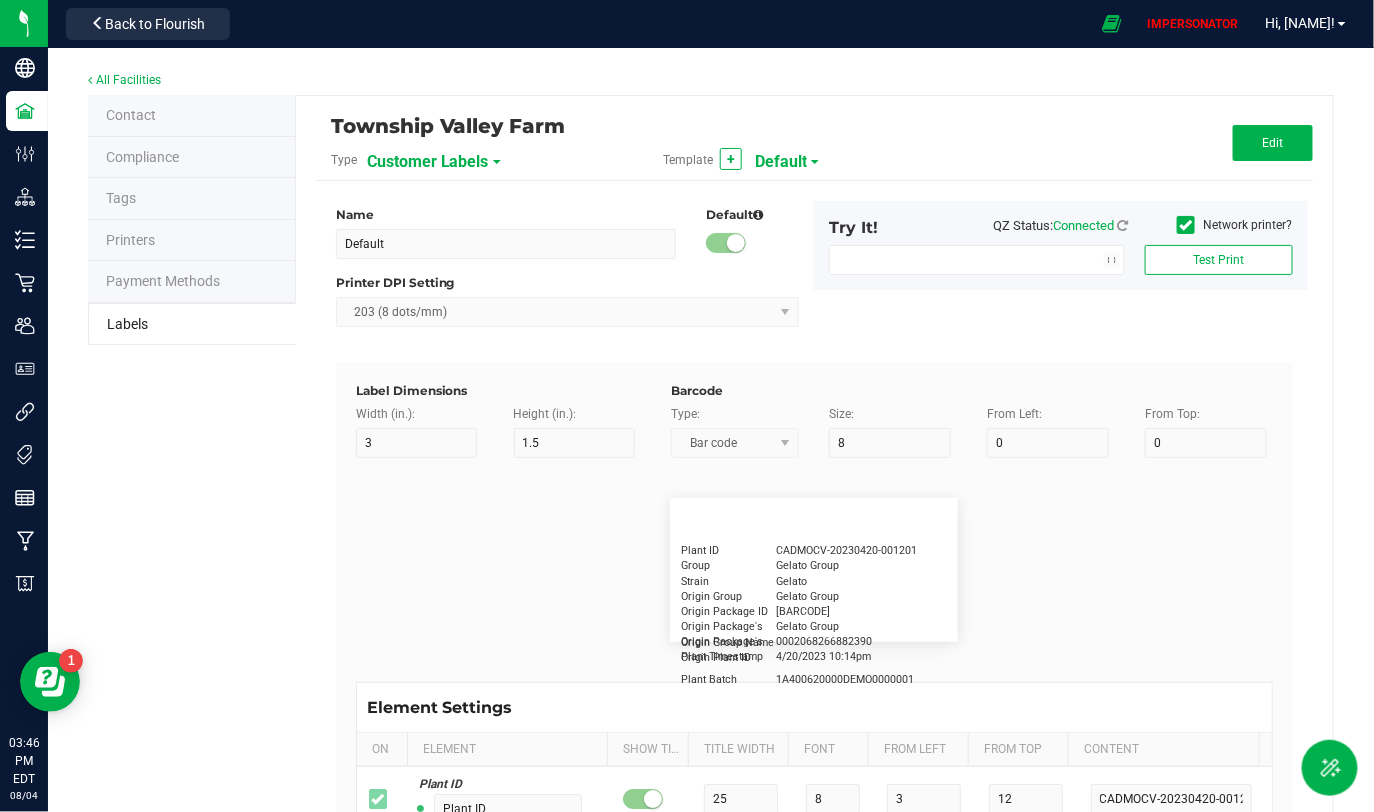 type on "5" 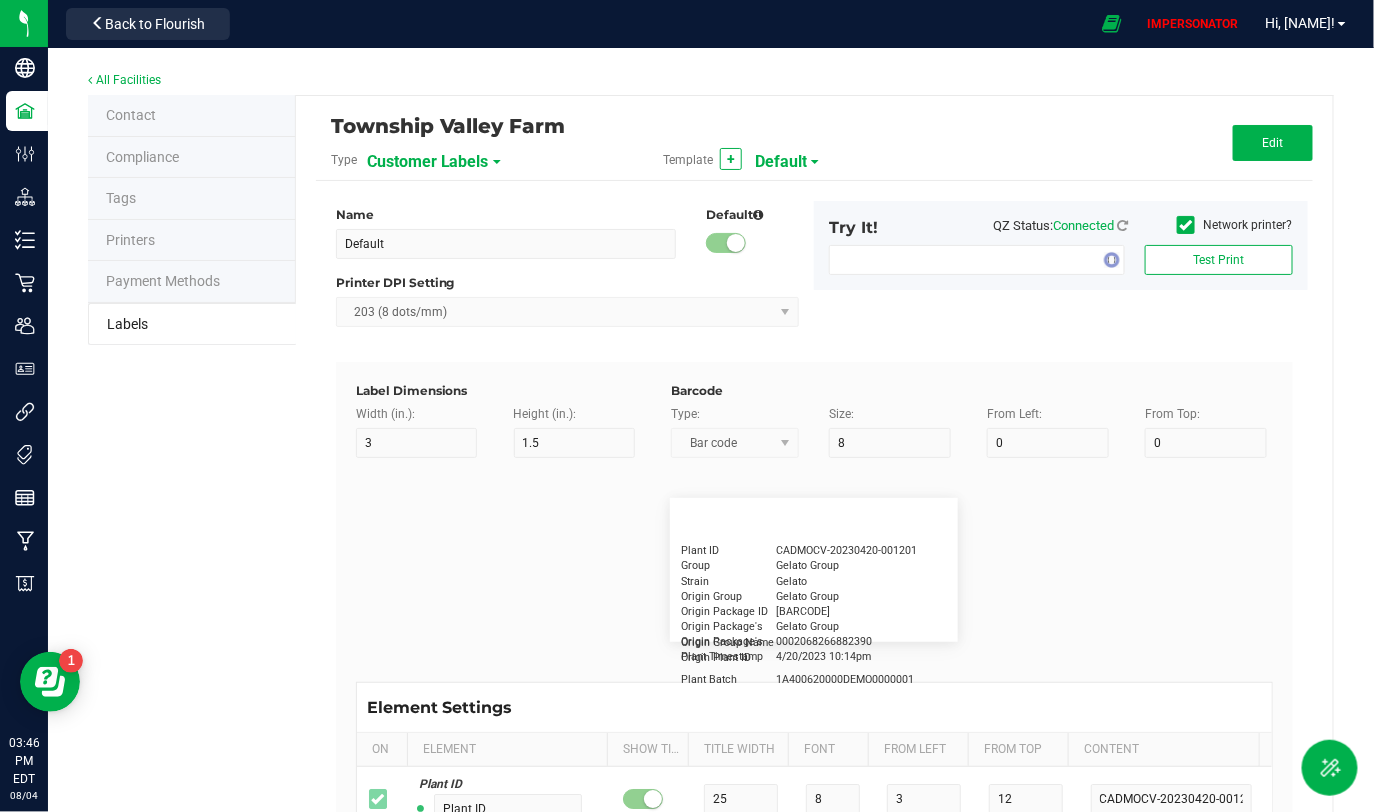 type on "Customer" 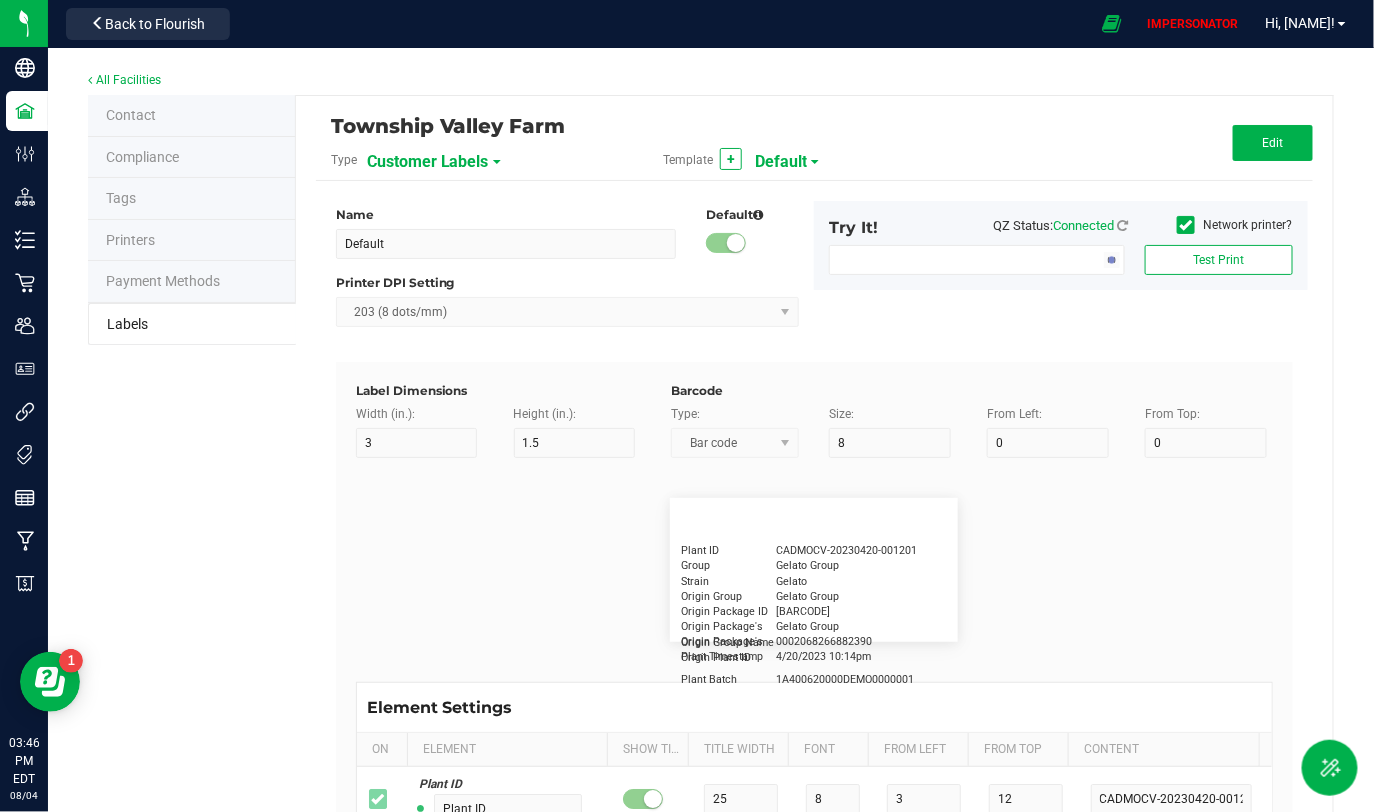 type on "15" 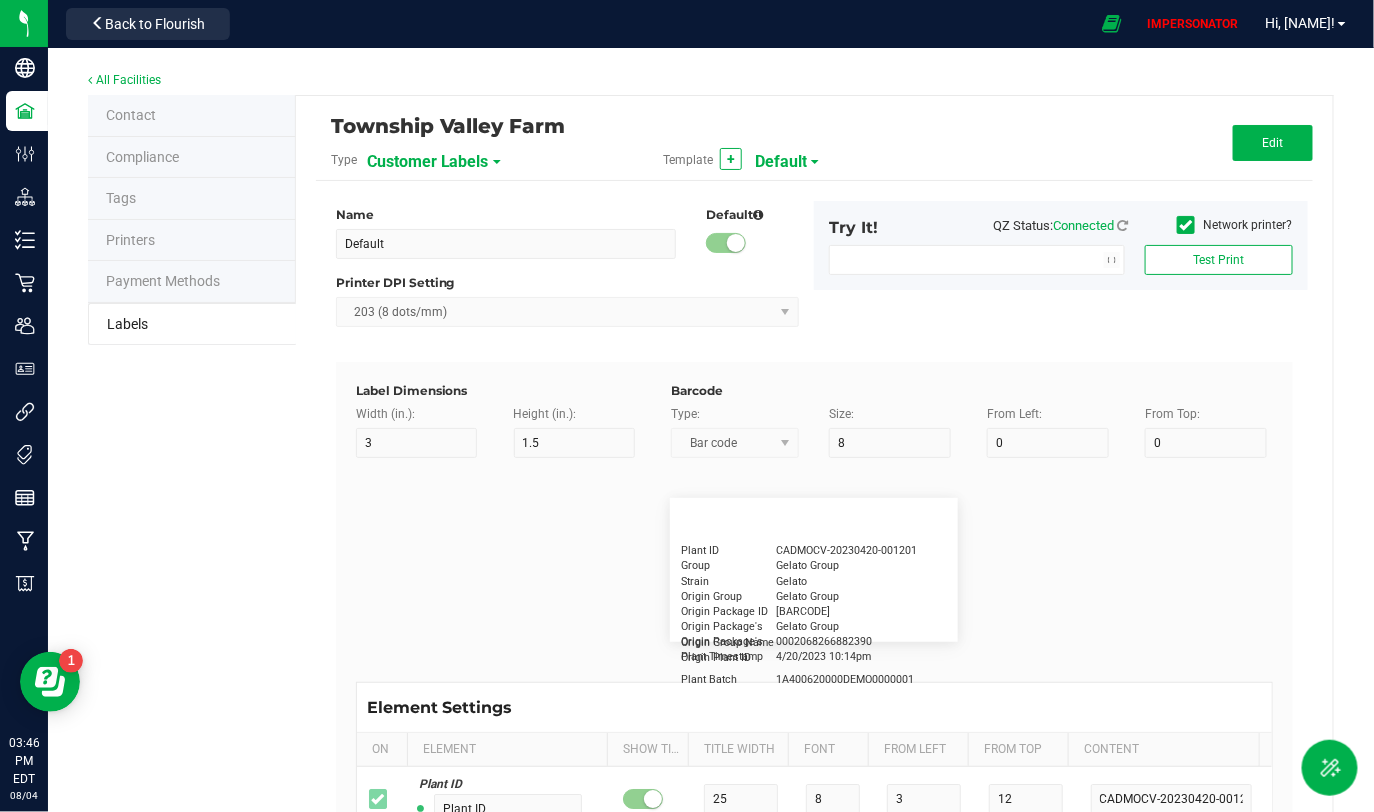 type on "5" 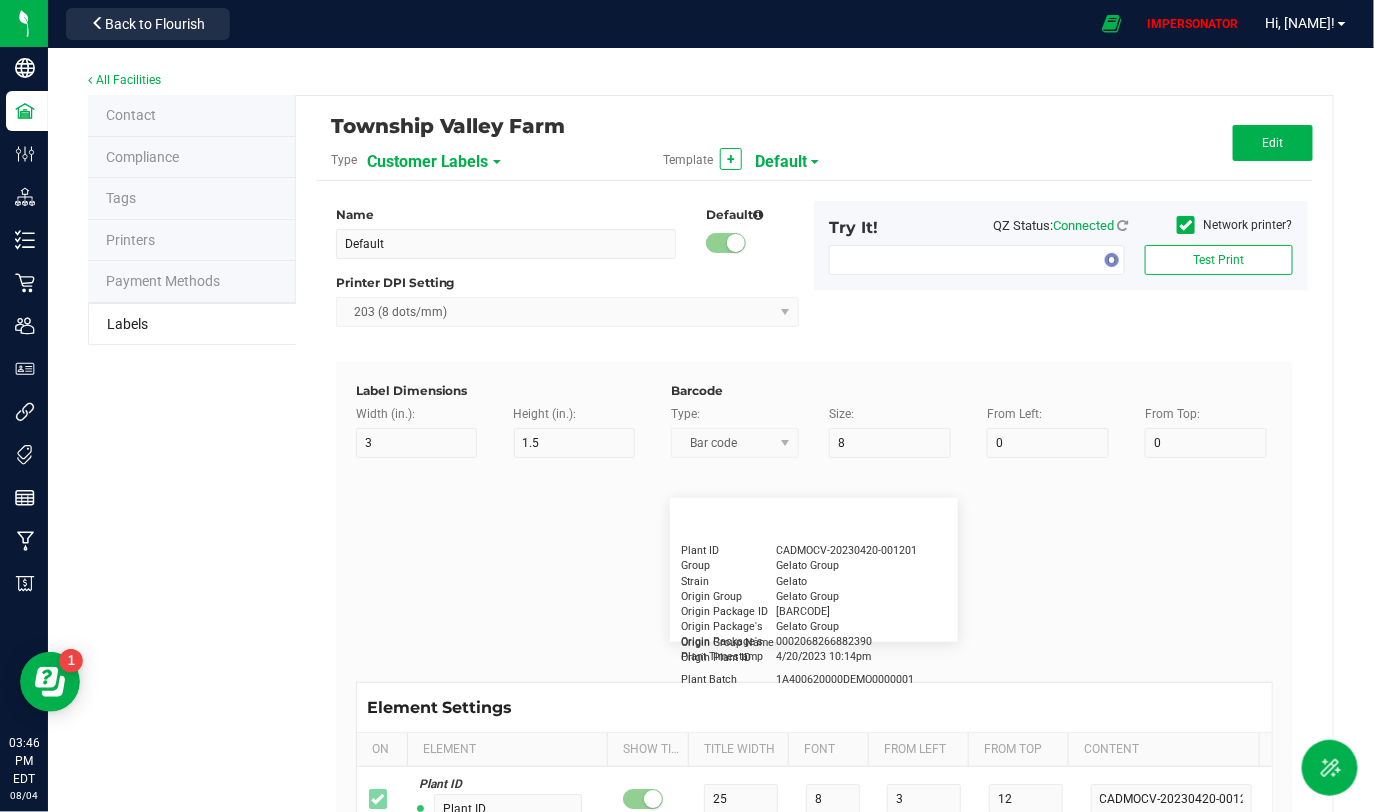 type on "5" 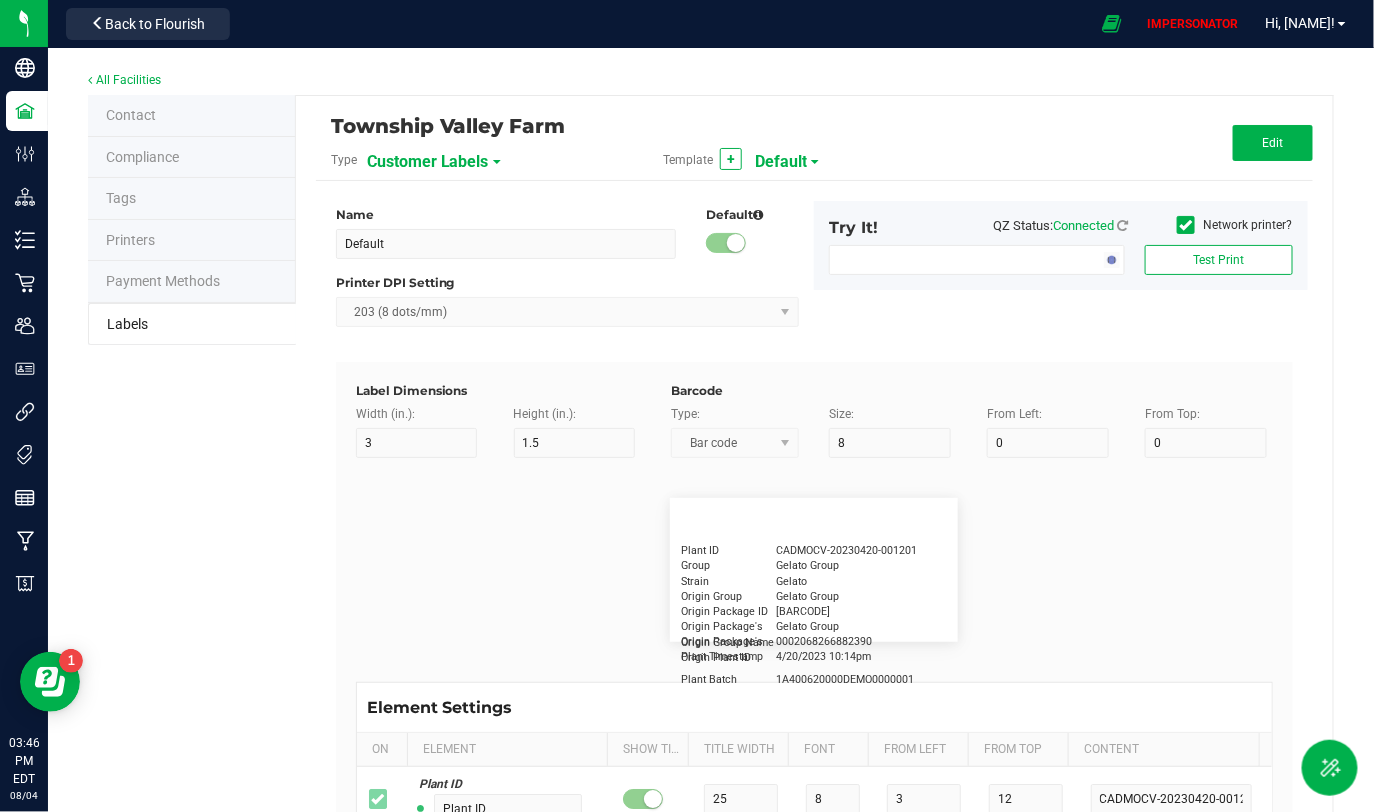type on "[NAME] [LAST]" 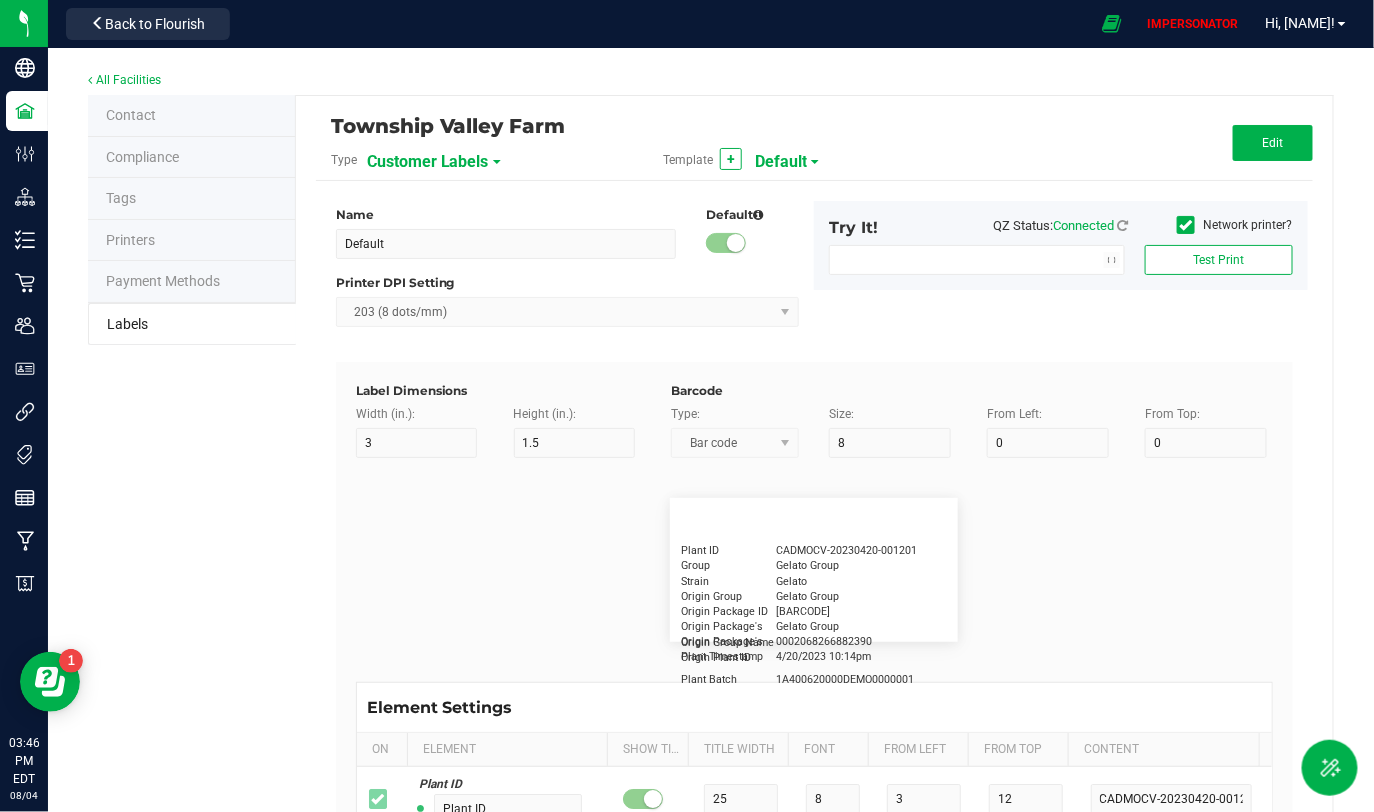 type on "Product" 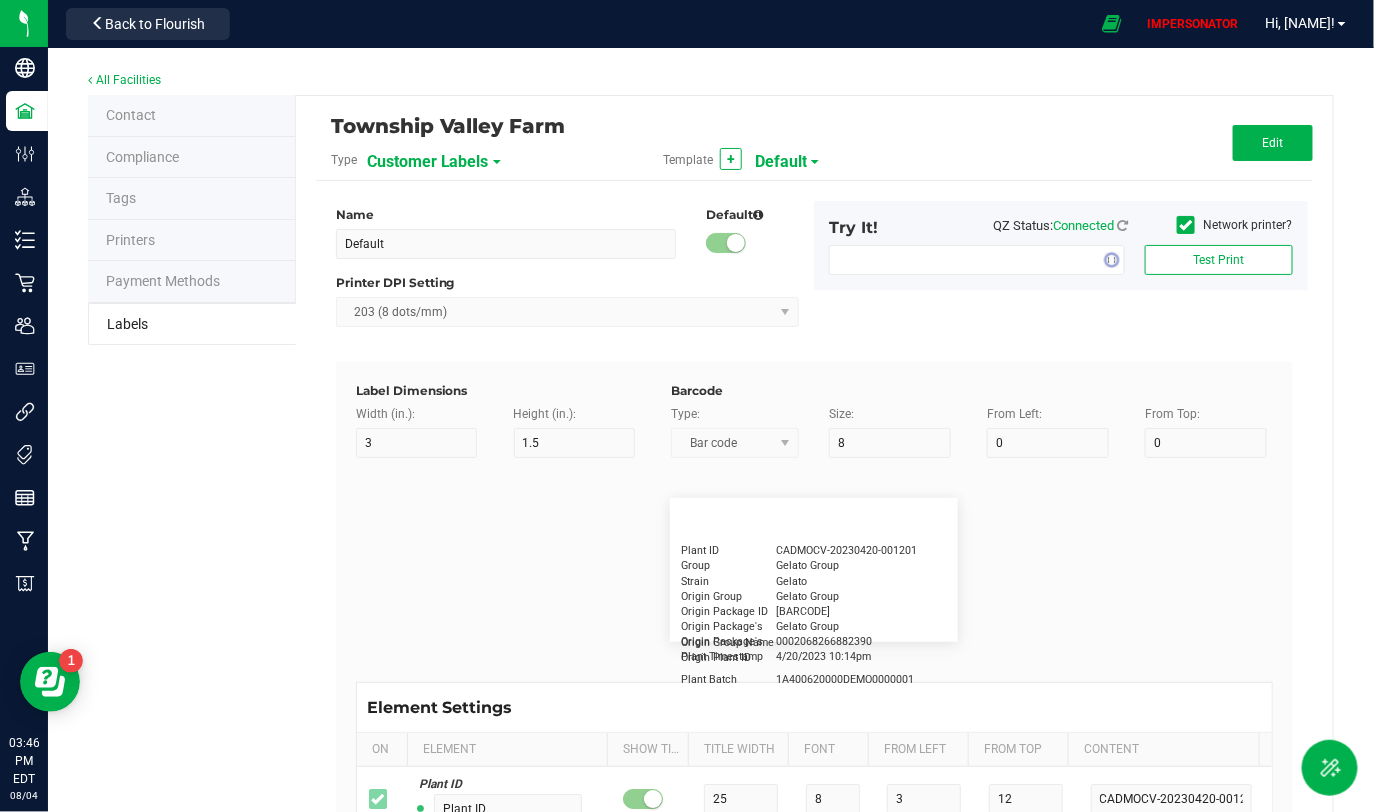 type on "15" 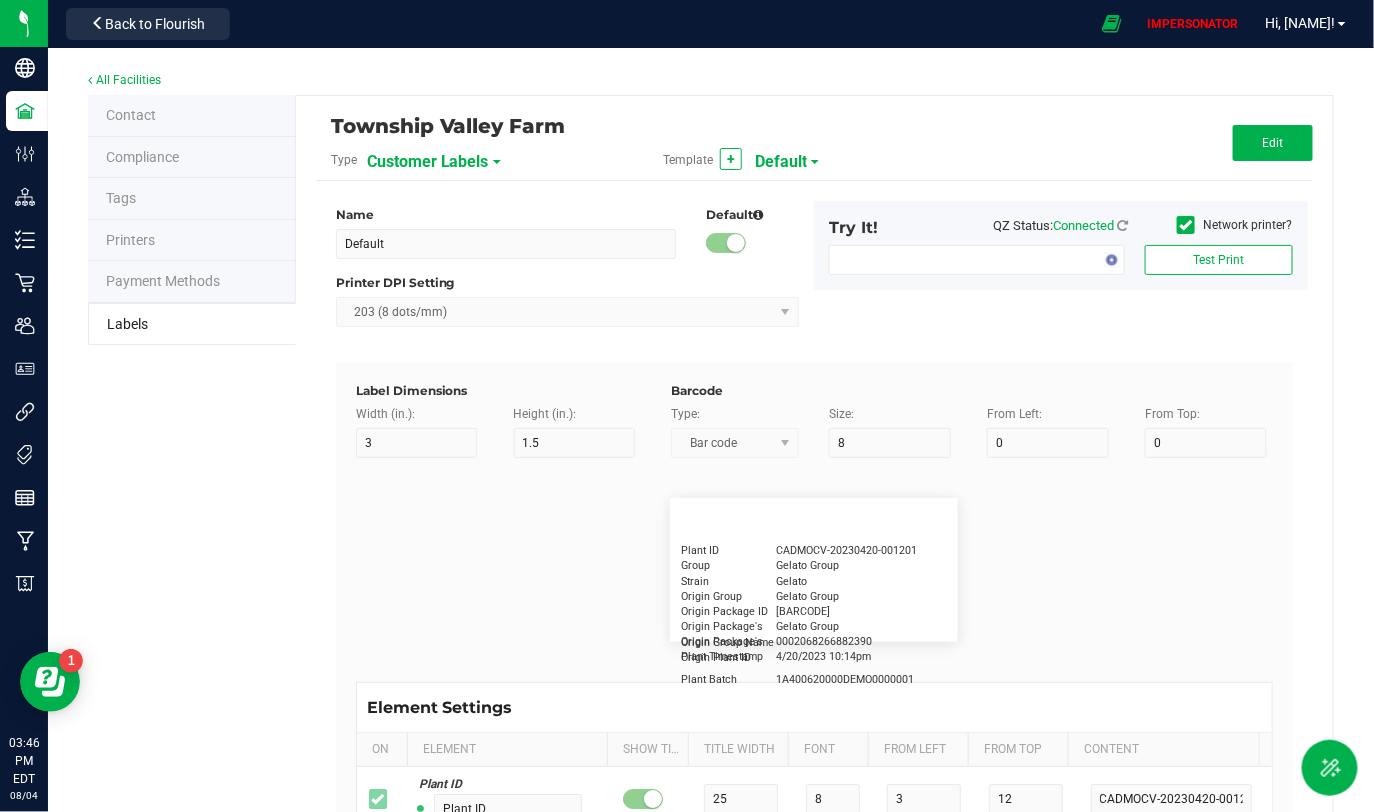 type on "5" 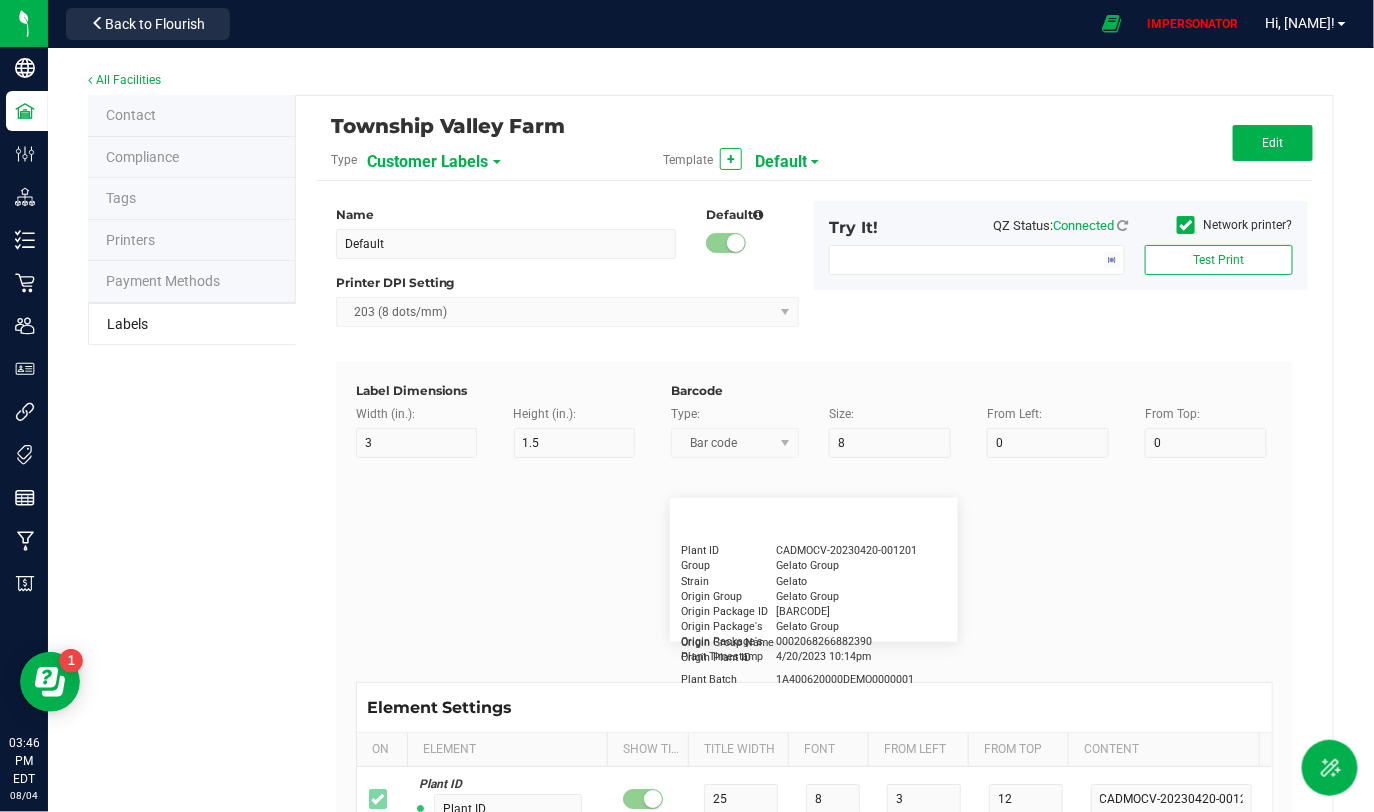 type on "10" 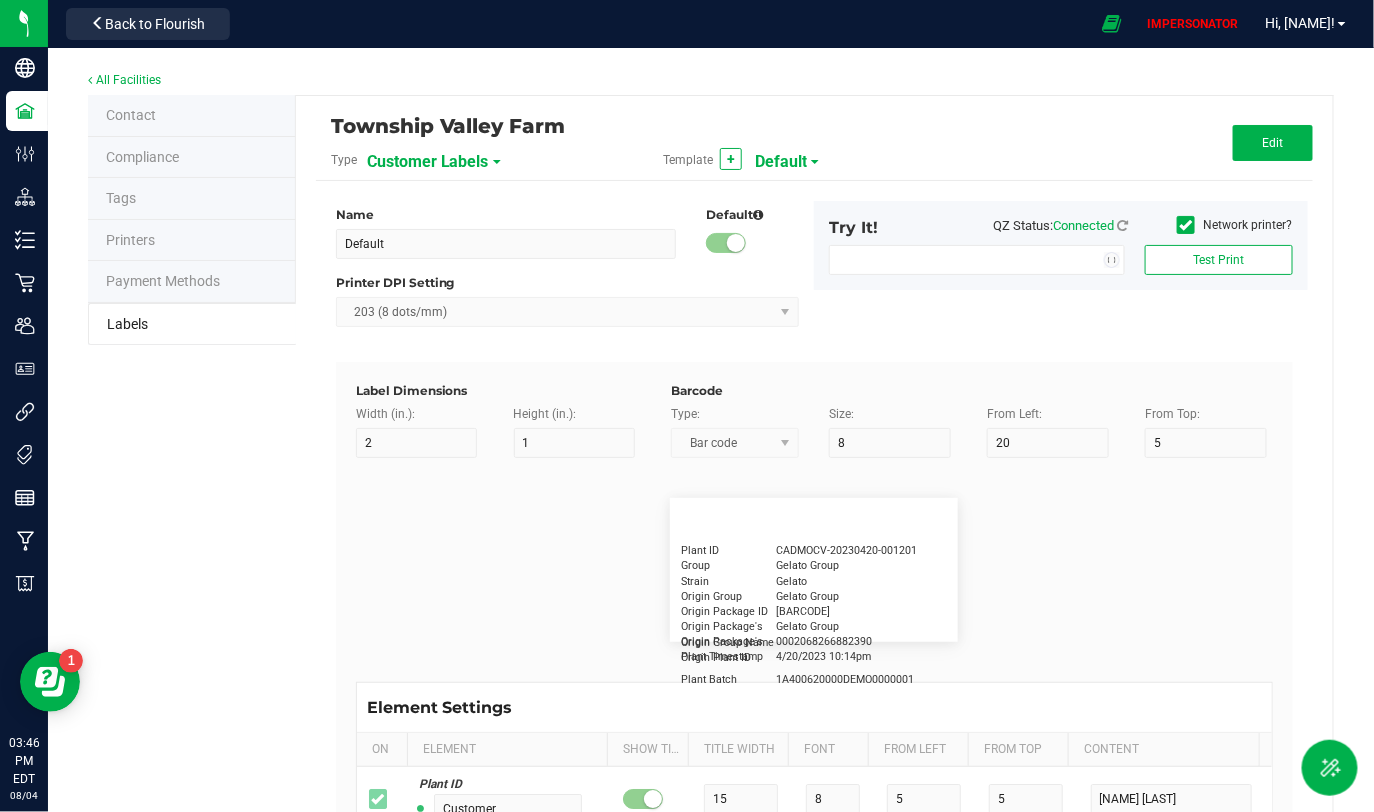 type on "GSC Oil Tincture" 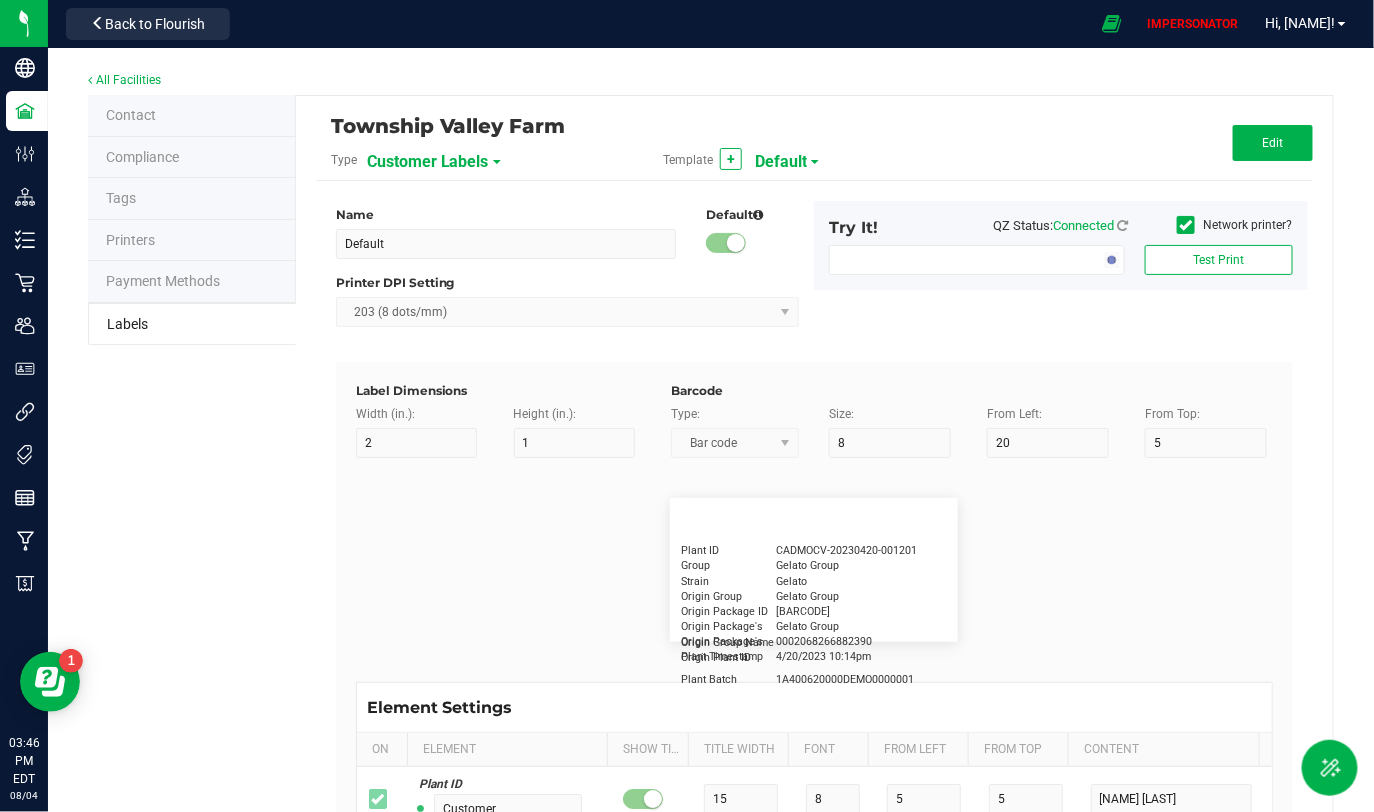 type on "Qty" 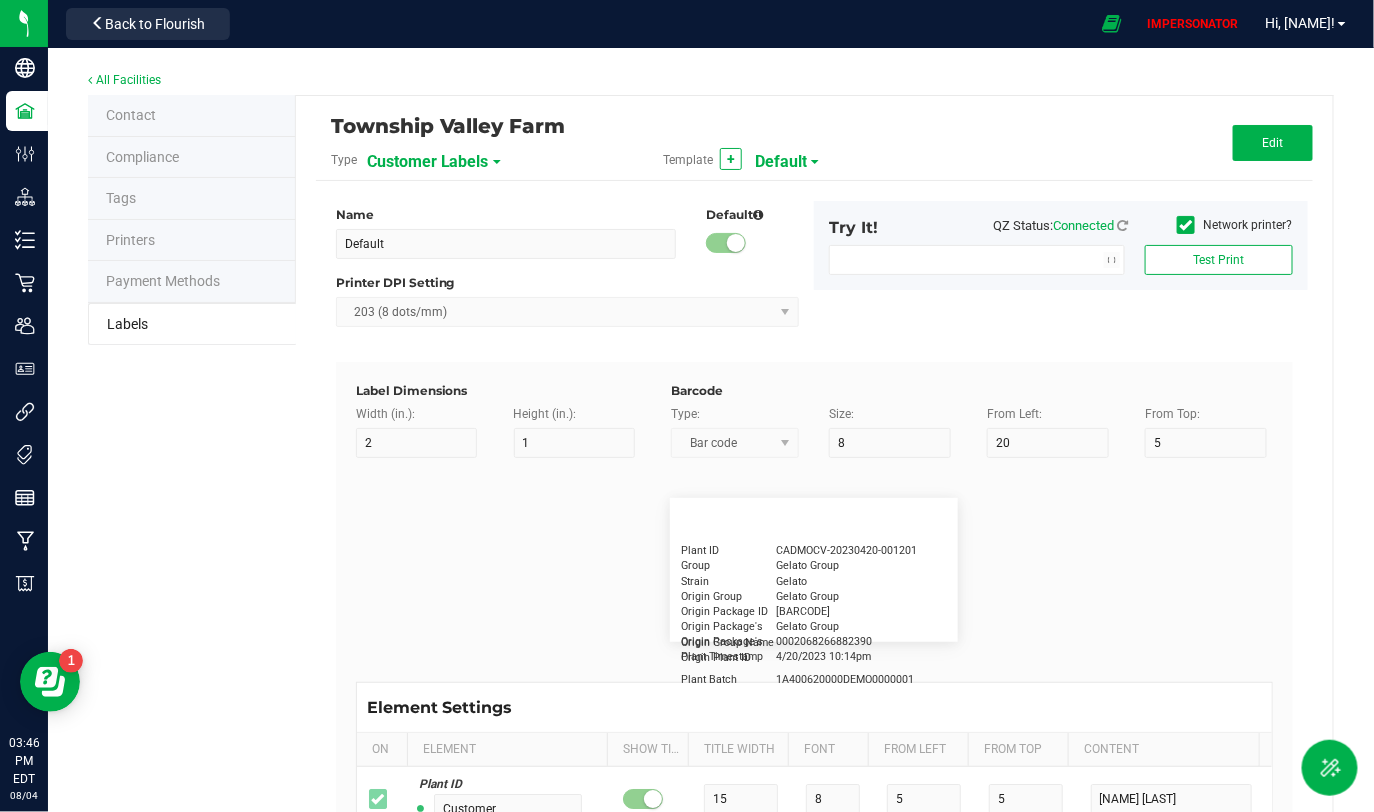 type on "5" 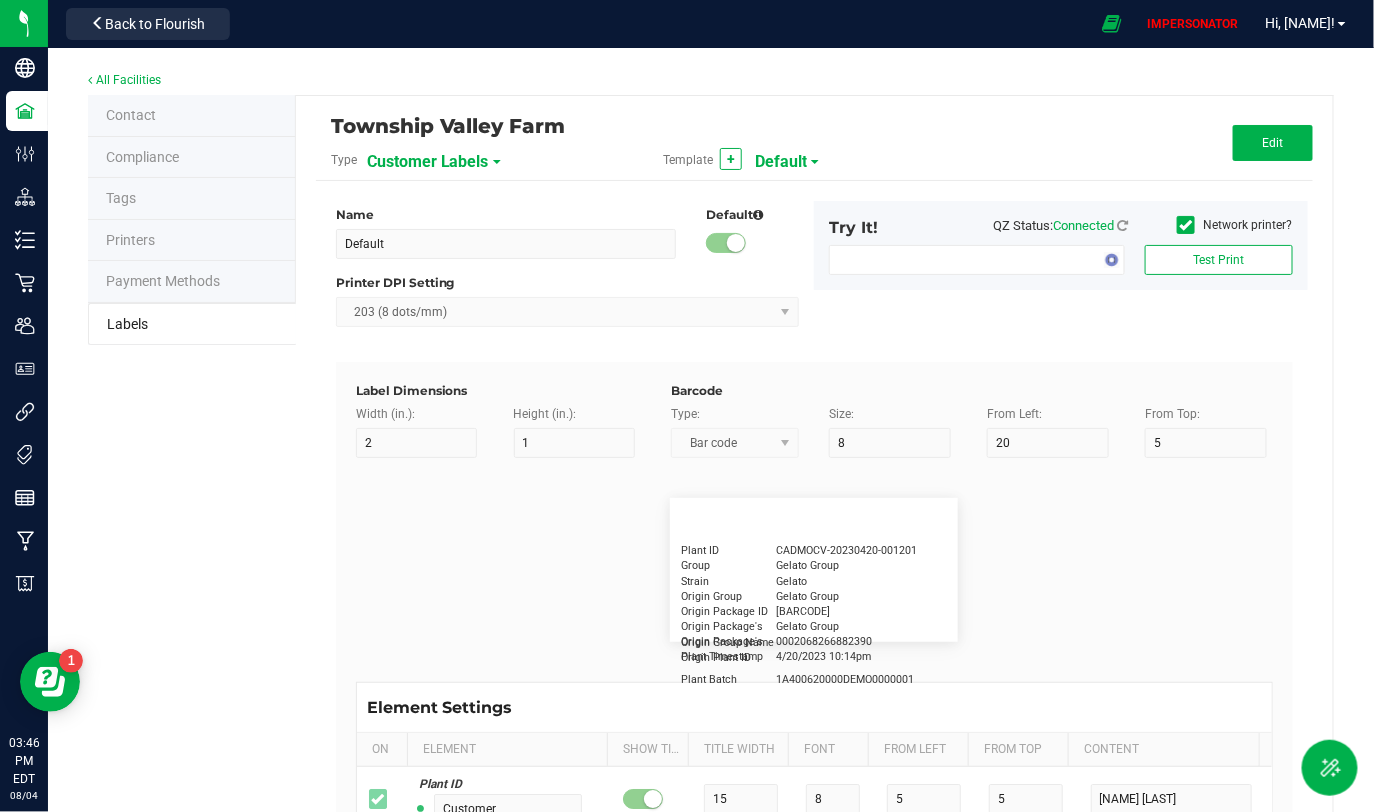 type on "15" 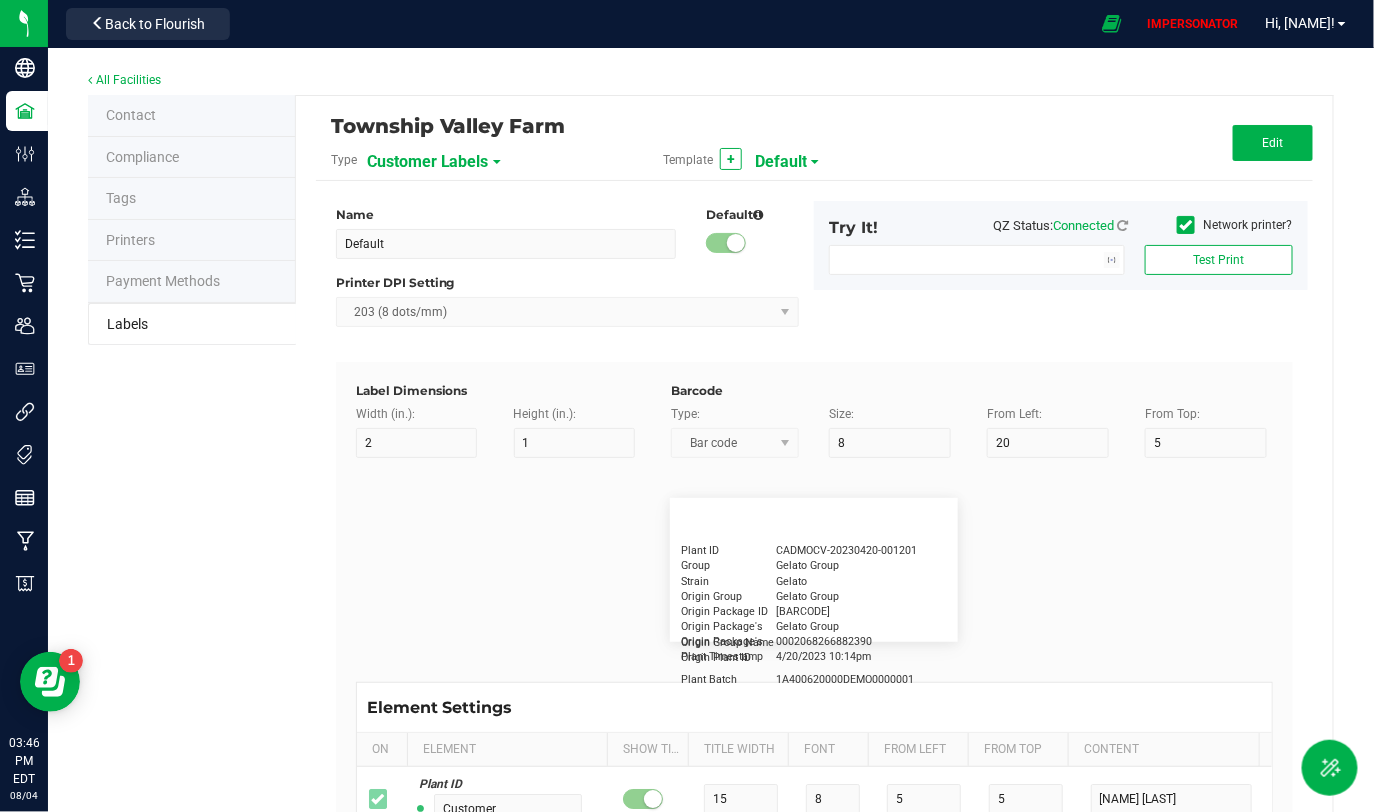 type on "3 ea" 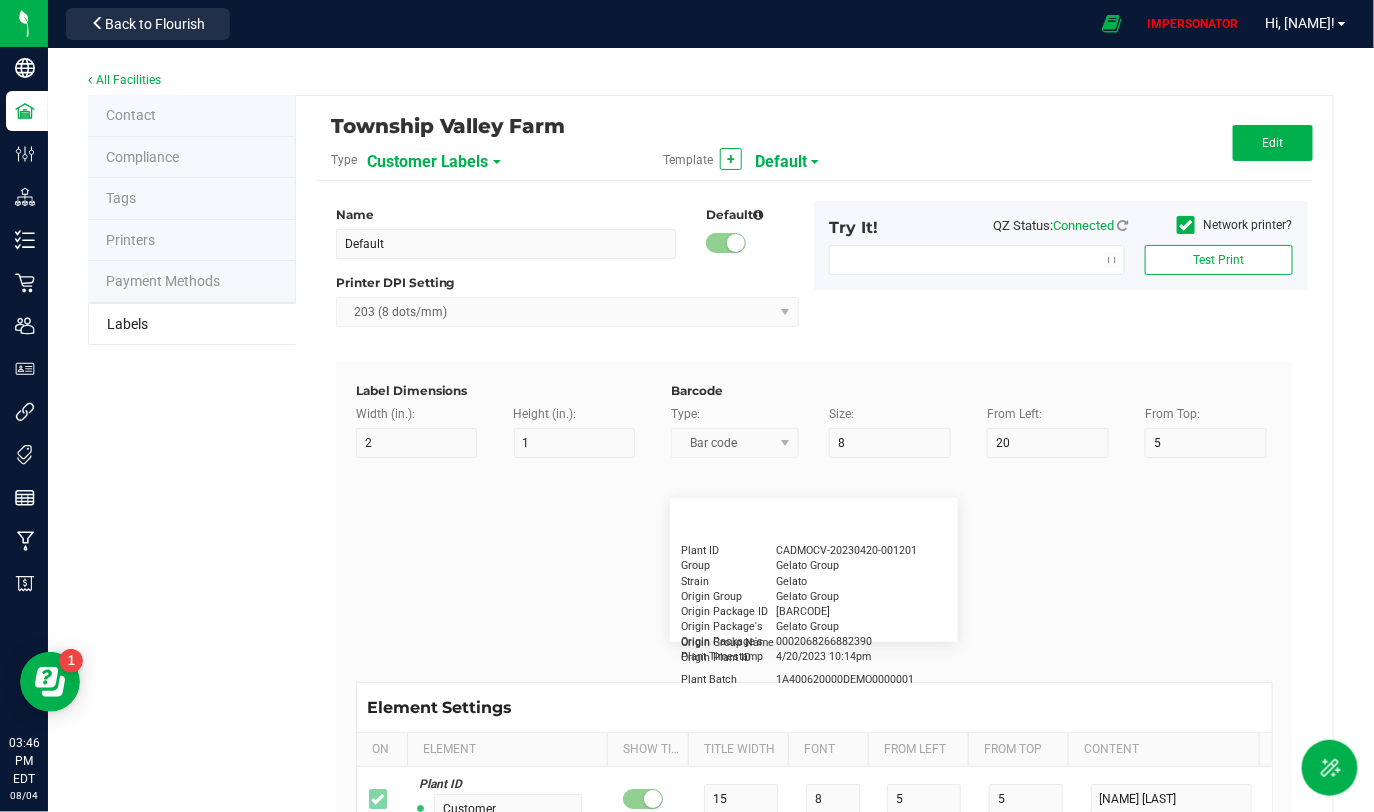 type on "Physician" 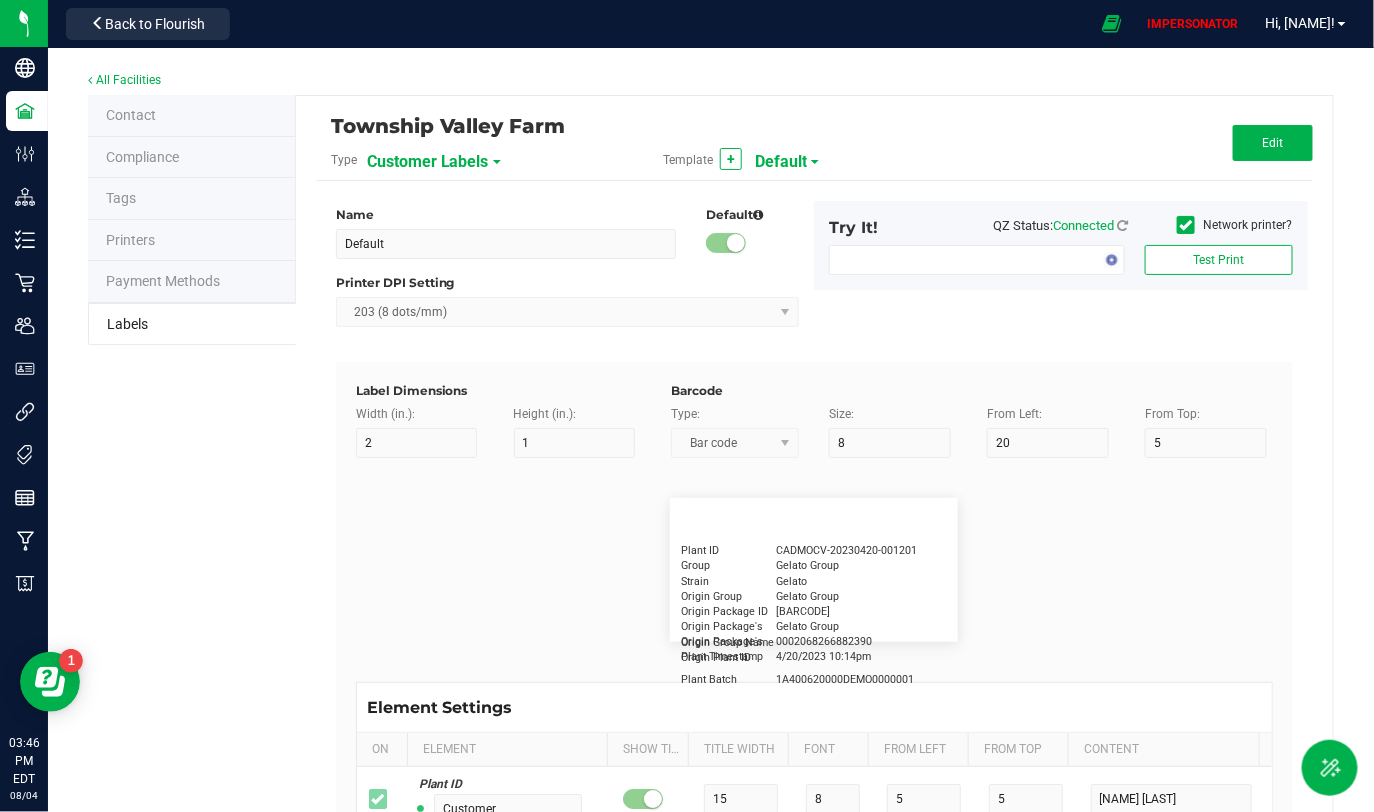 type on "15" 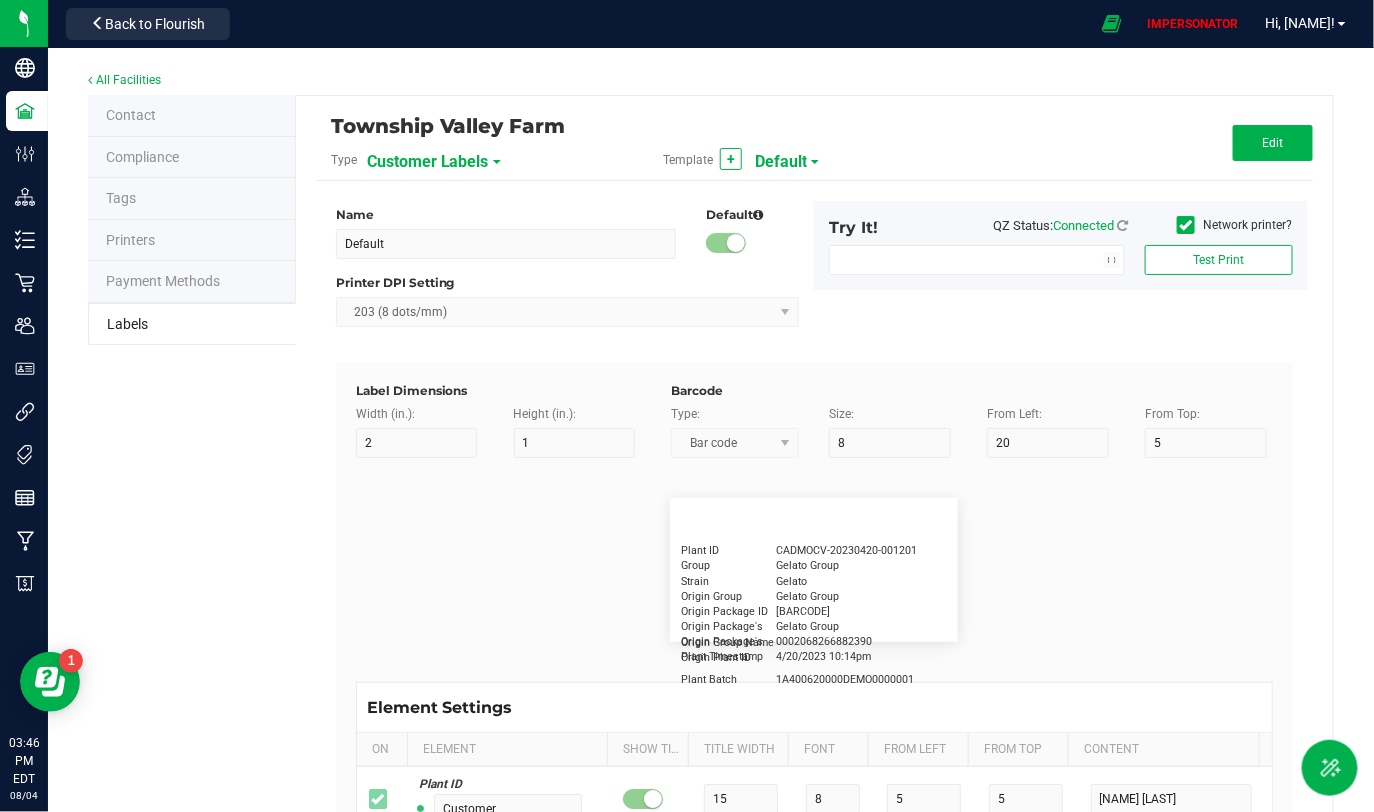 type on "5" 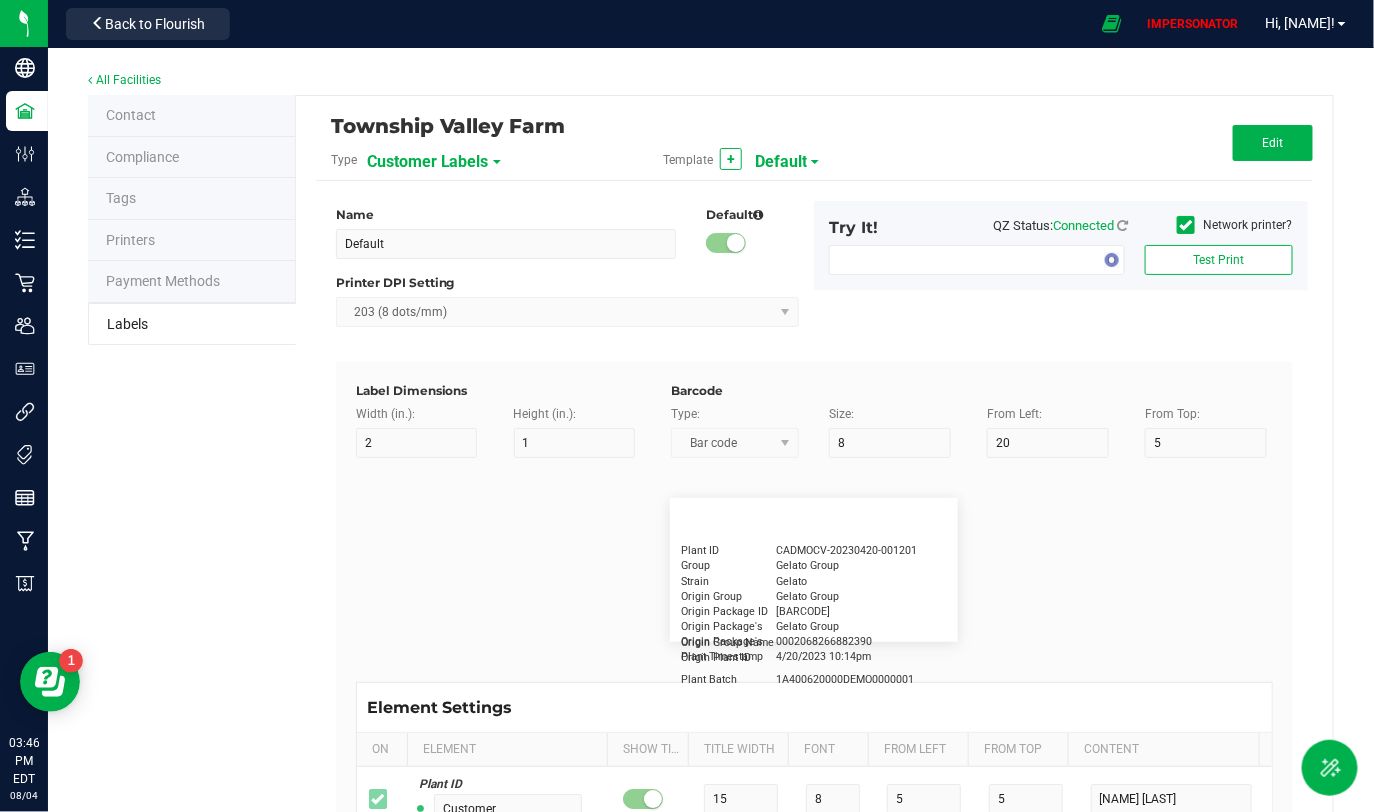 type on "Docfirst Doclast, MD." 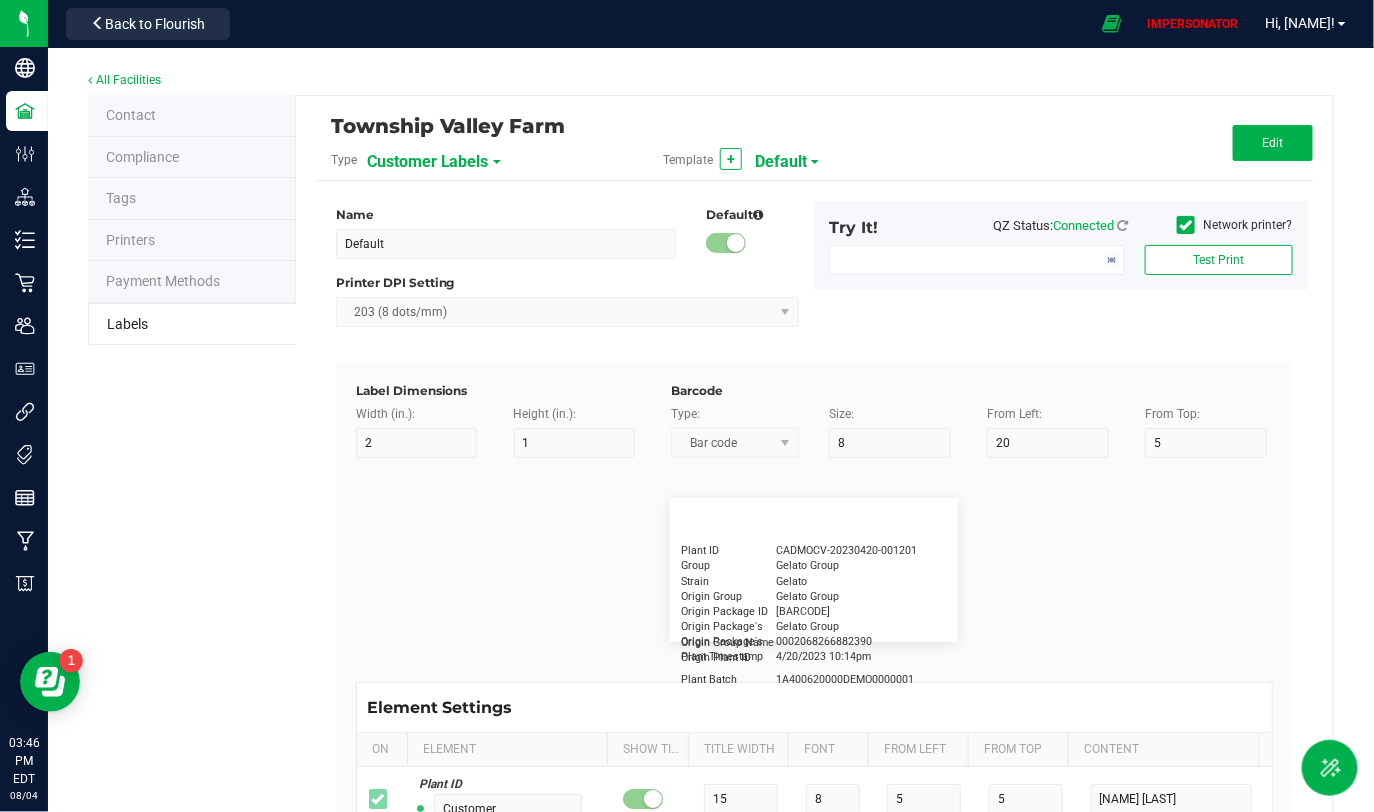 type on "Order Date" 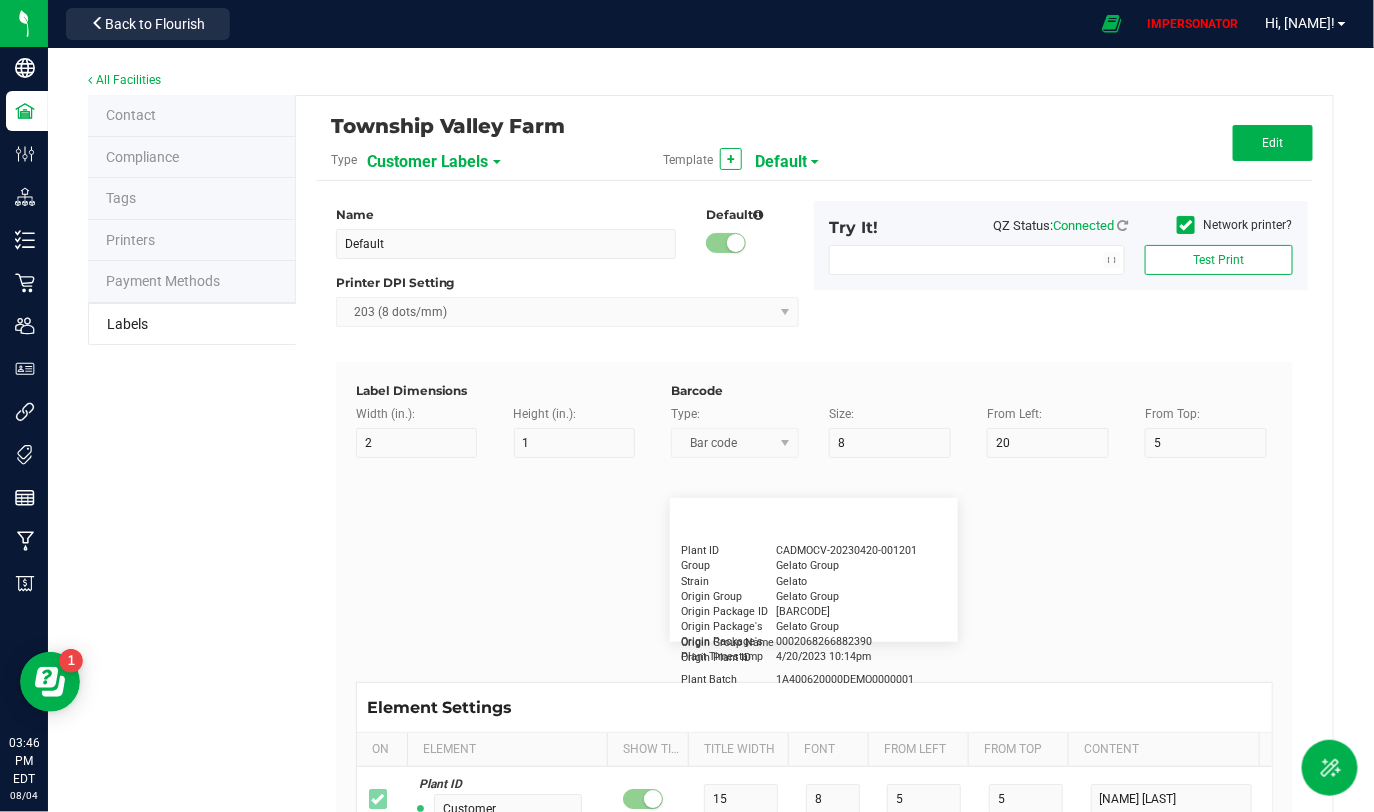 type on "15" 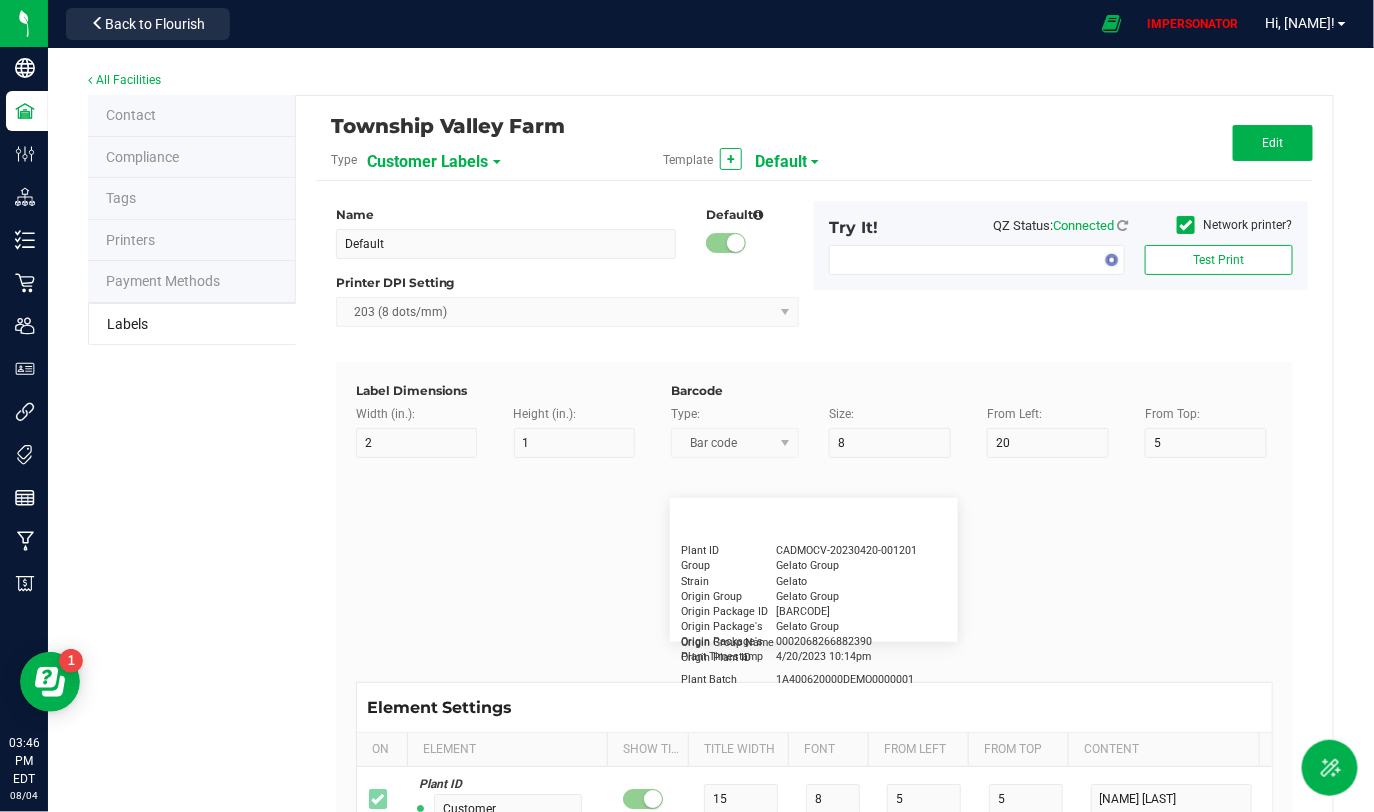 type on "5" 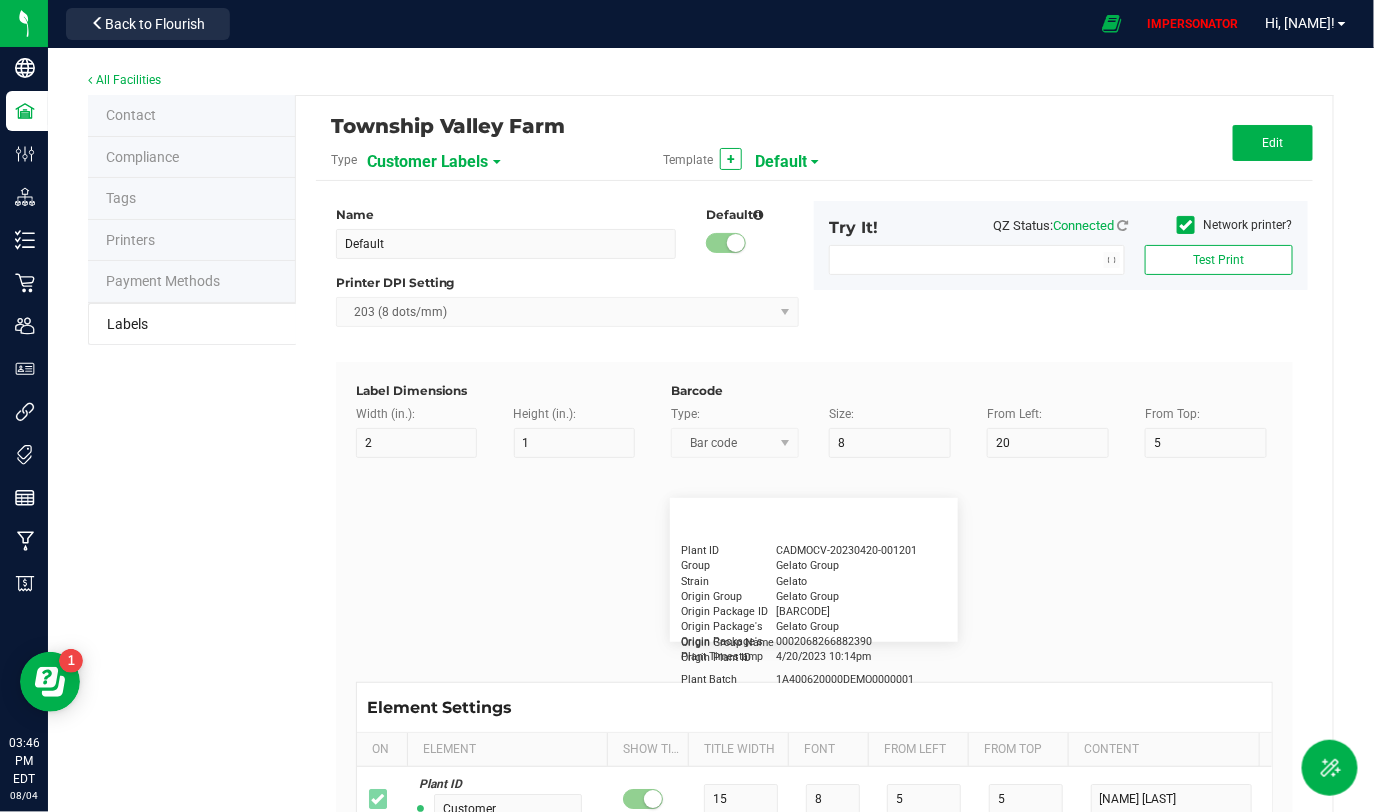 type on "25" 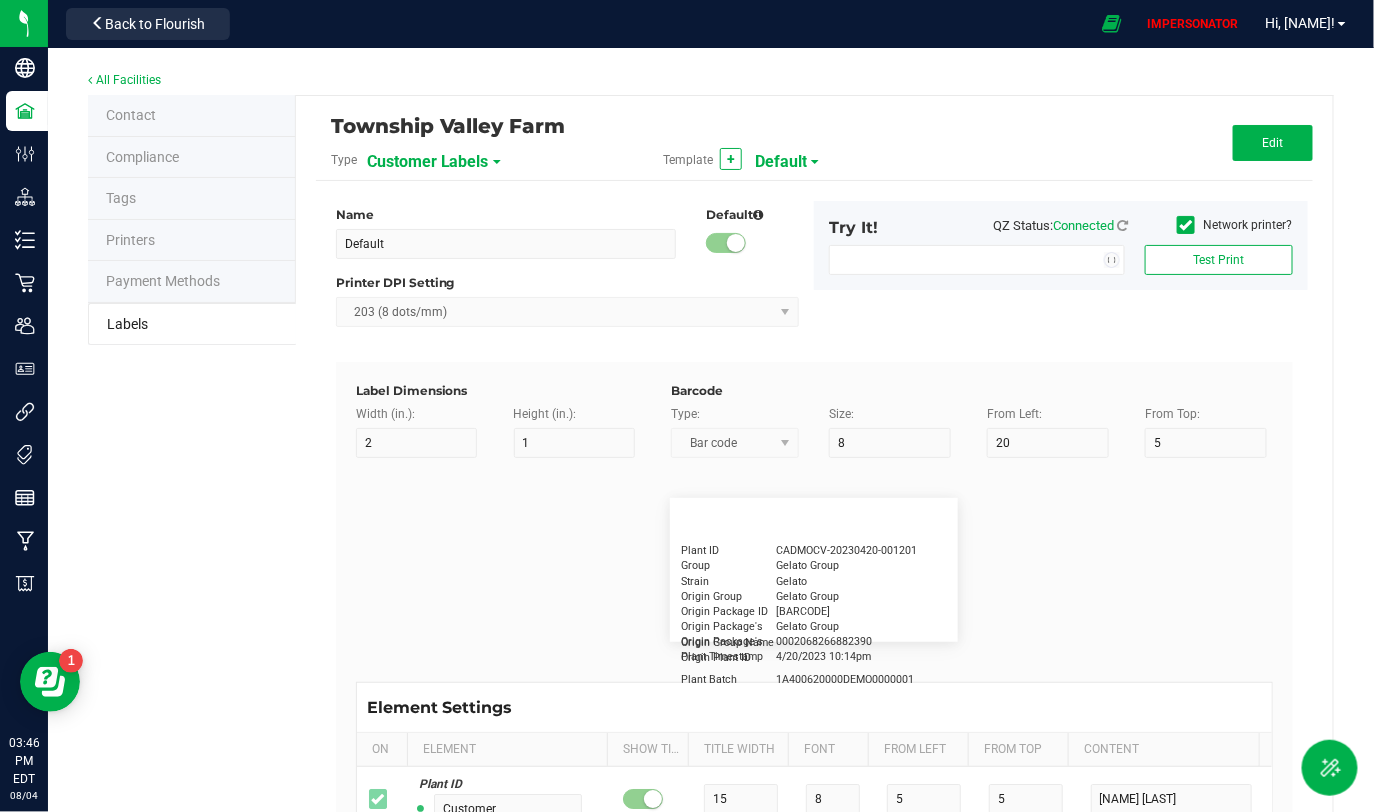 type on "4/20/2019 1:17 pm" 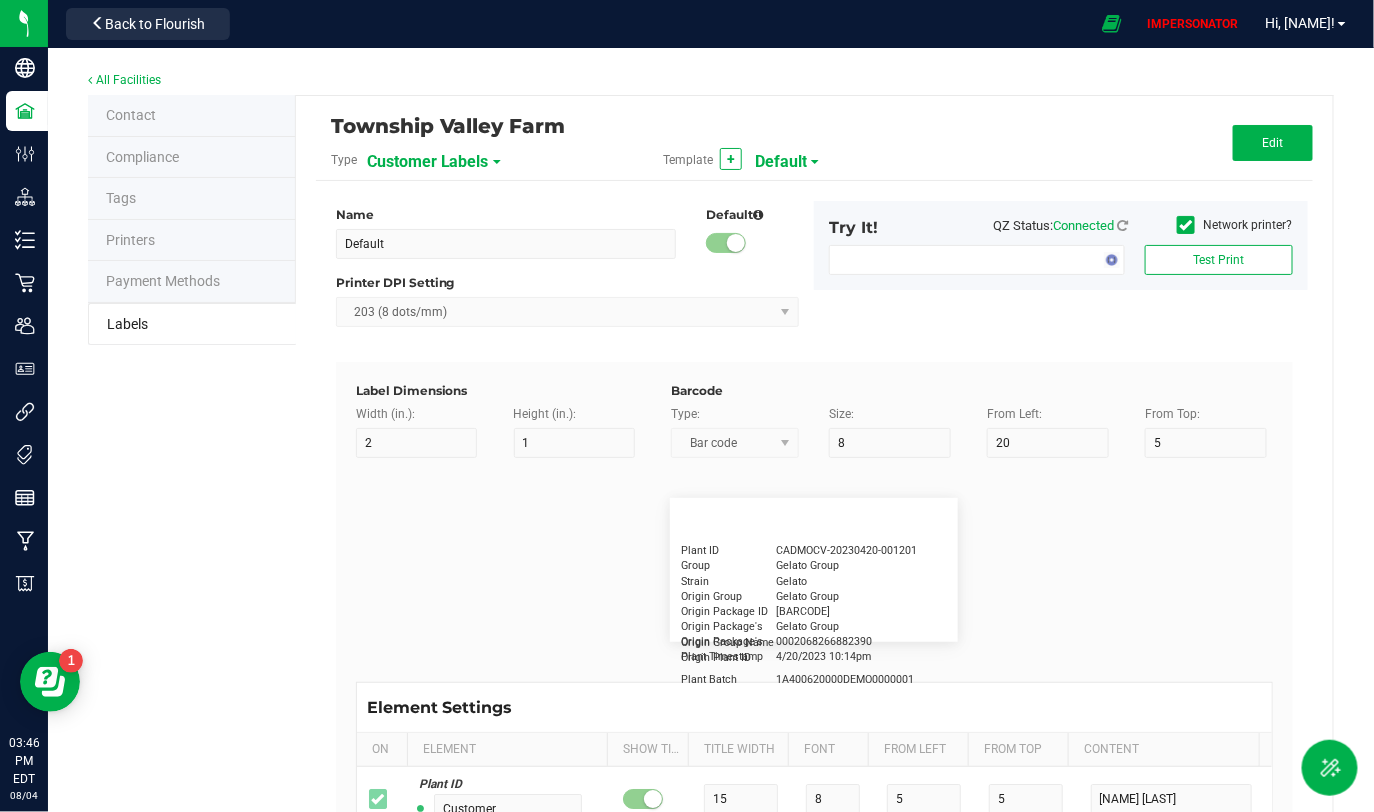 type on "Package ID" 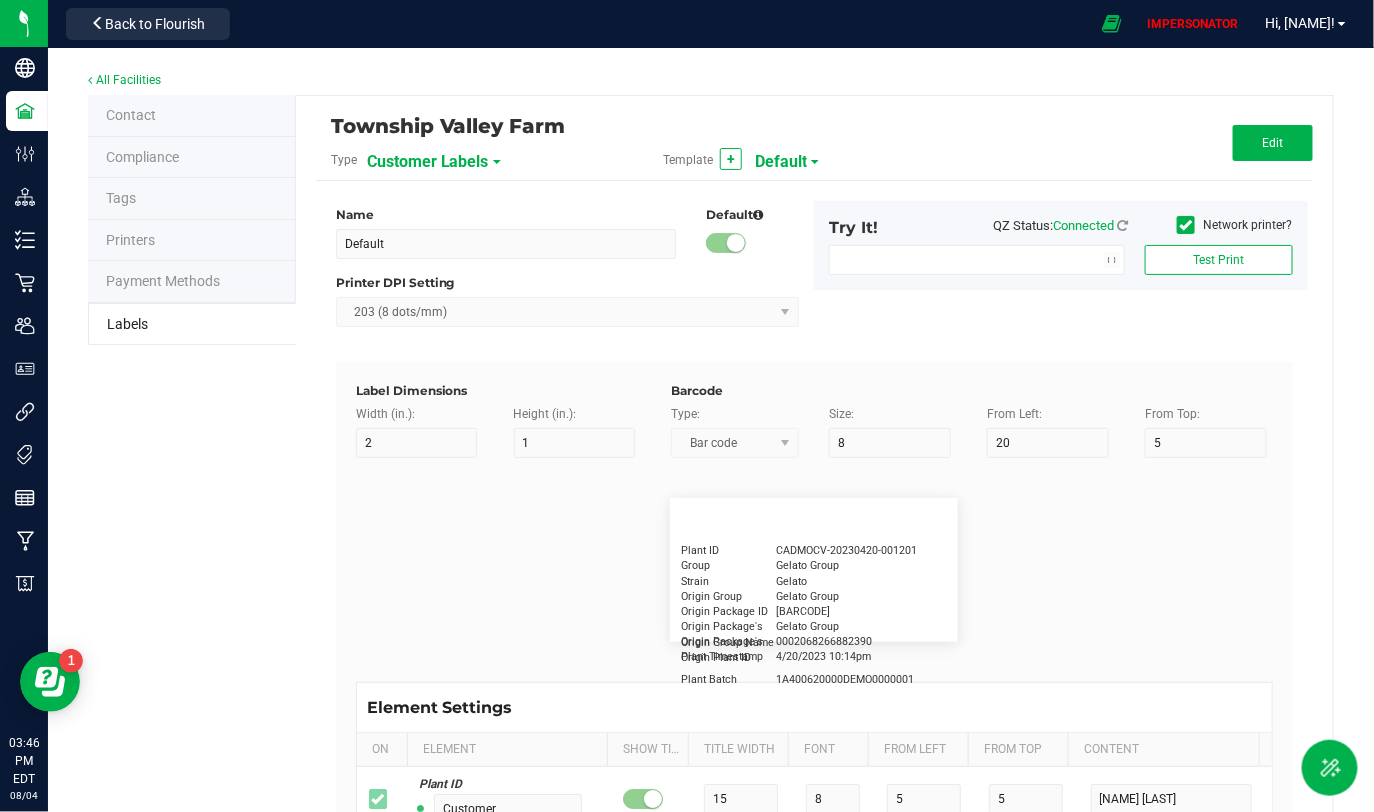 type on "15" 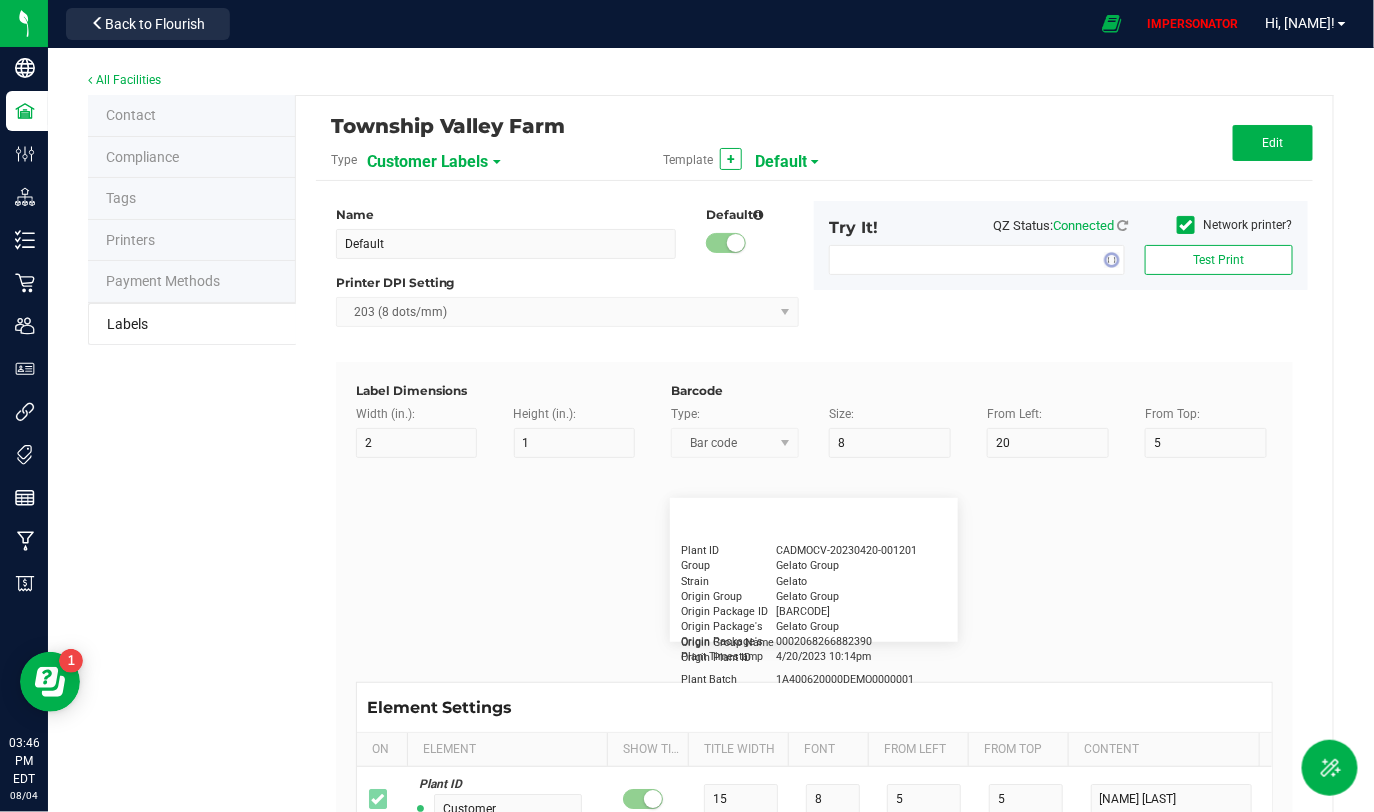 type on "5" 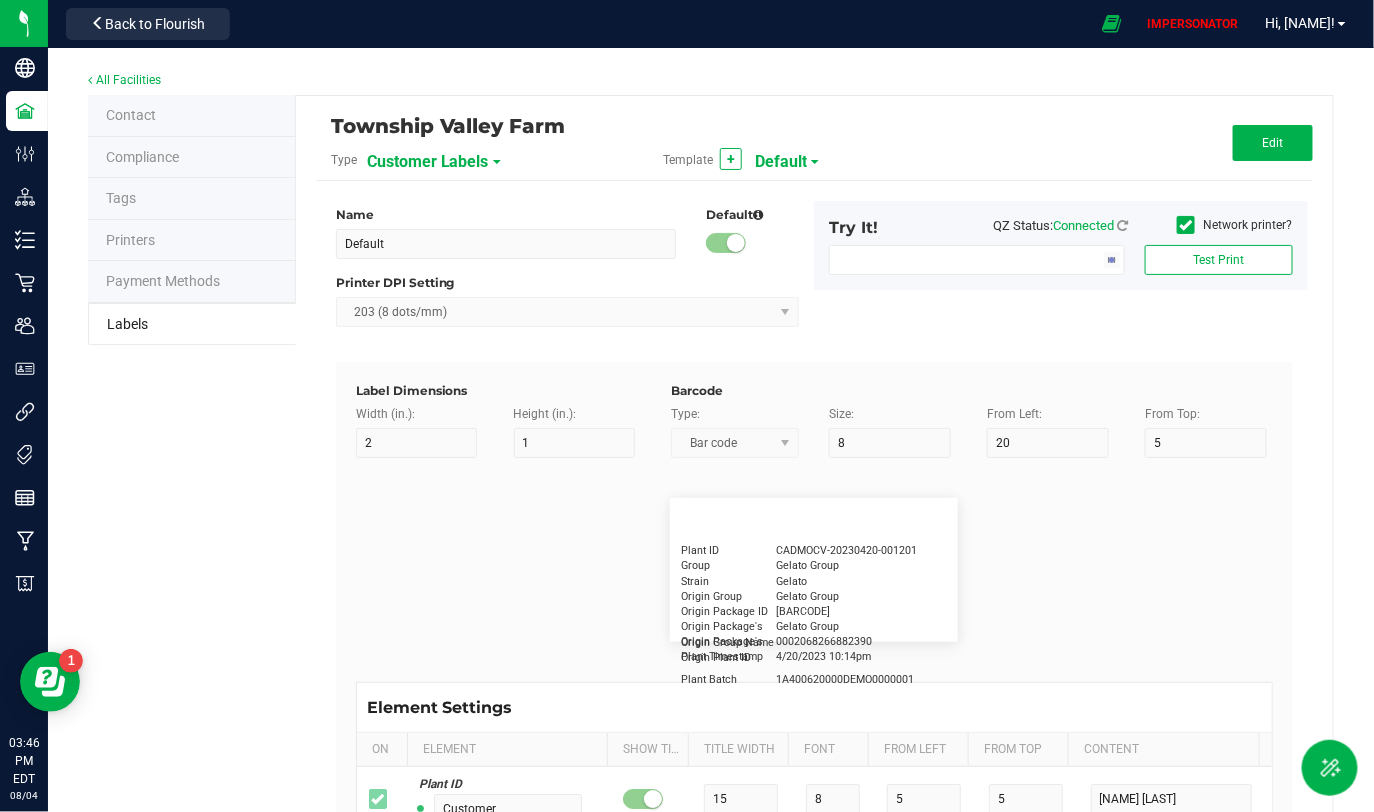 type on "10" 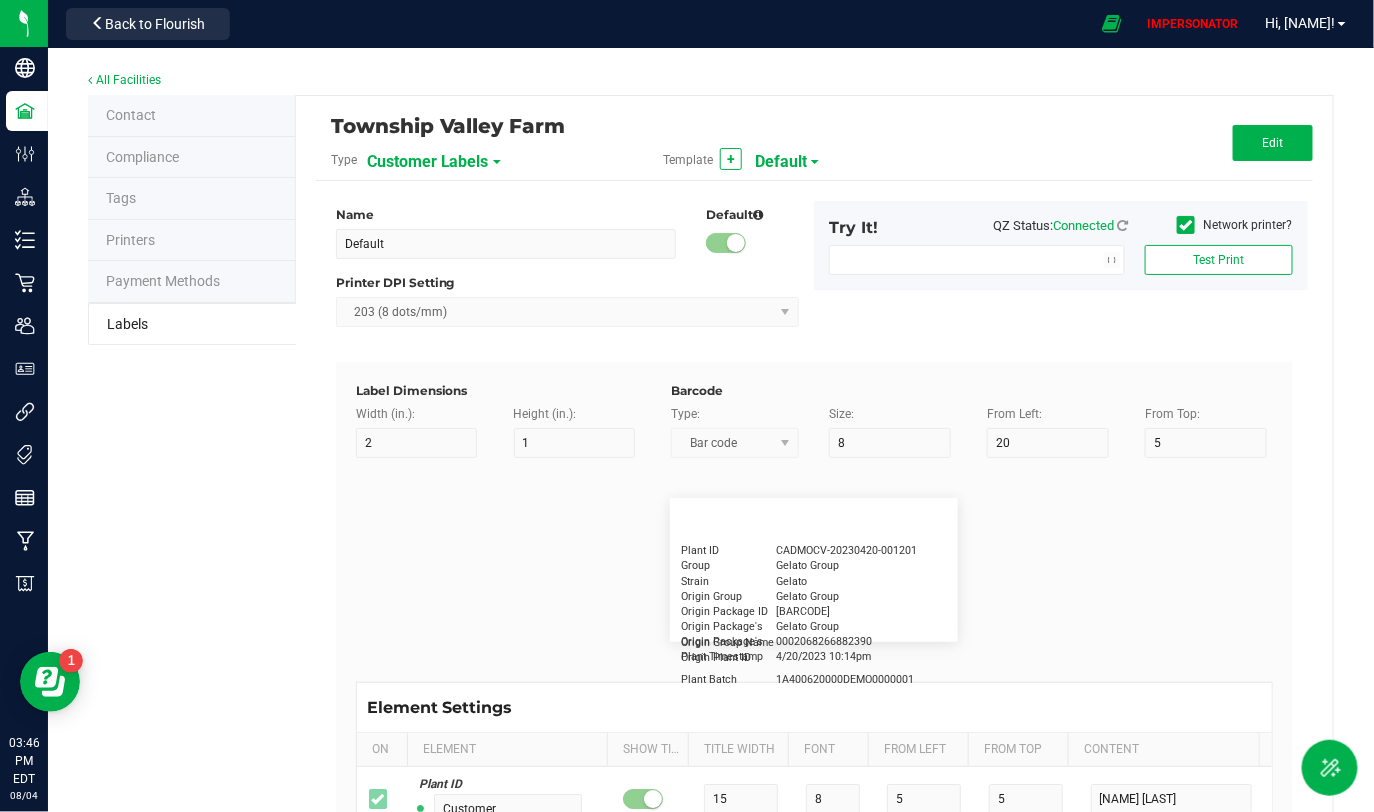 type on "CADMODS-20230420-096" 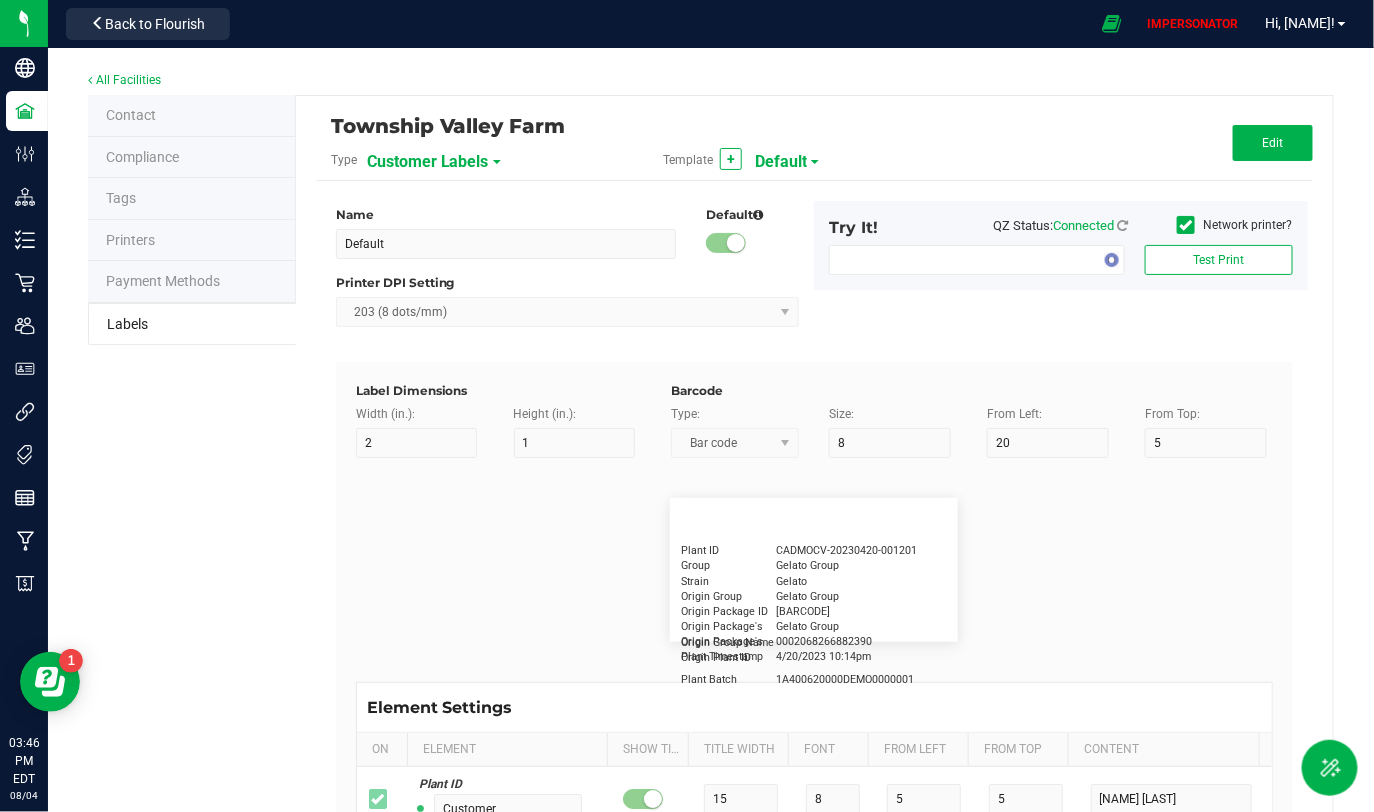 type on "Lot Number" 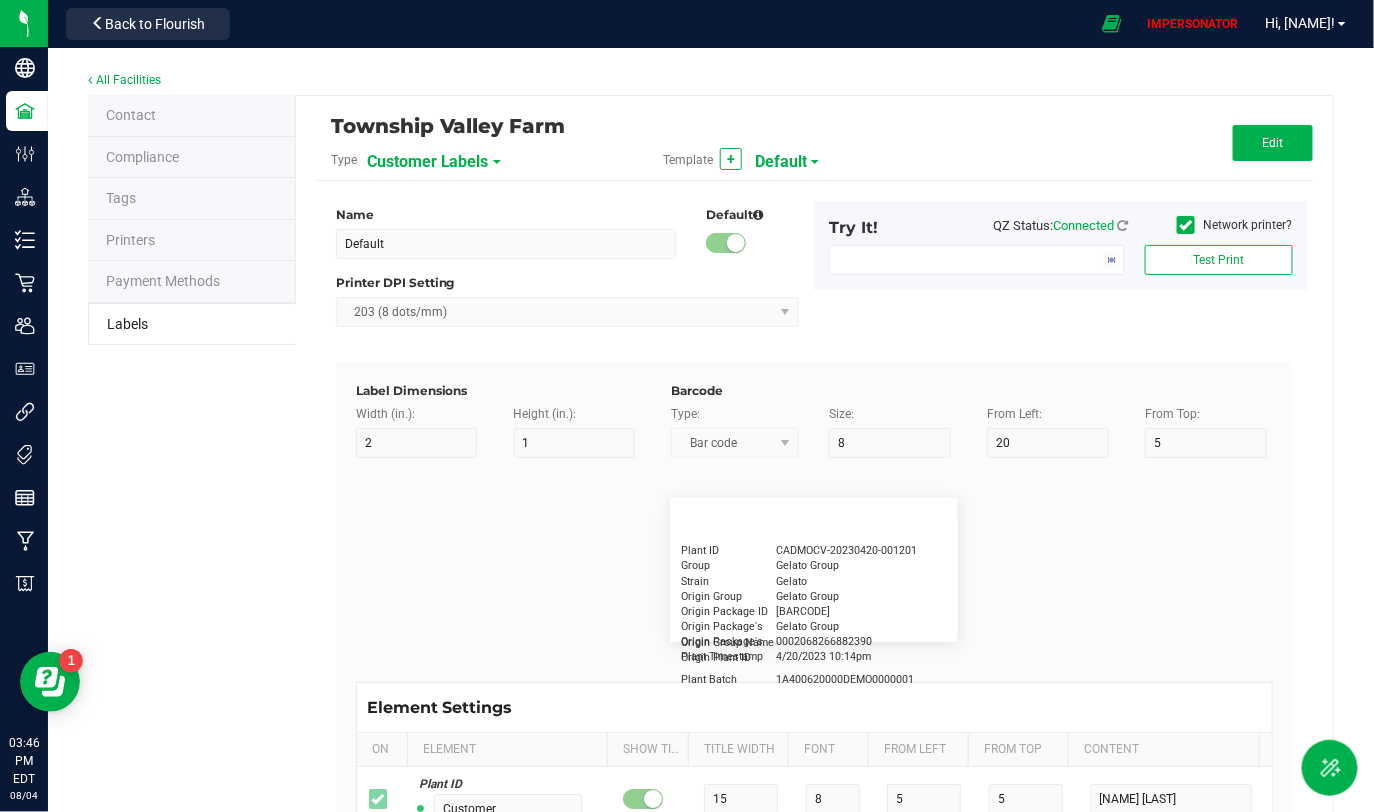 type on "15" 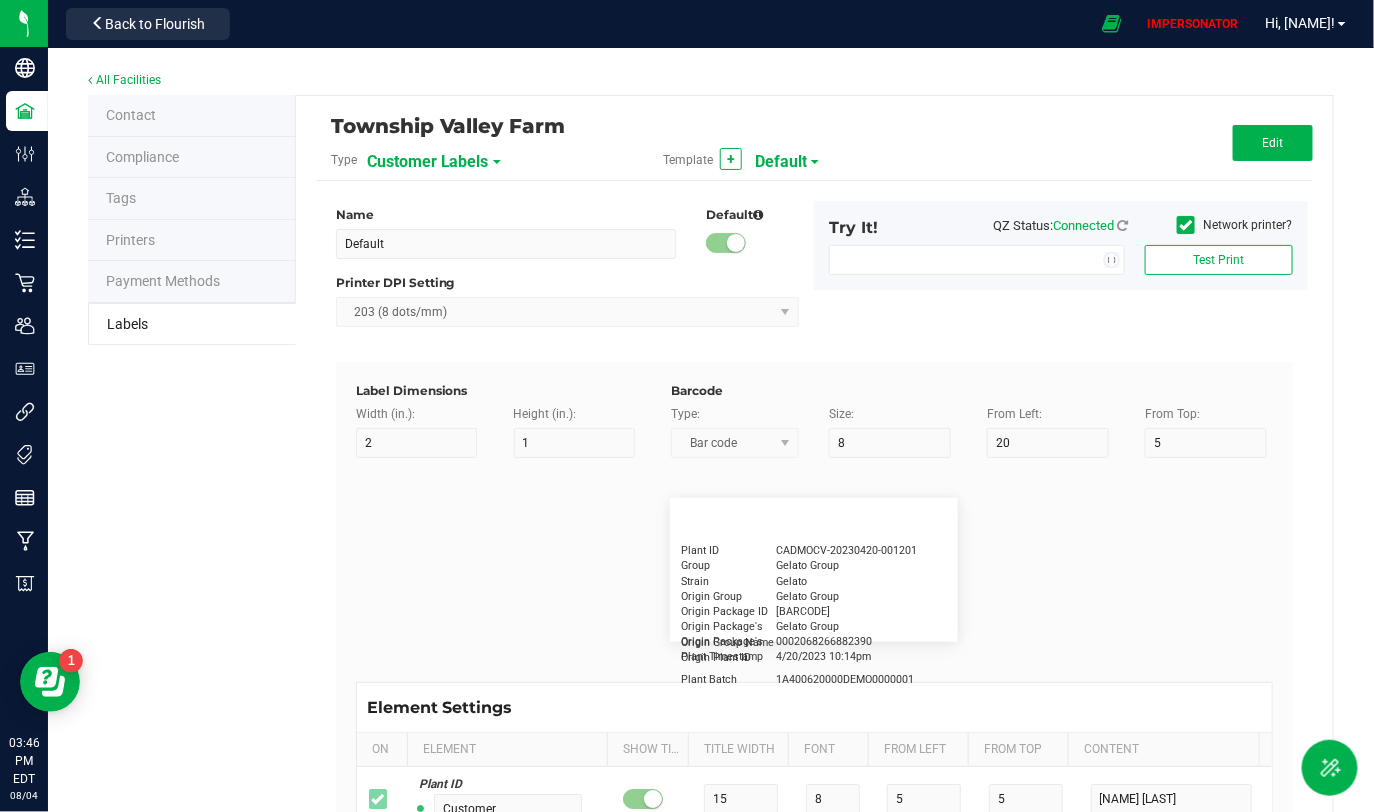 type on "5" 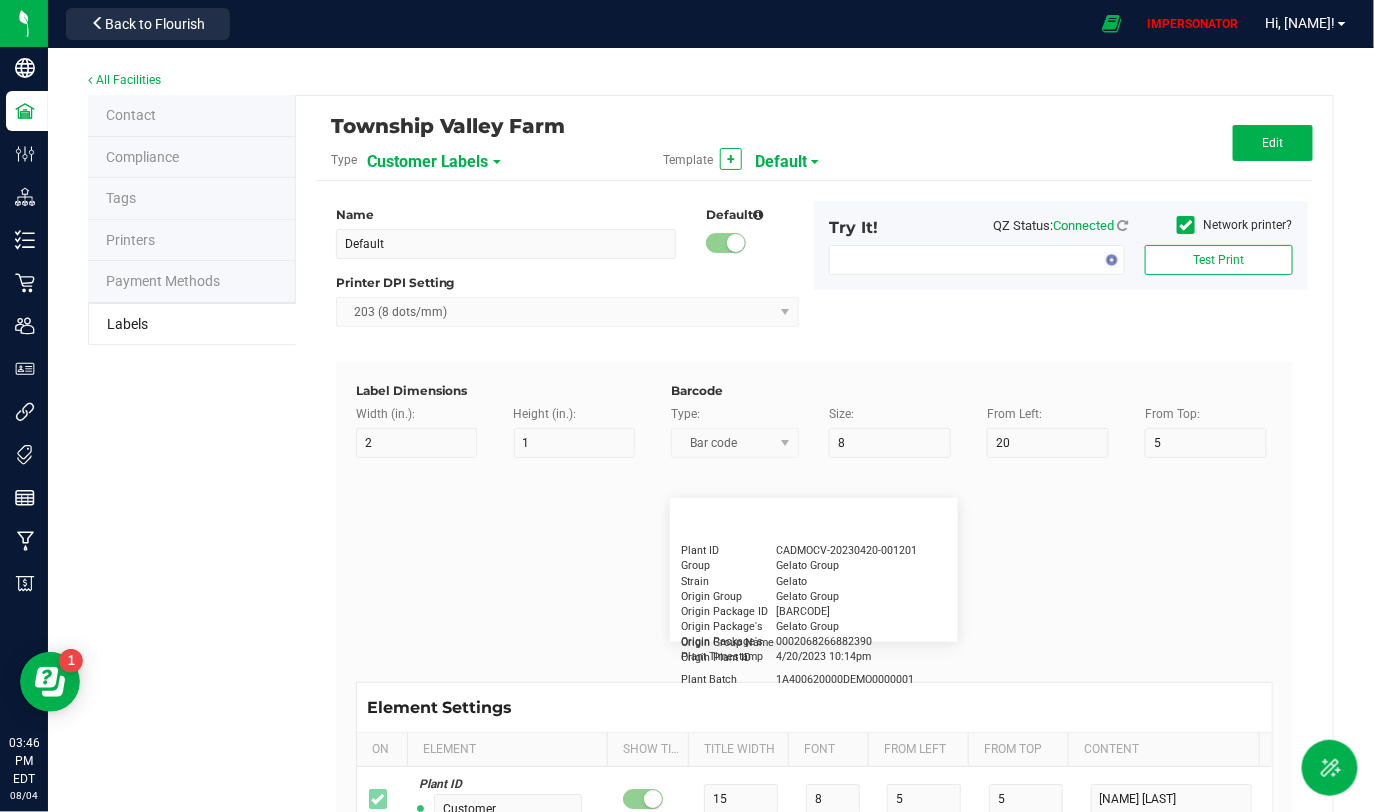 type on "10" 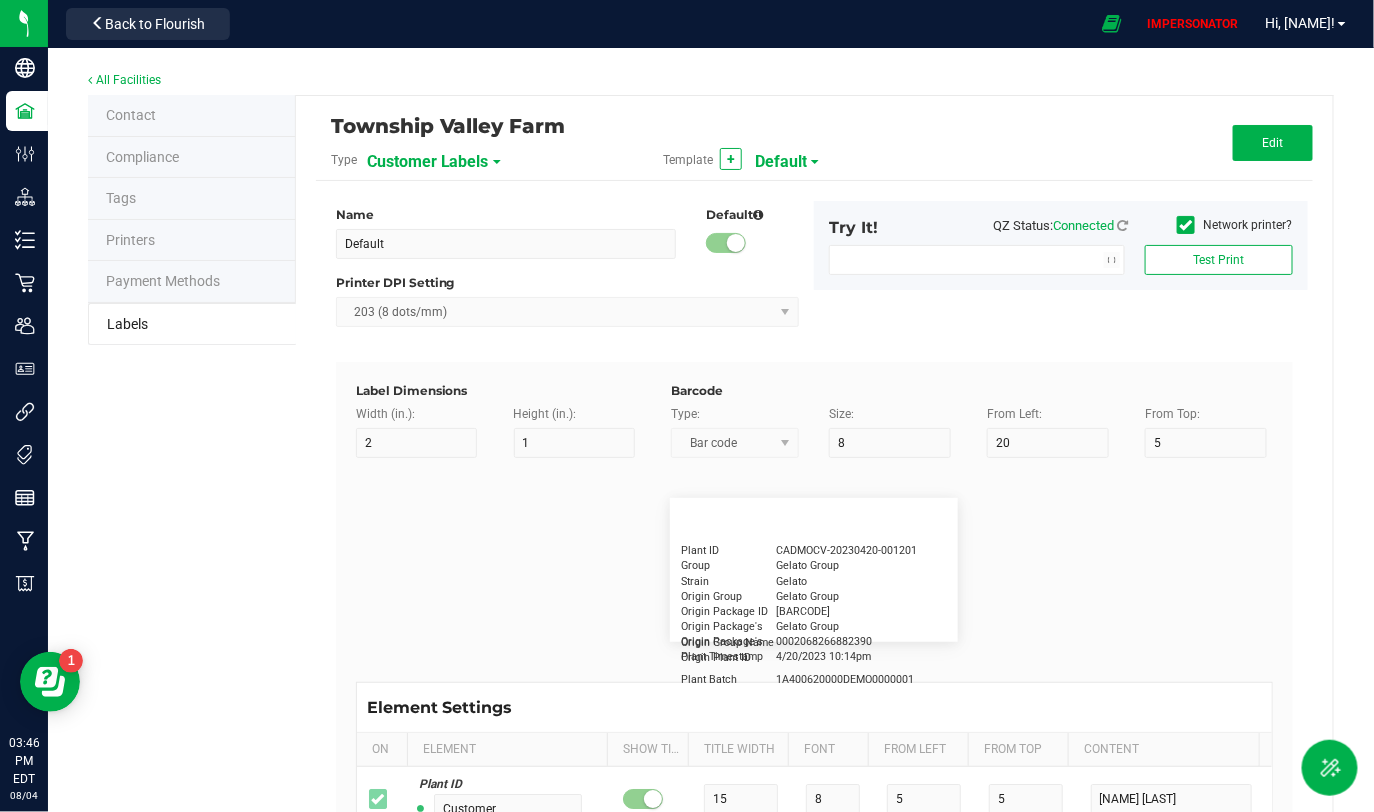 type on "LOTPXGDP-0912" 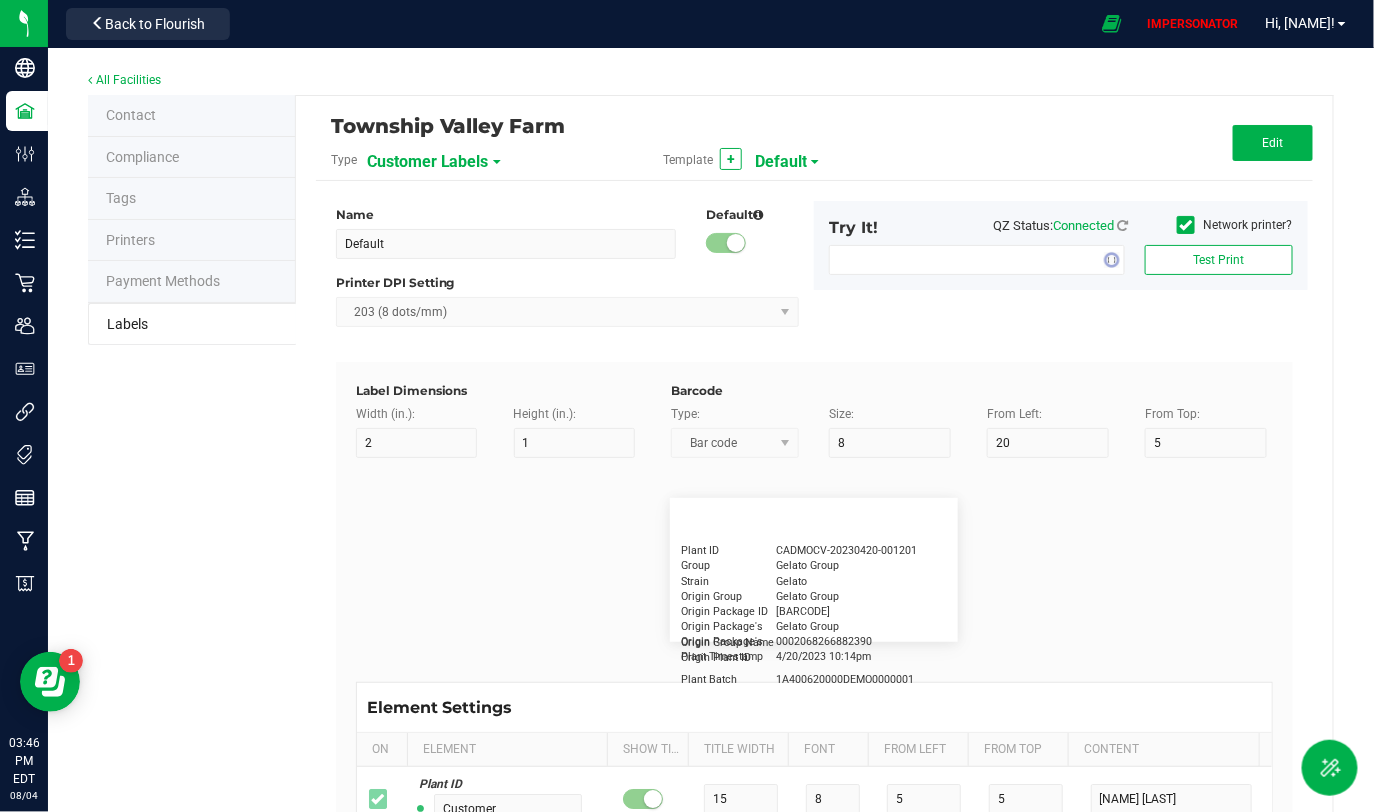type on "Warning" 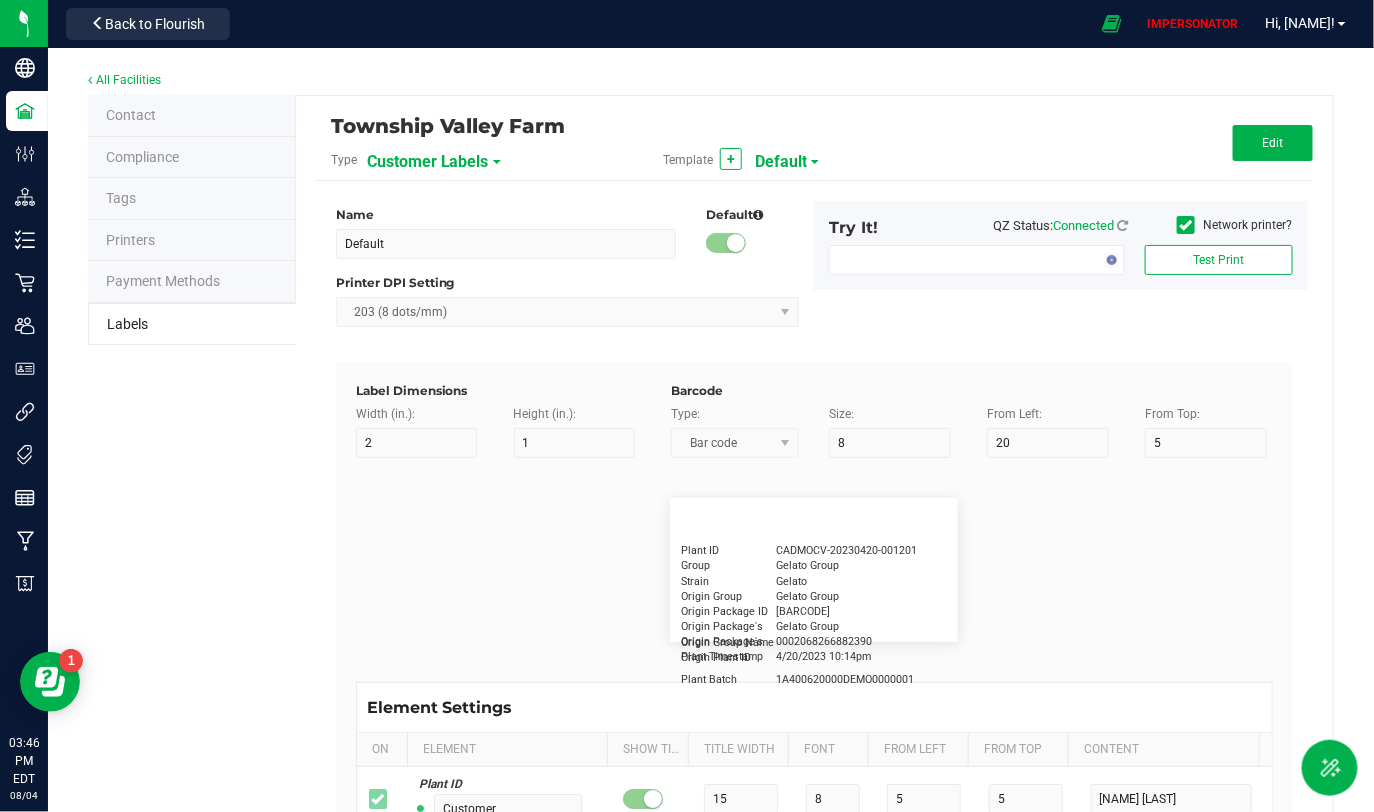 type on "15" 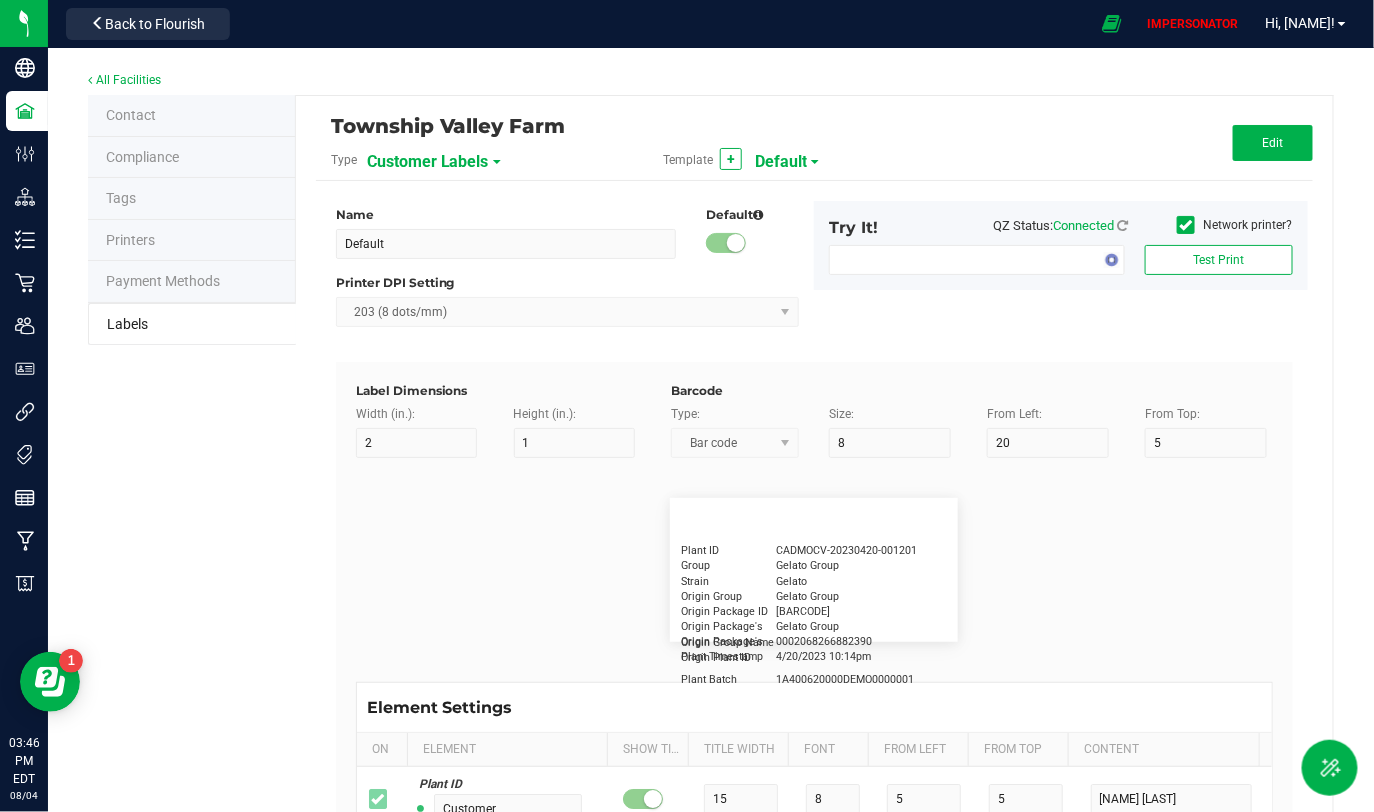 type on "5" 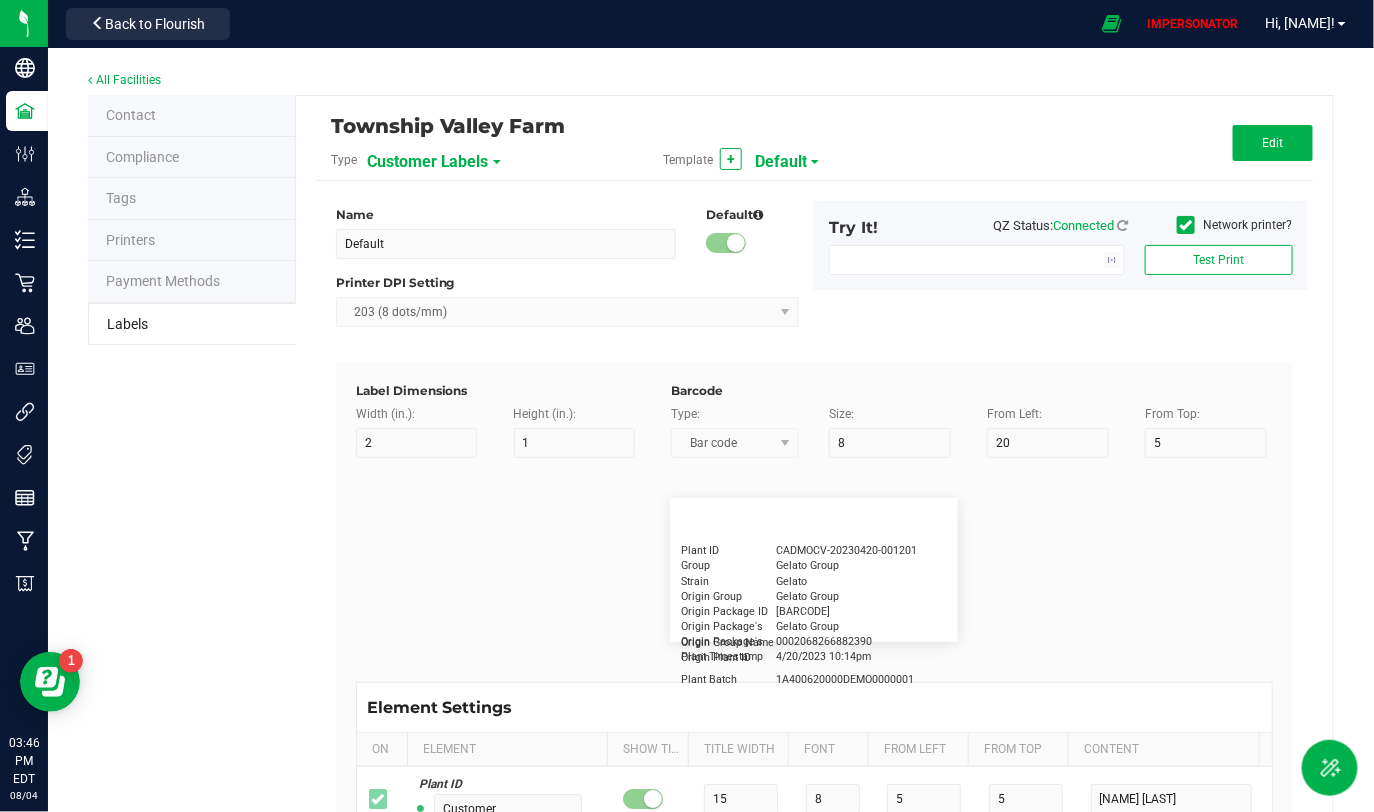 type on "30" 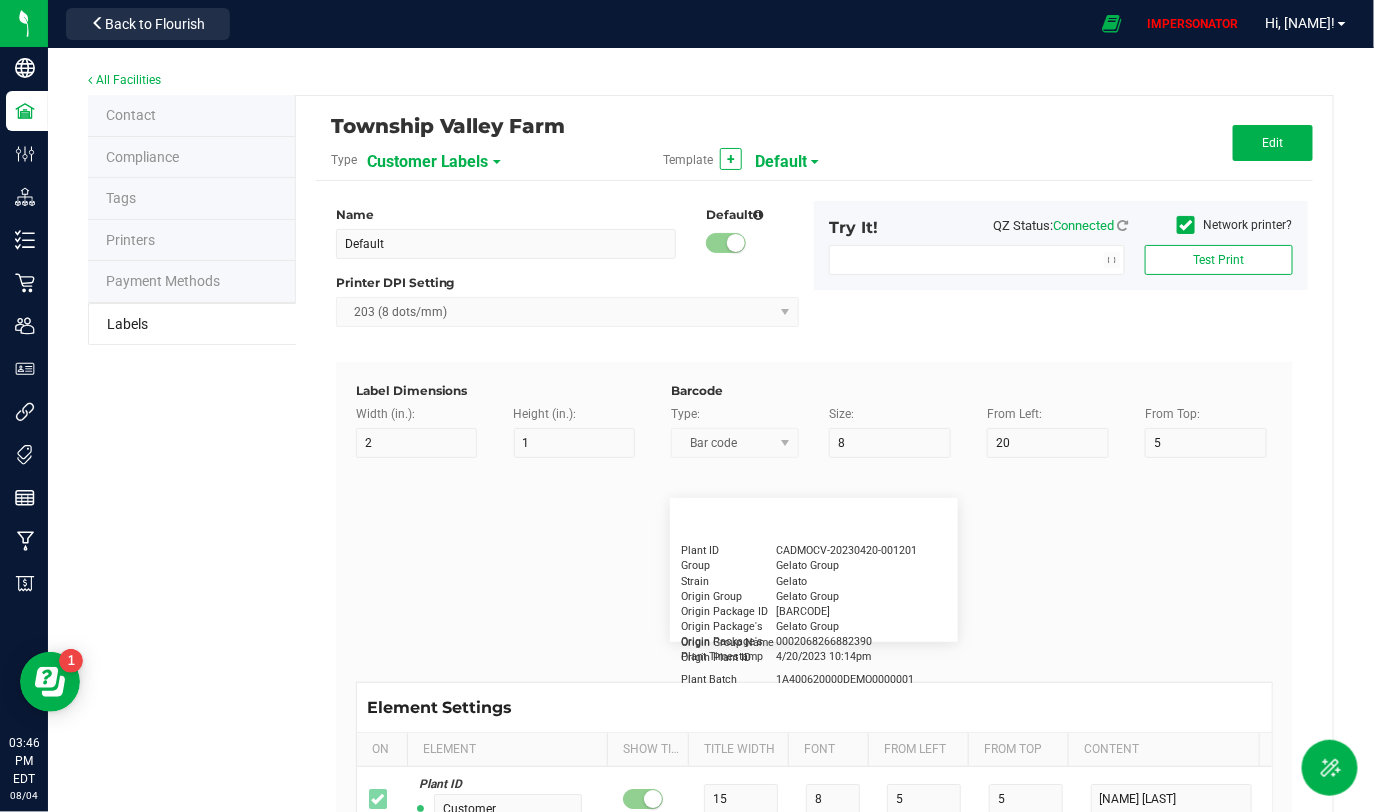 type on "Type Warning Here" 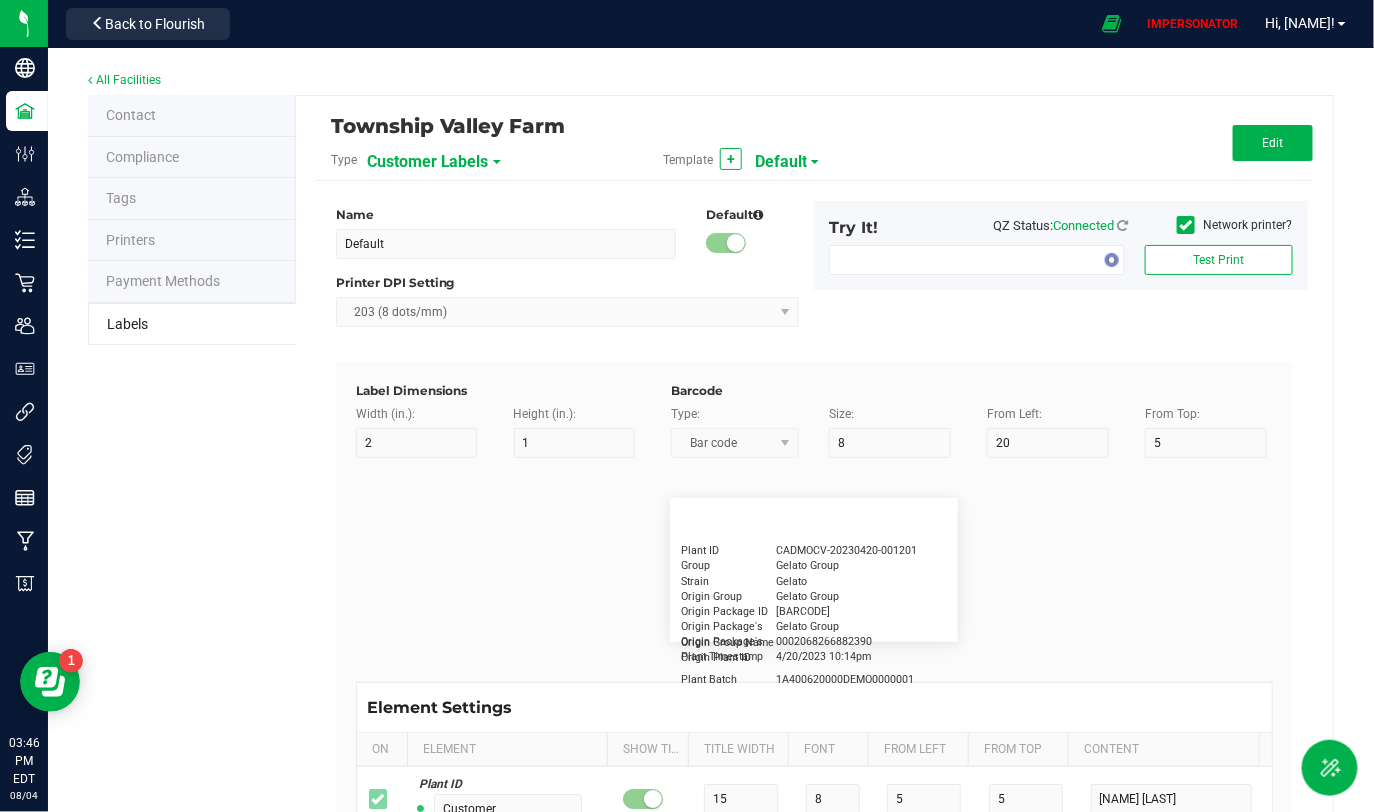 type on "Brand" 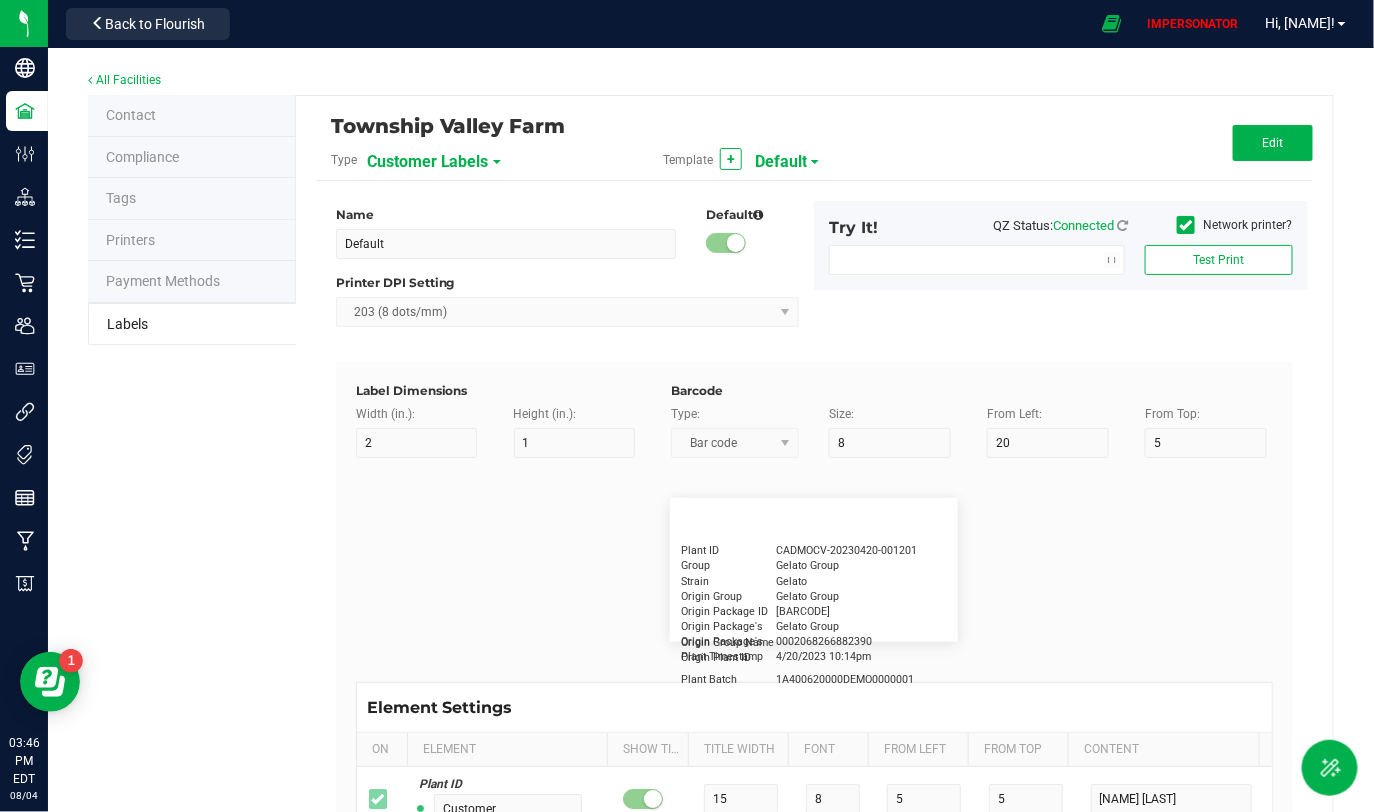 type on "15" 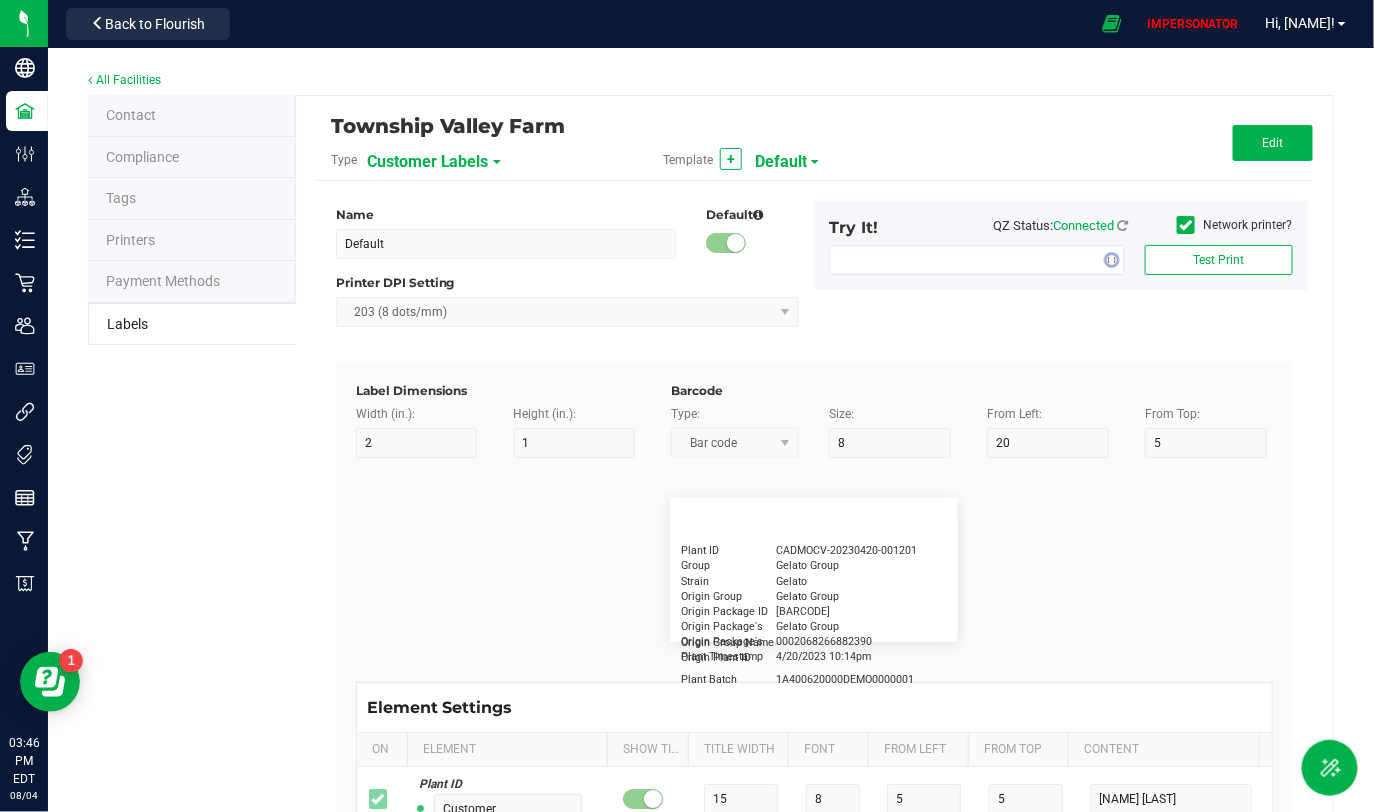 type on "5" 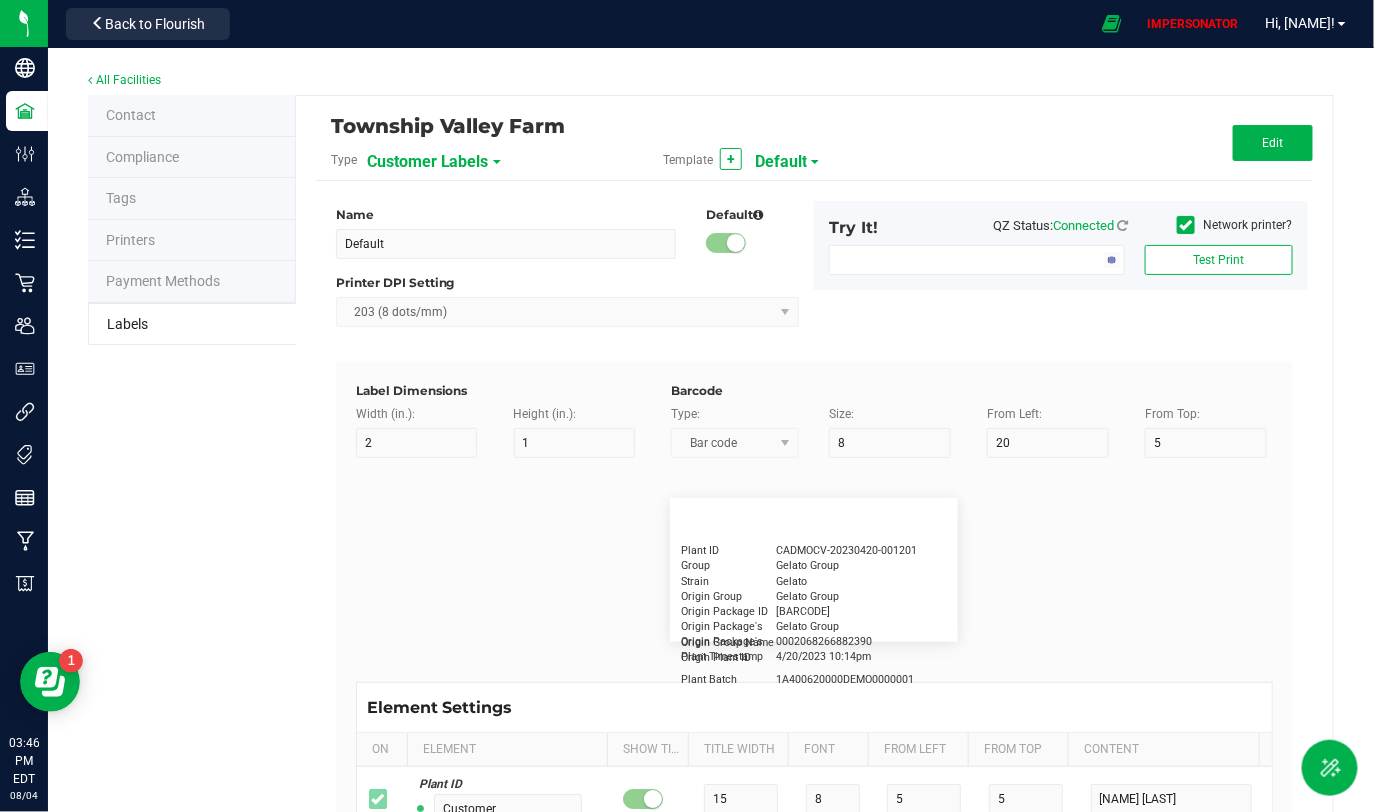 type on "30" 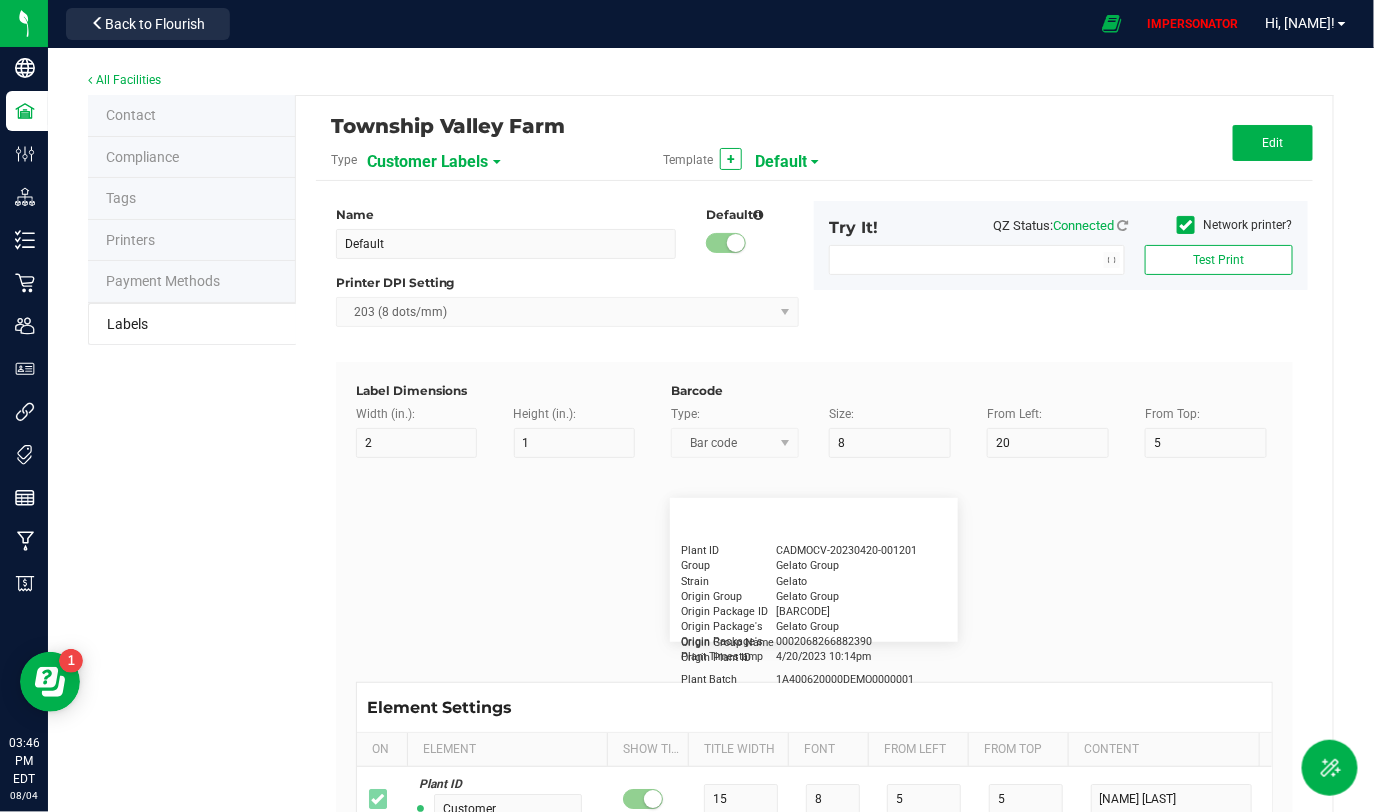 type on "Cannabis Co." 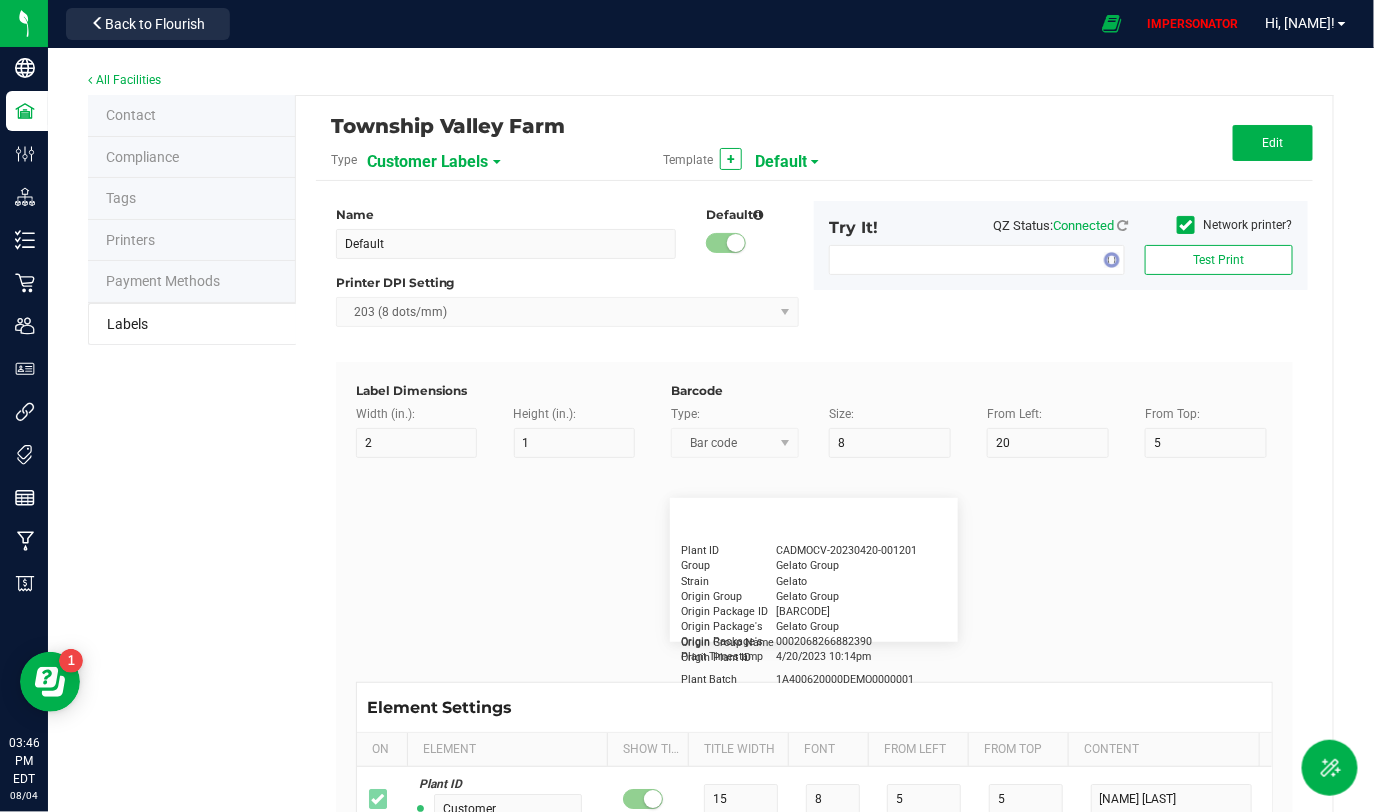 type on "NDC Number" 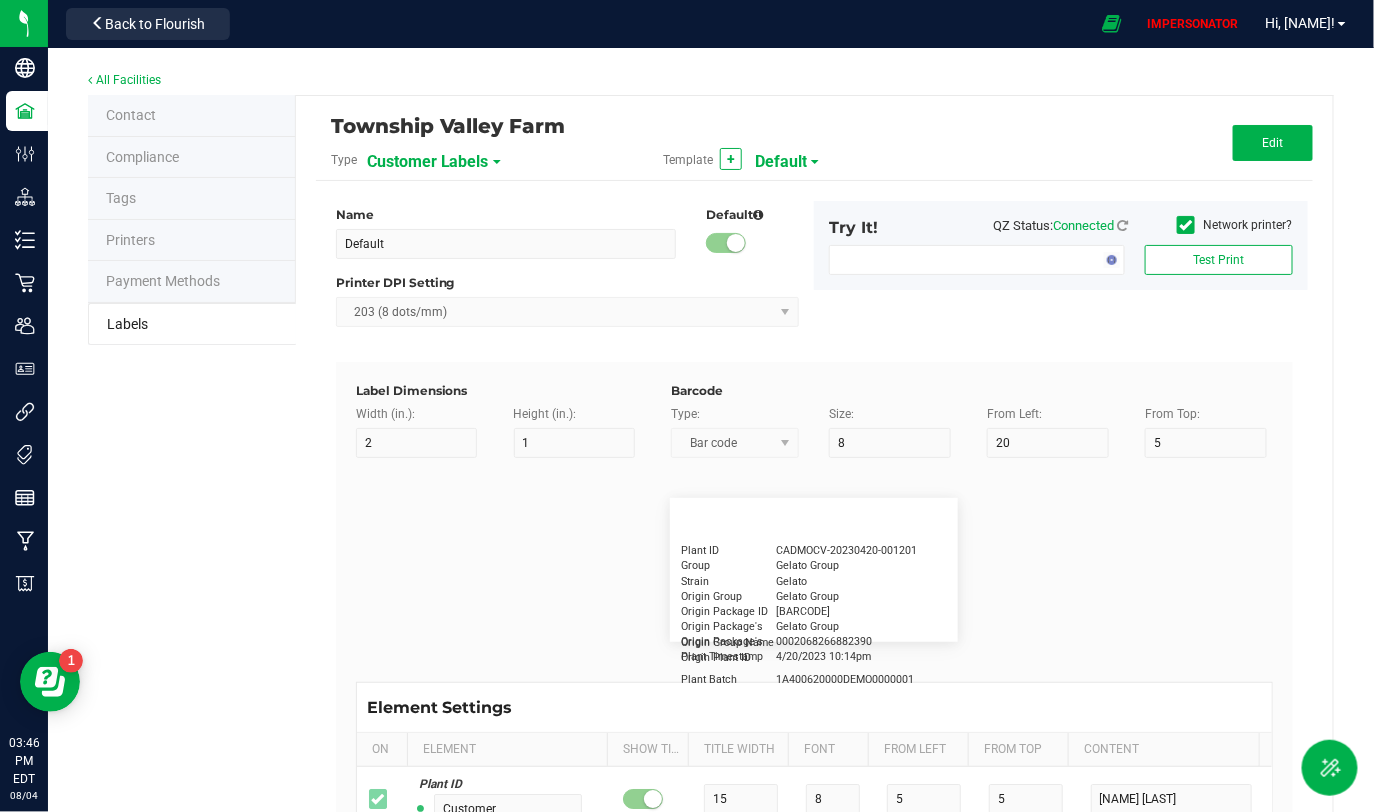 type on "15" 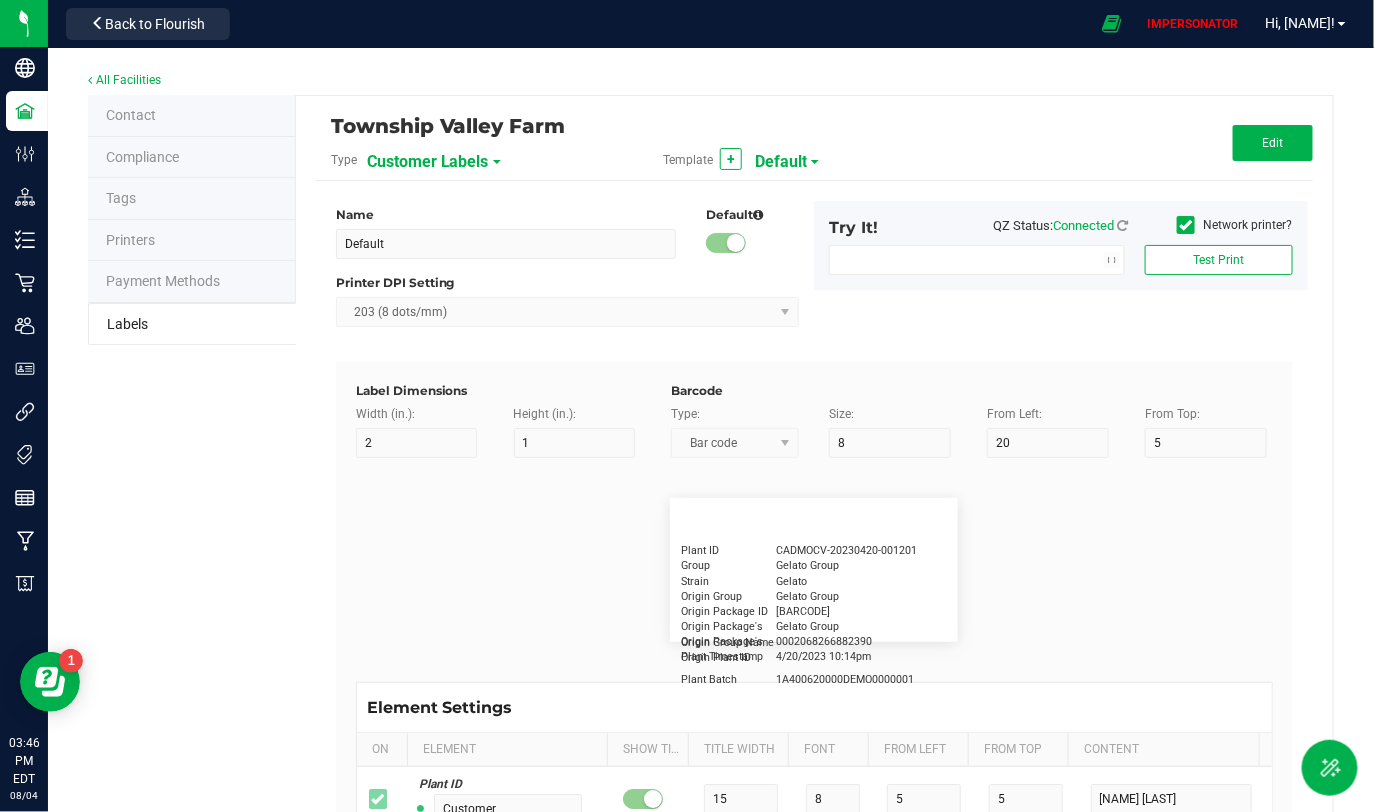 type on "5" 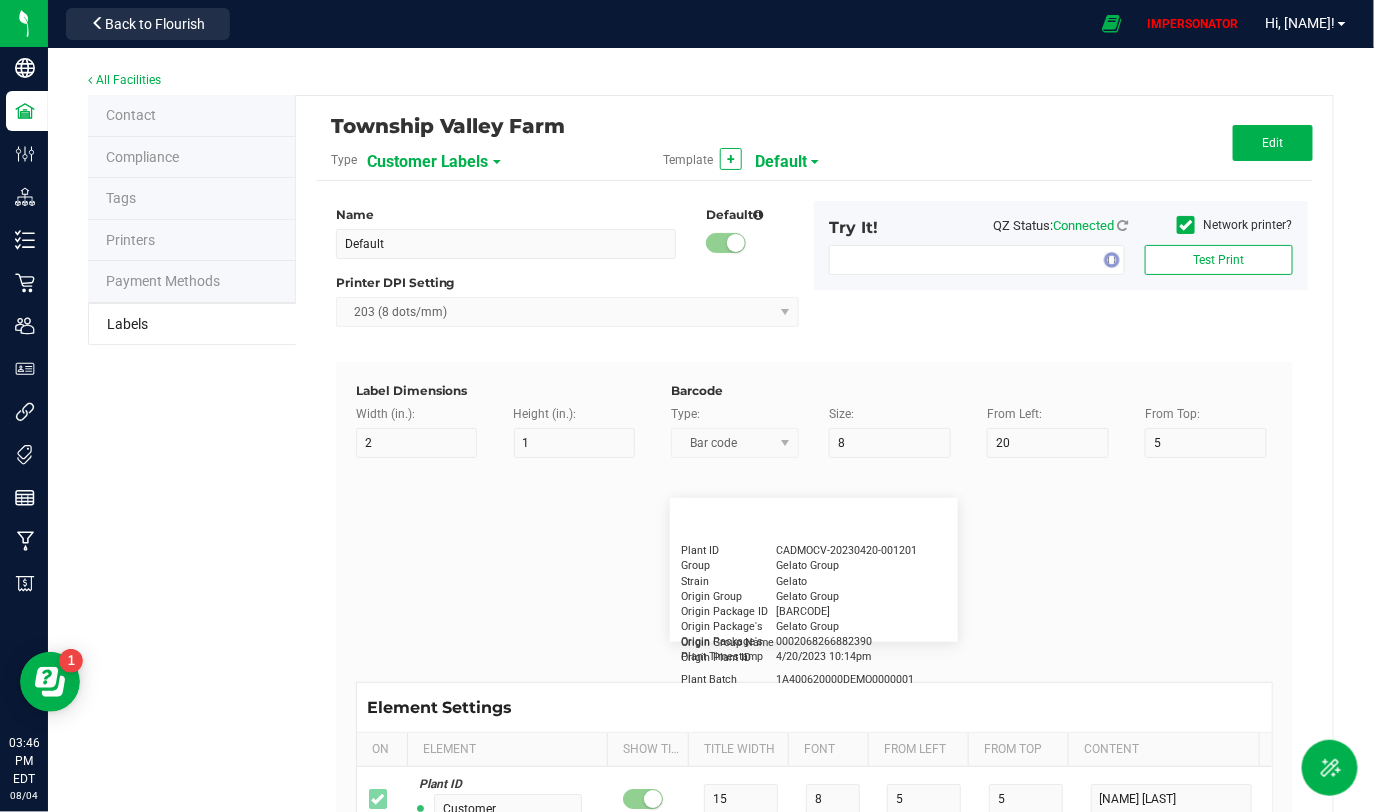 type on "30" 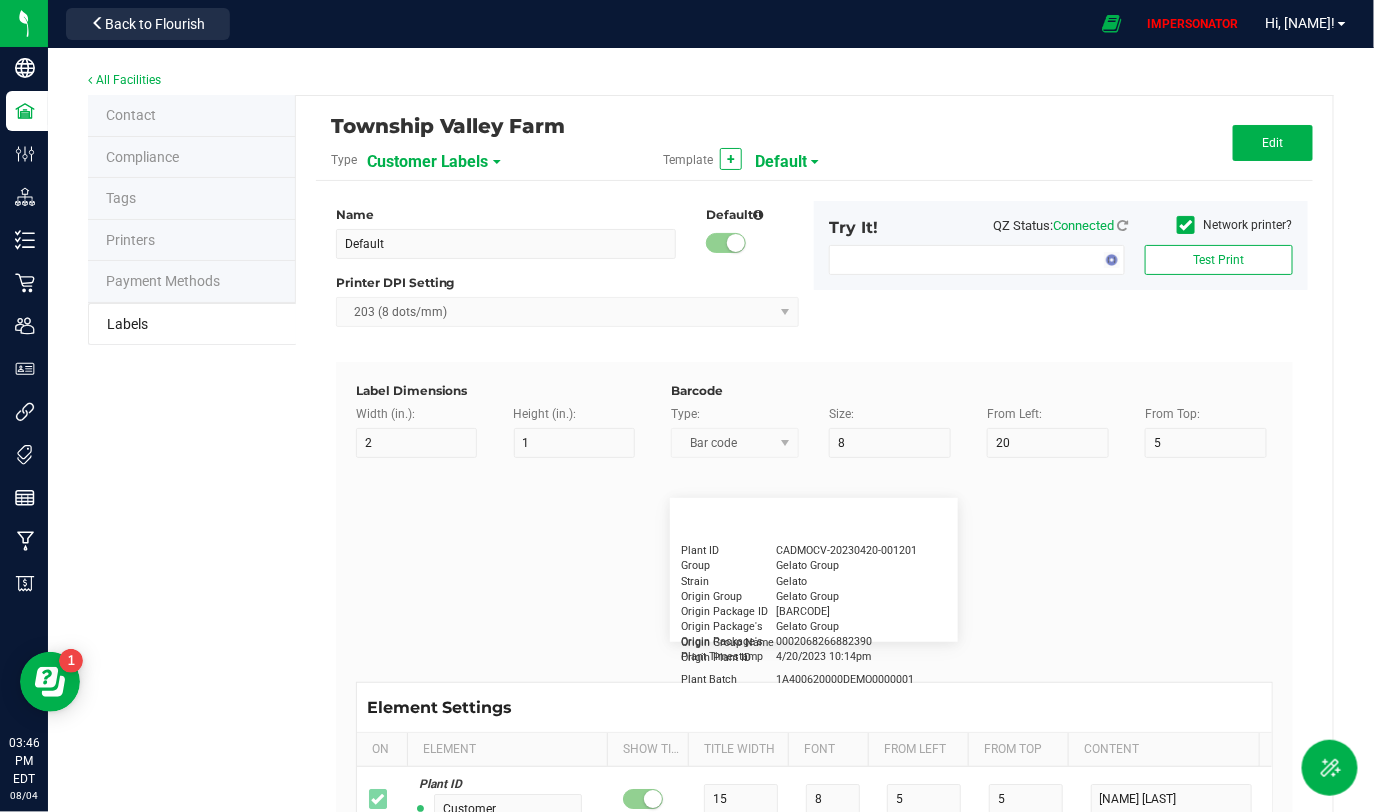 type on "0777-3105-02" 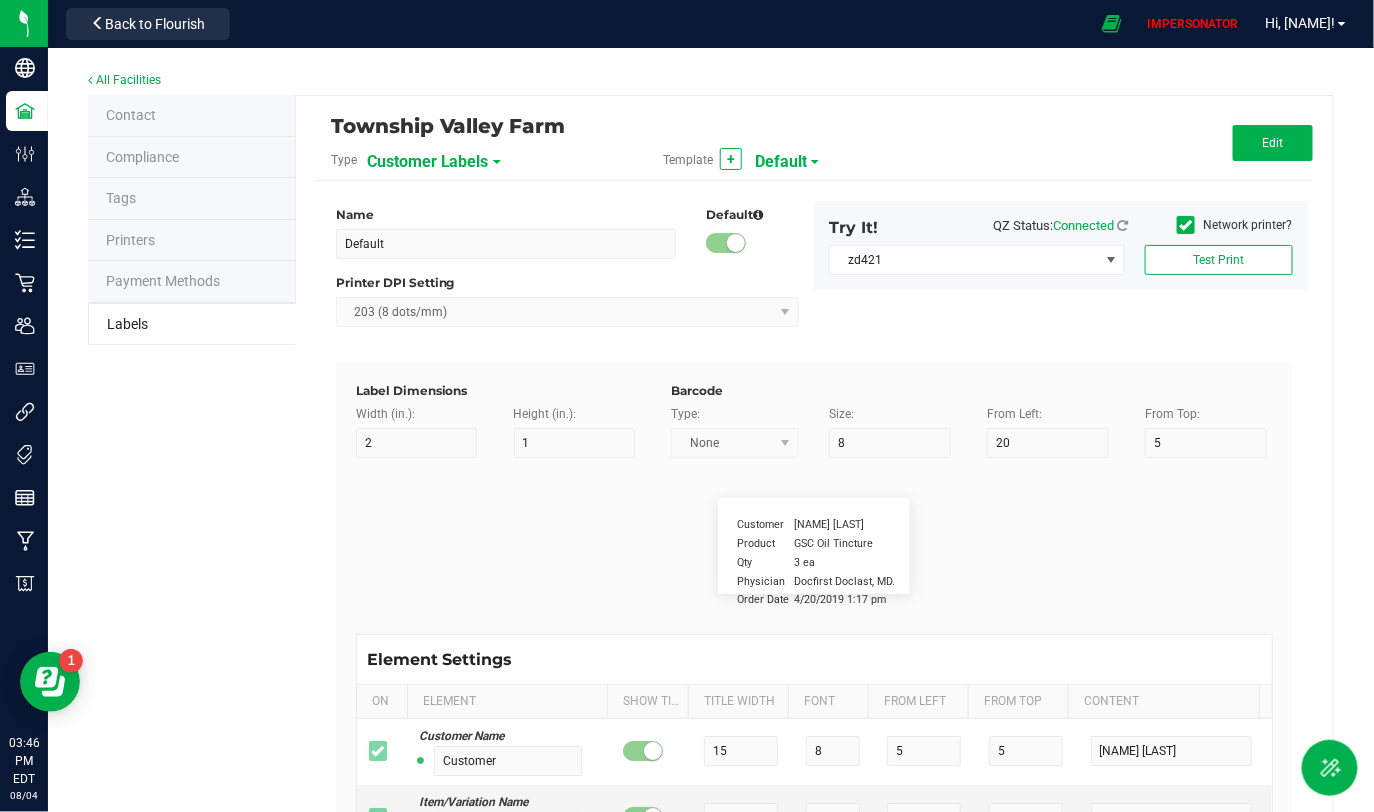 click on "Customer Labels" at bounding box center (428, 162) 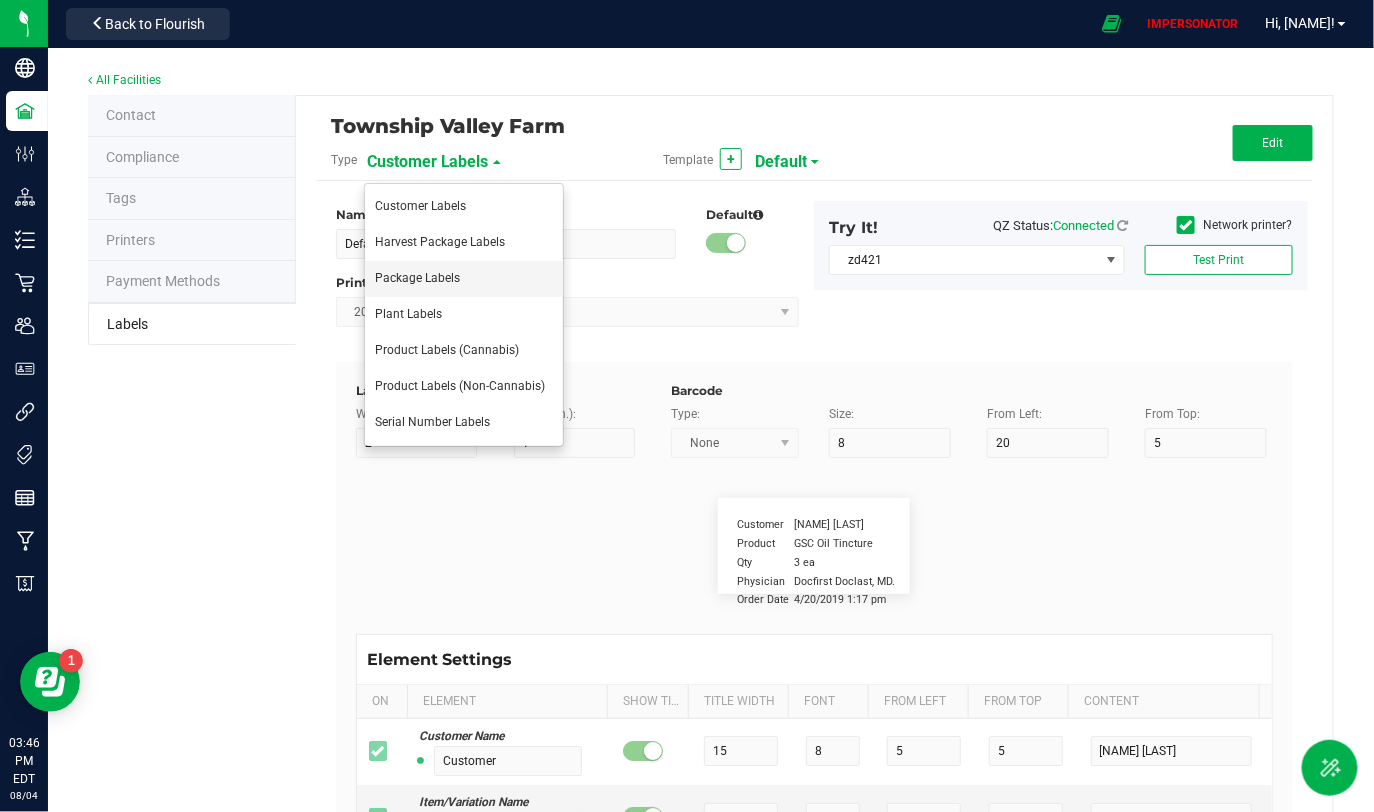 click on "Package Labels" at bounding box center [417, 278] 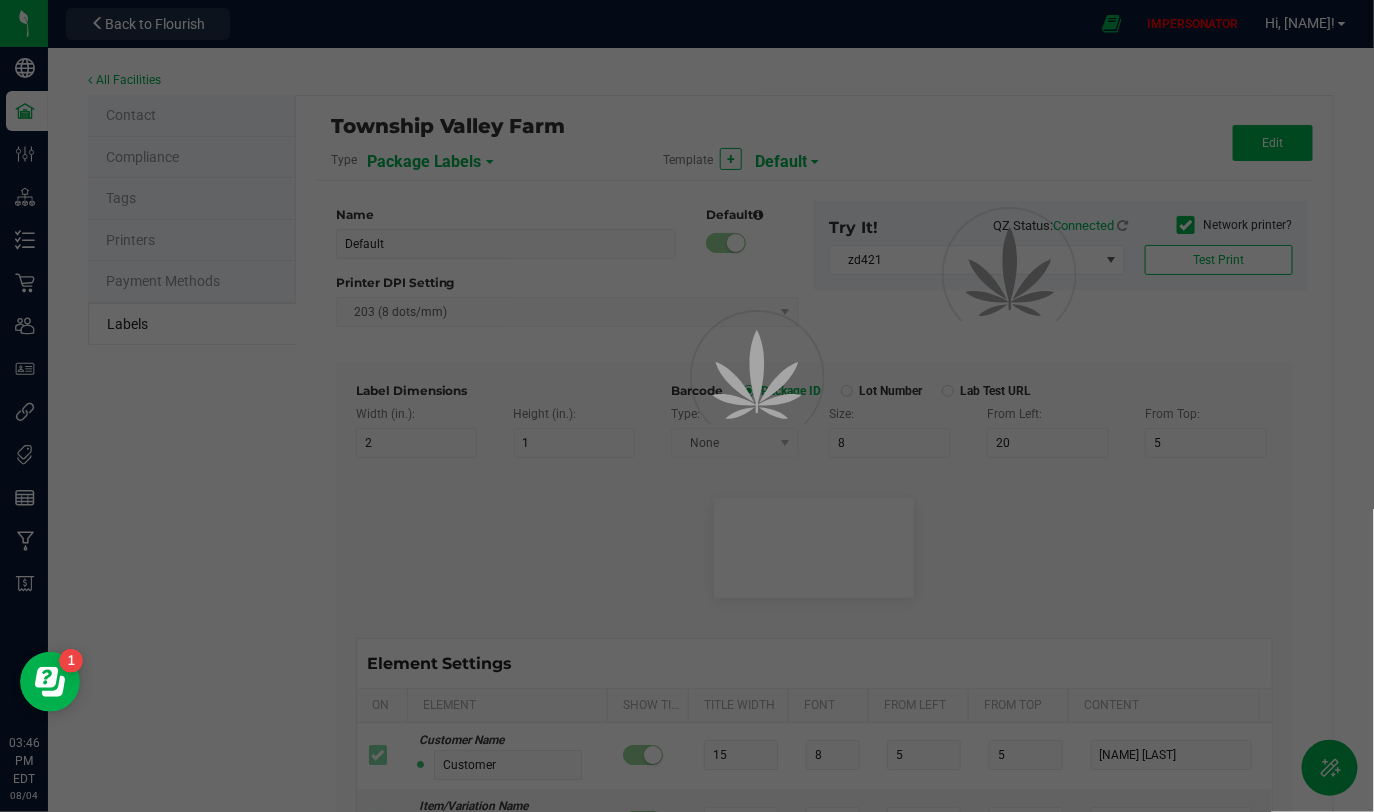 type on "4" 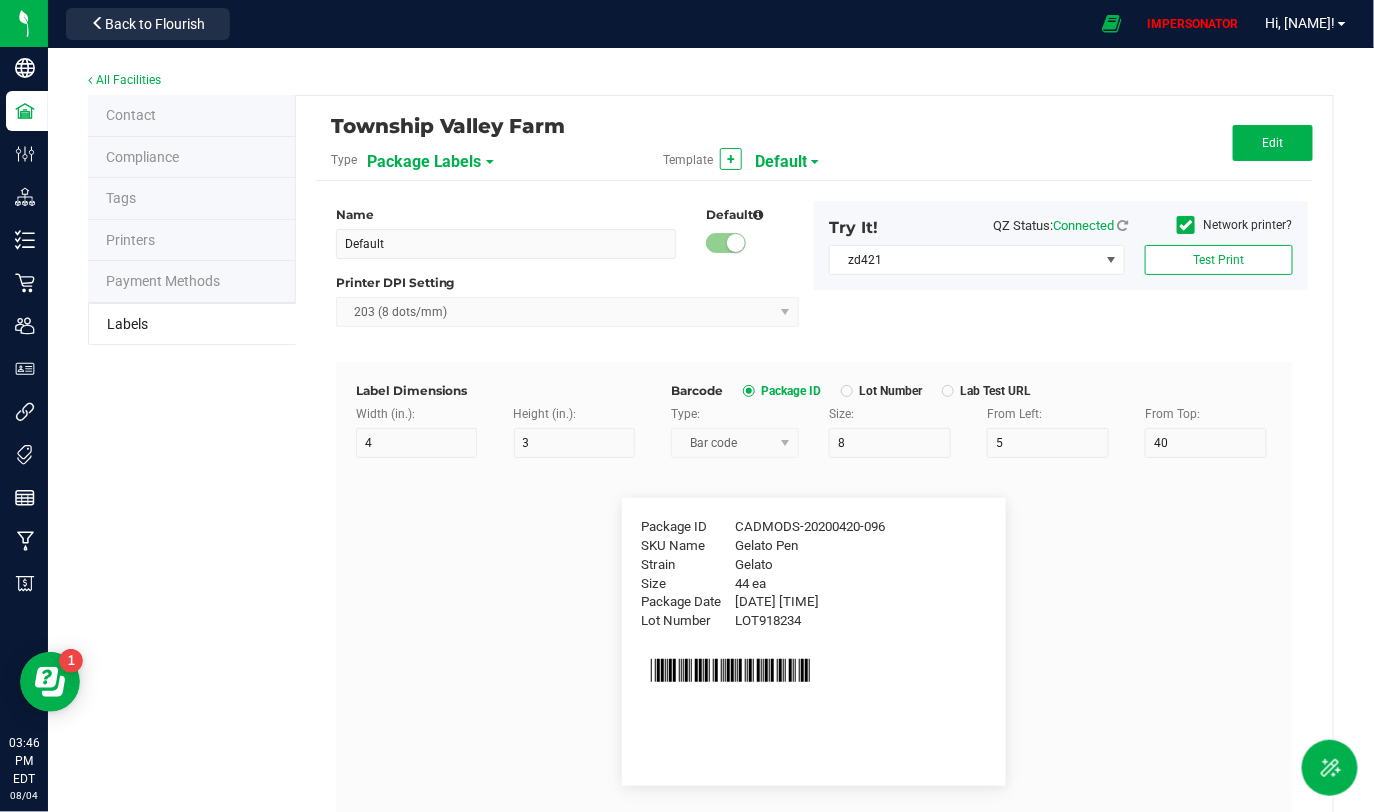 click on "Default" at bounding box center (781, 162) 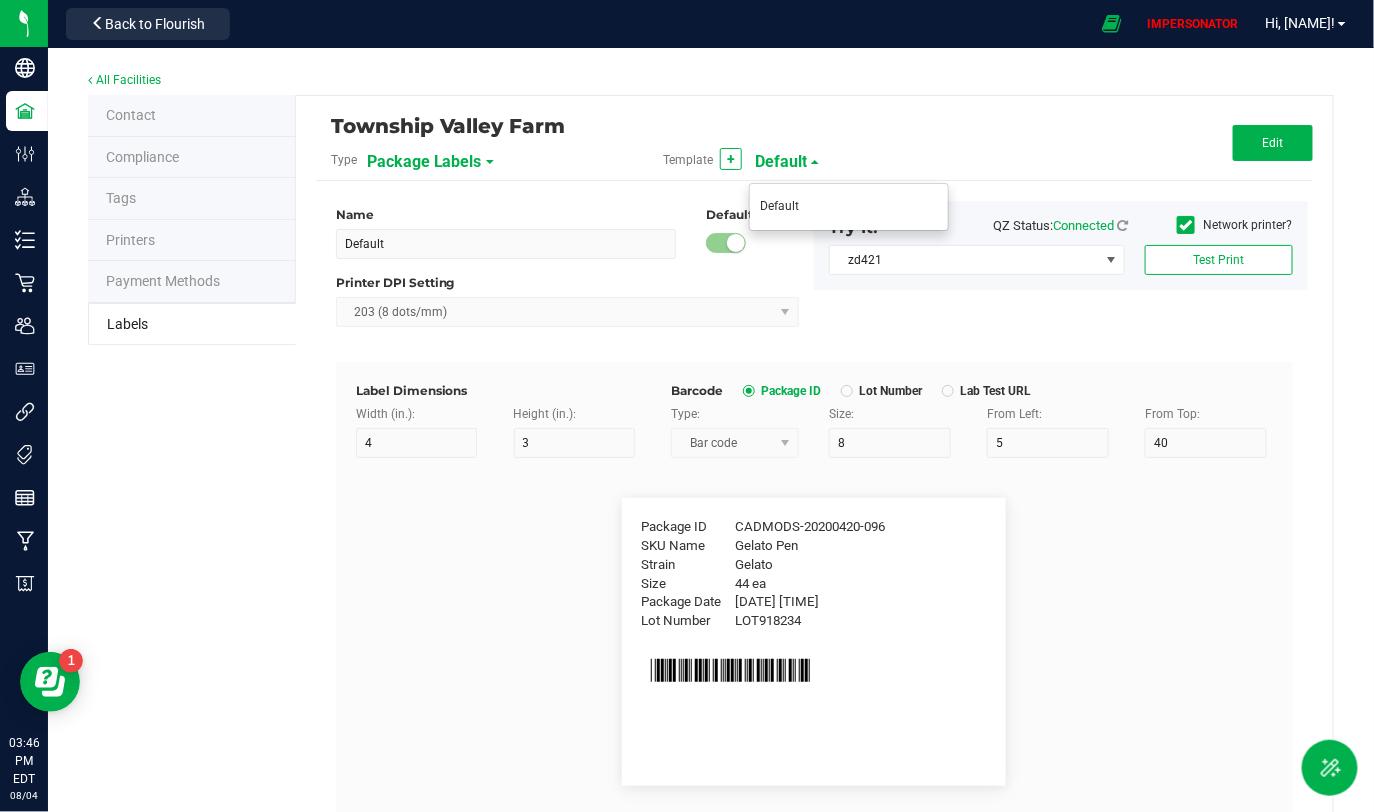 click on "Package Labels" at bounding box center [424, 162] 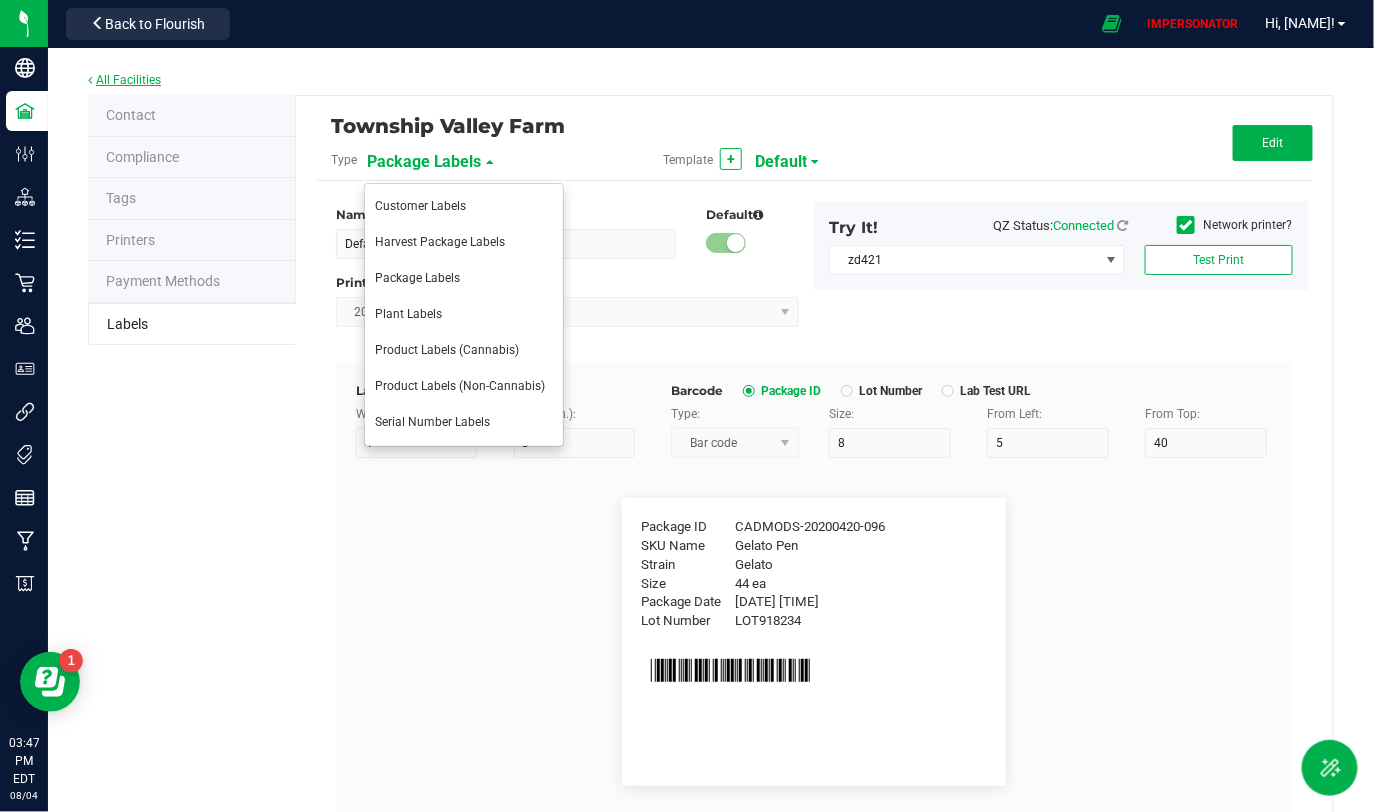click on "All Facilities" at bounding box center [124, 80] 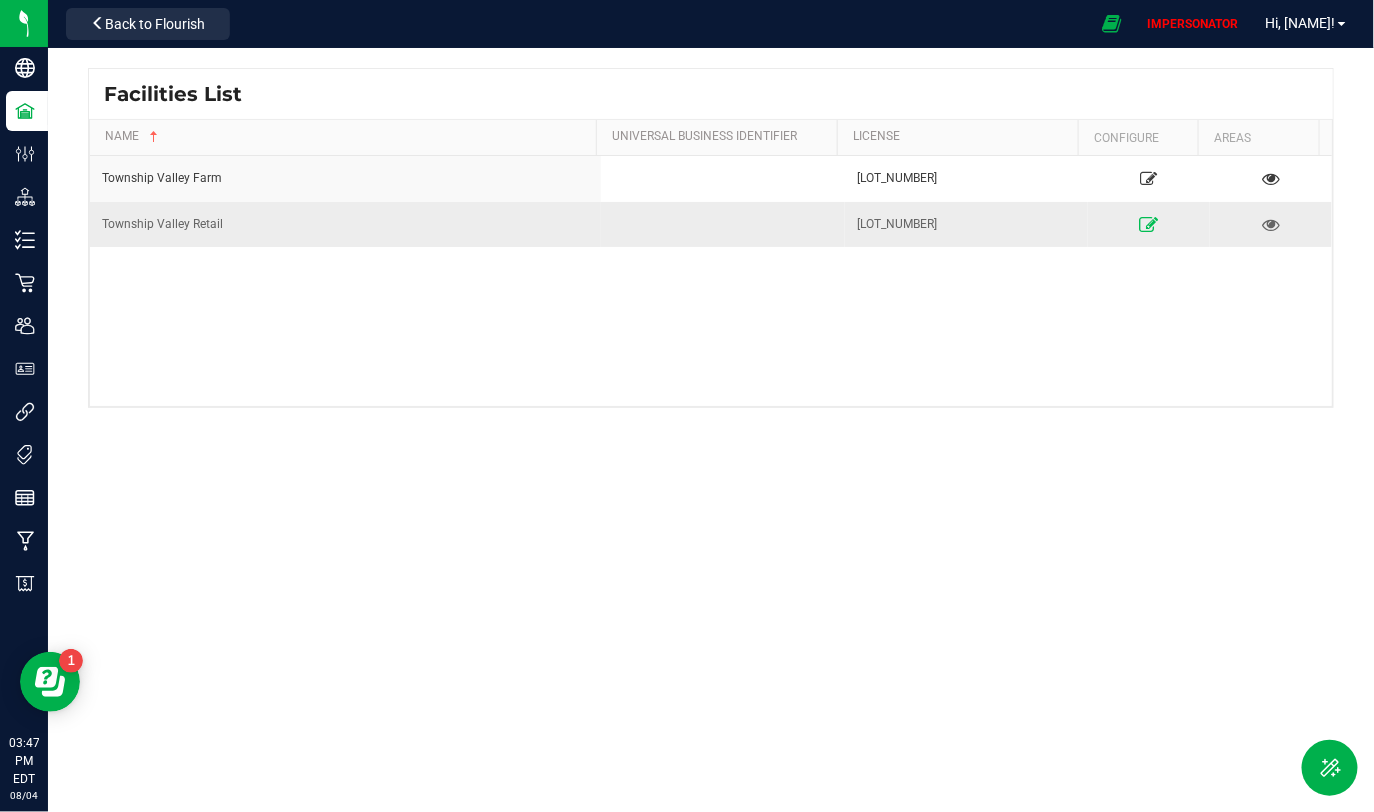 click at bounding box center (1150, 224) 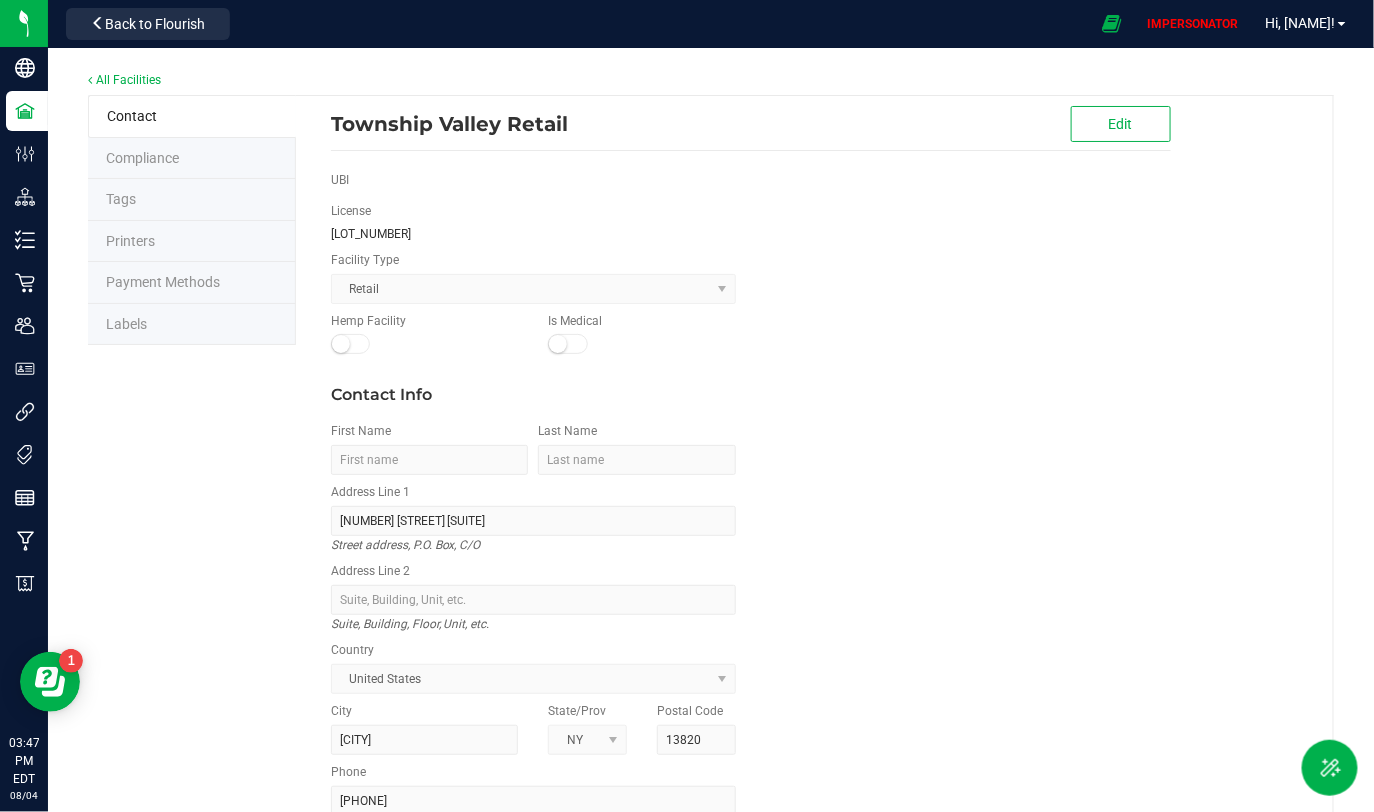 click on "Labels" at bounding box center [192, 325] 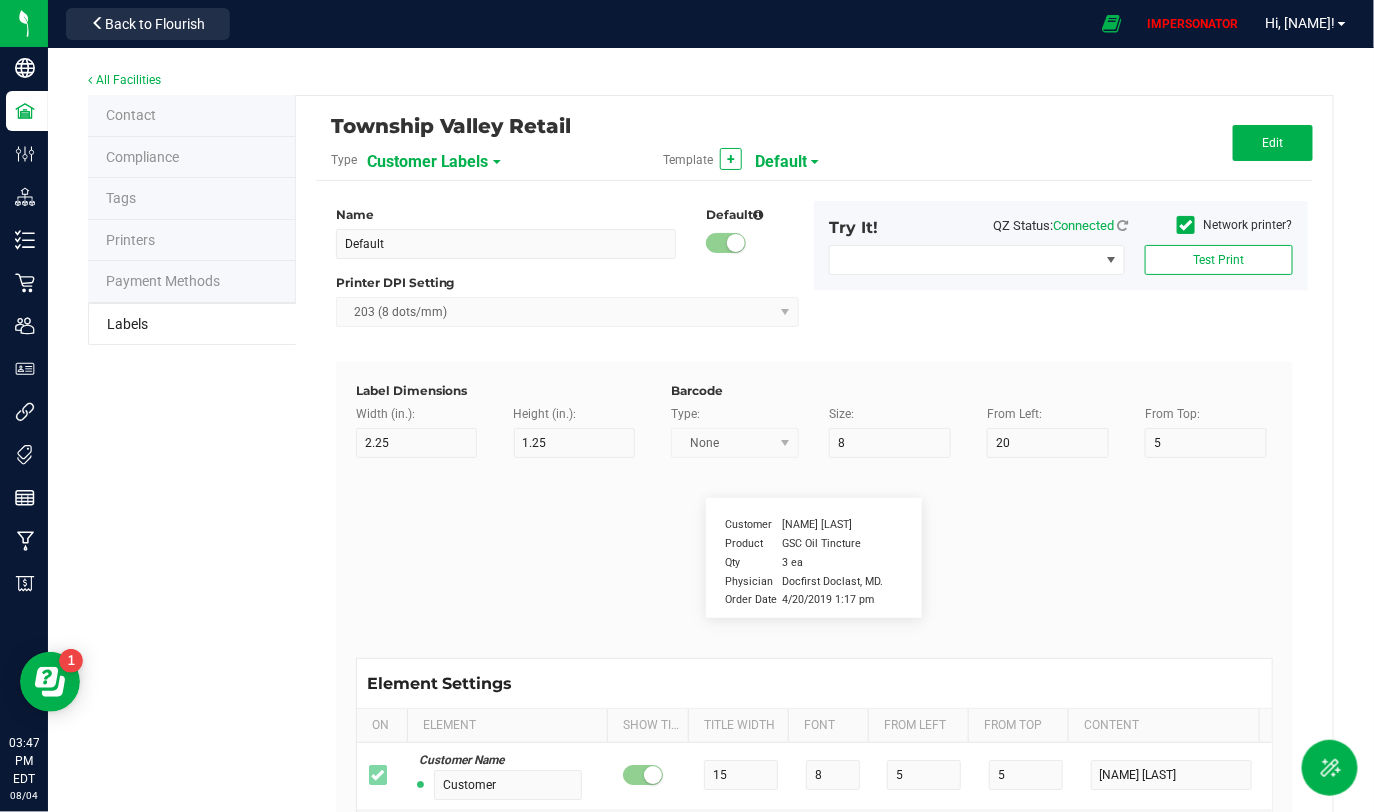 click on "Customer Labels" at bounding box center (428, 162) 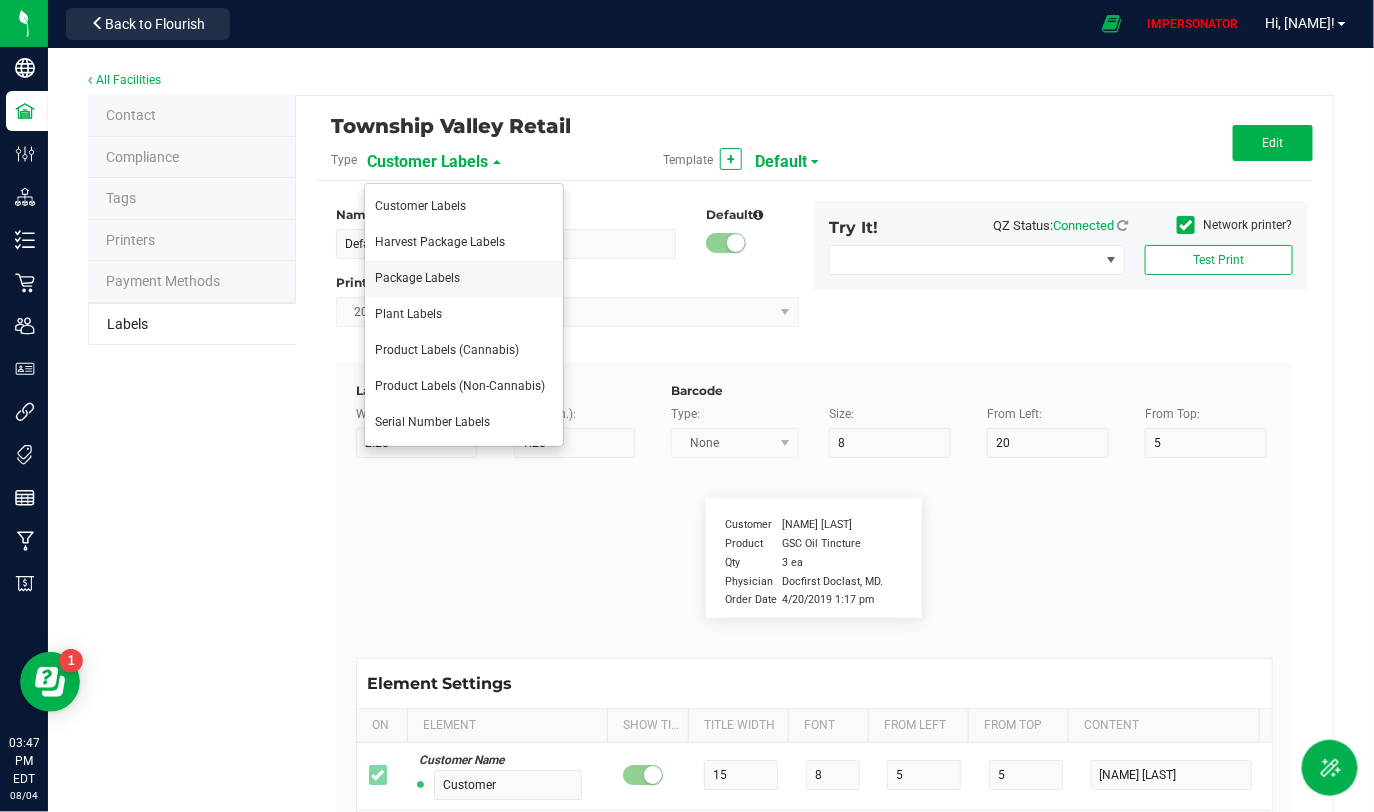 click on "Package Labels" at bounding box center (417, 278) 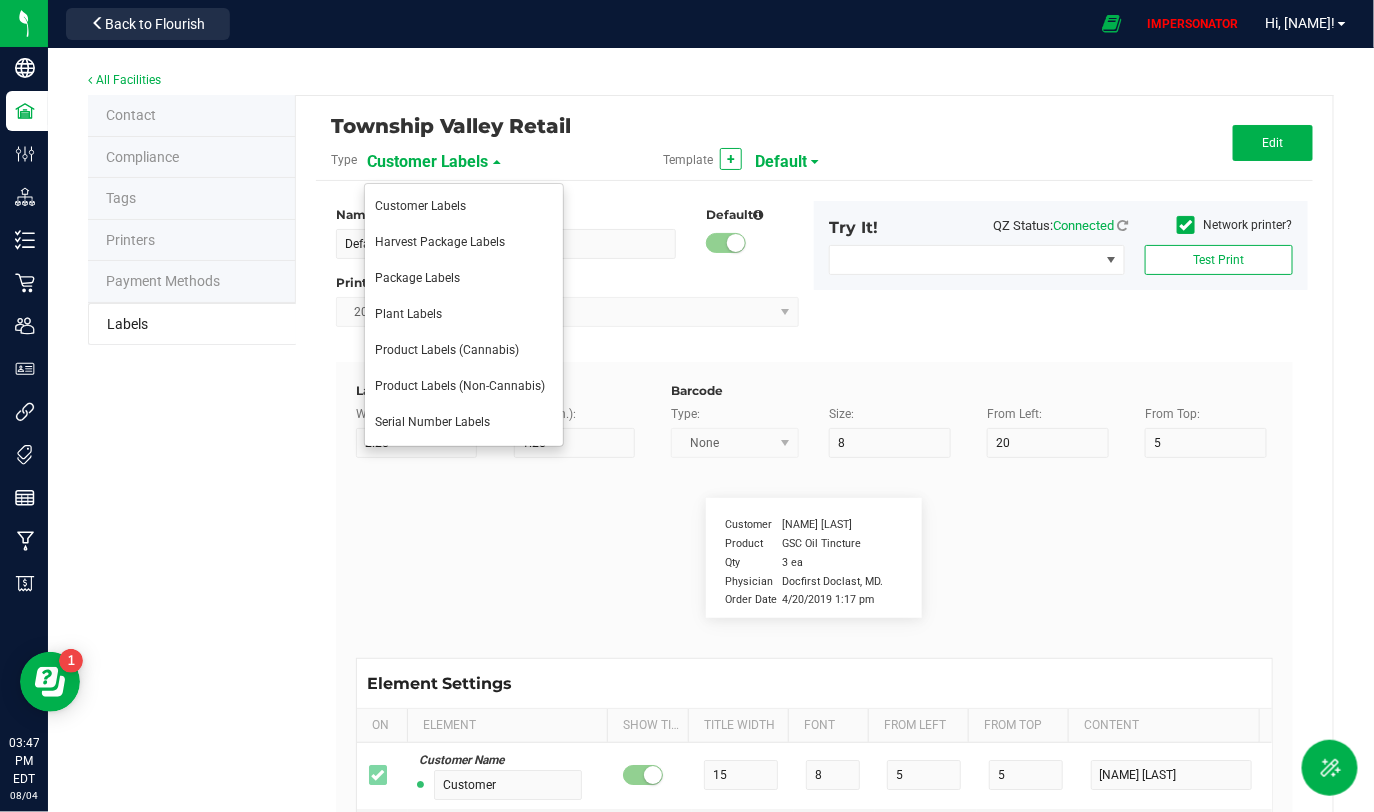 type on "4" 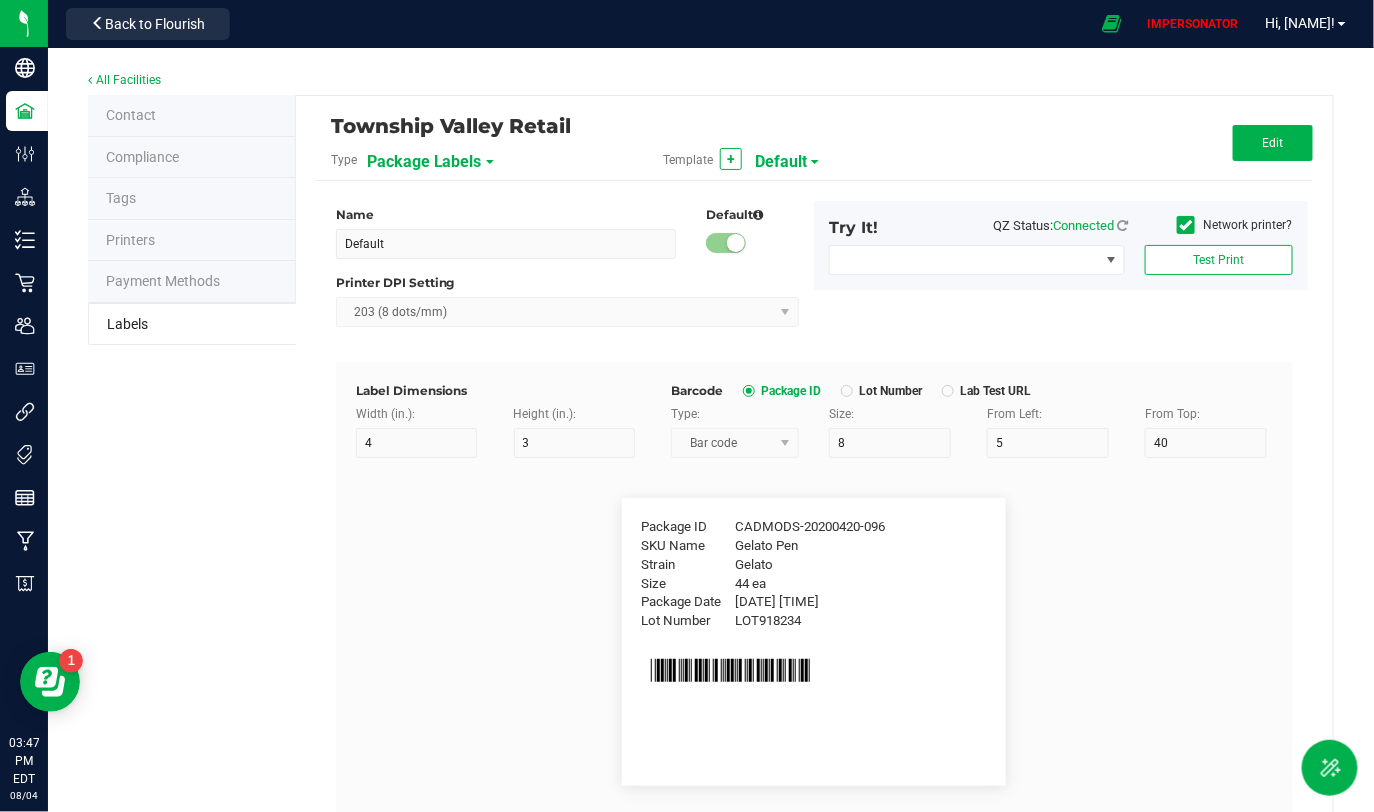 click on "Default" at bounding box center (781, 162) 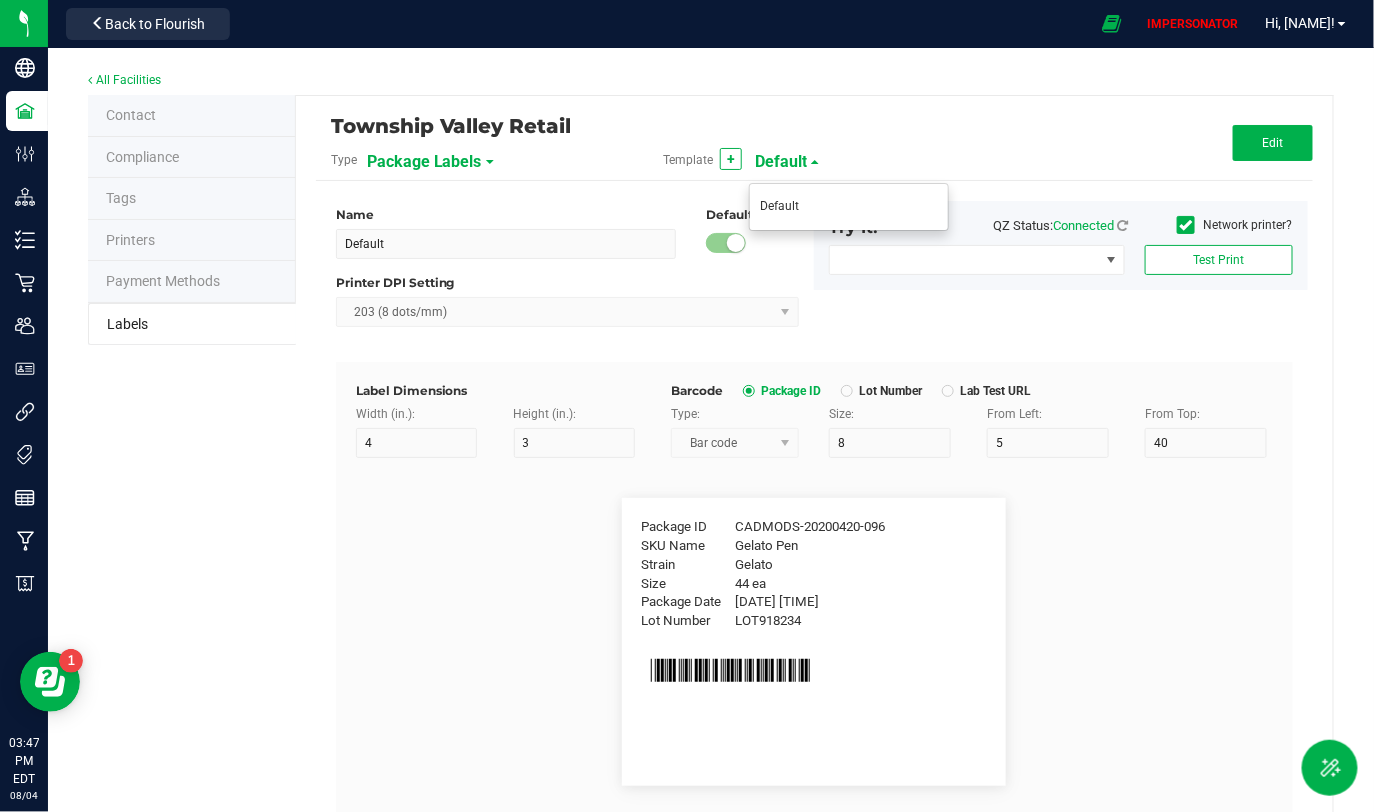 click on "Default" at bounding box center [781, 162] 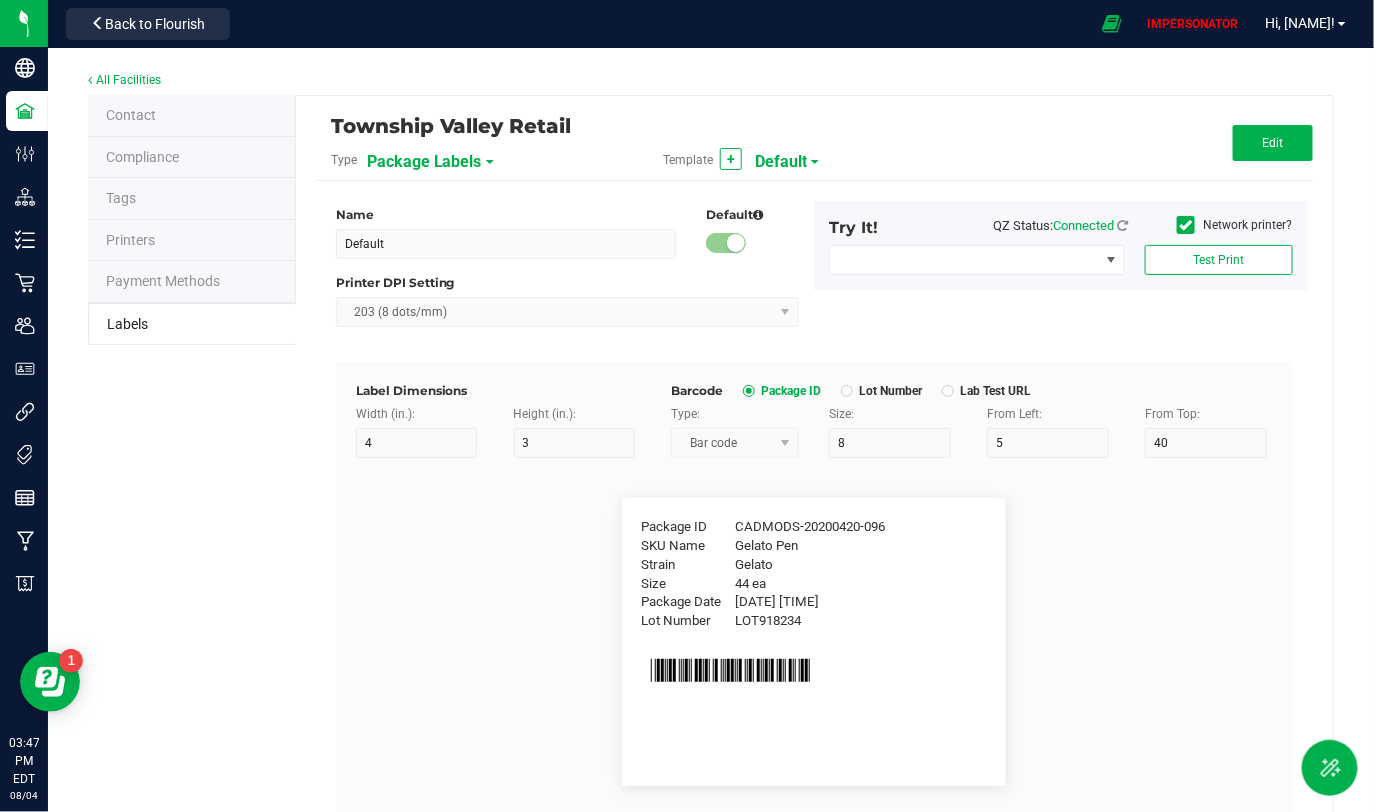 click on "Package Labels" at bounding box center (424, 162) 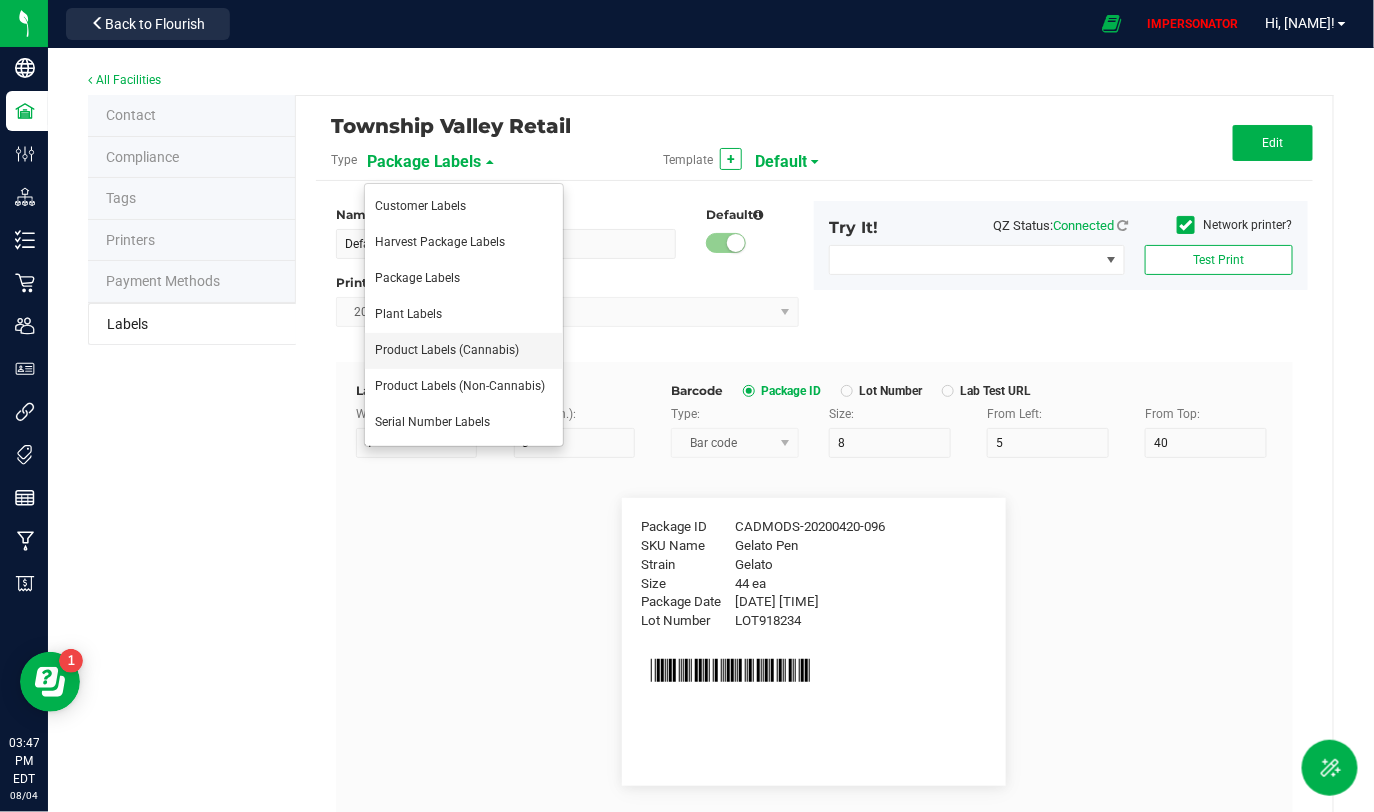 click on "Product Labels (Cannabis)" at bounding box center (447, 350) 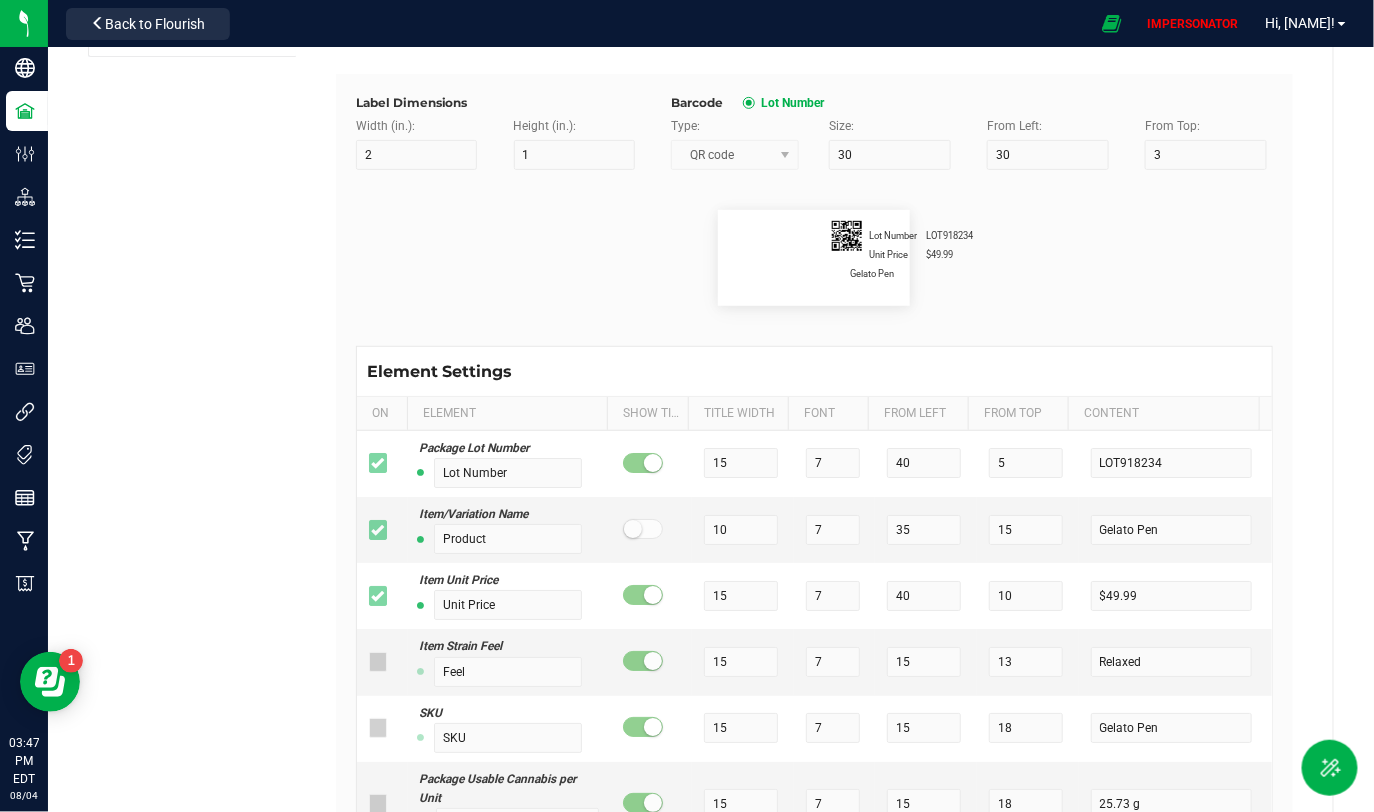 scroll, scrollTop: 327, scrollLeft: 0, axis: vertical 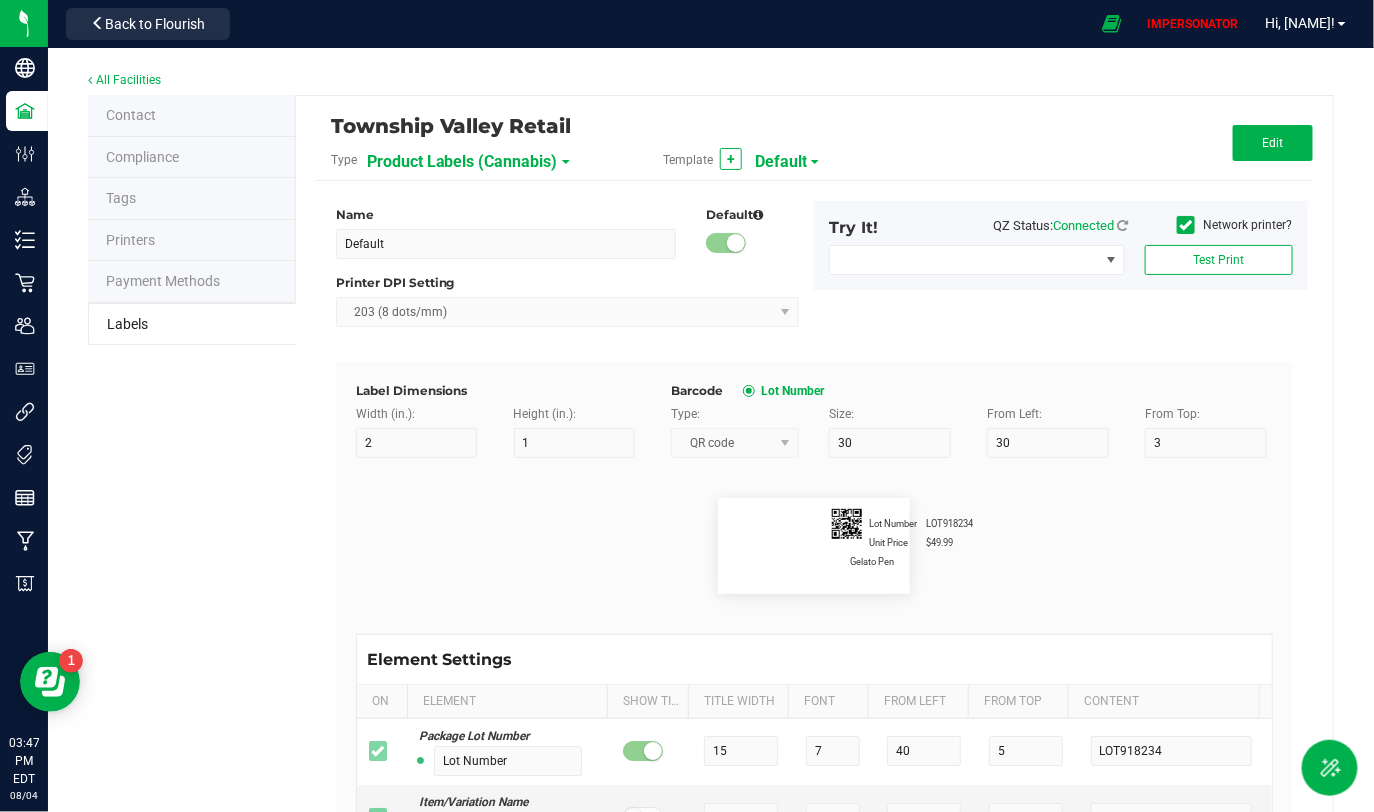 click on "Default" at bounding box center [781, 162] 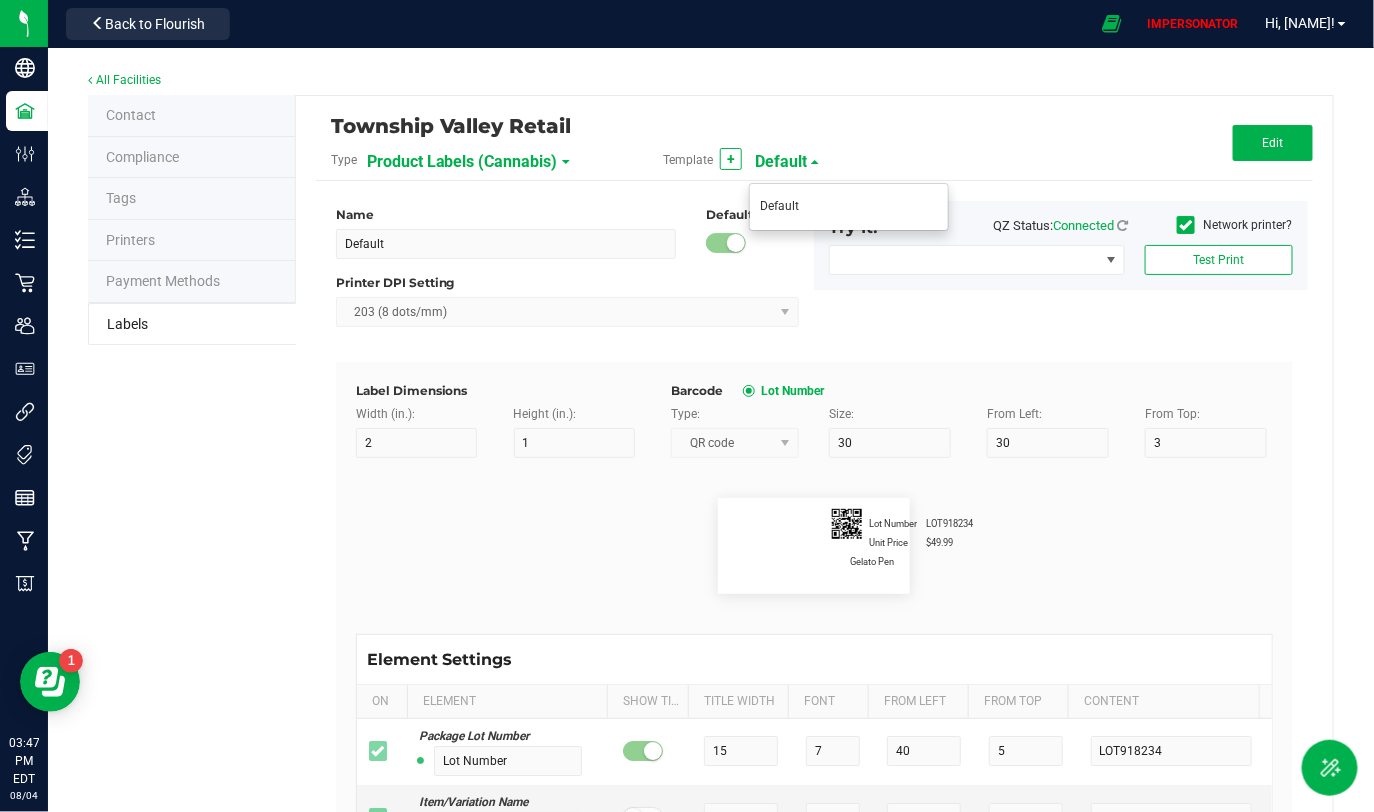 click on "Default" at bounding box center (781, 162) 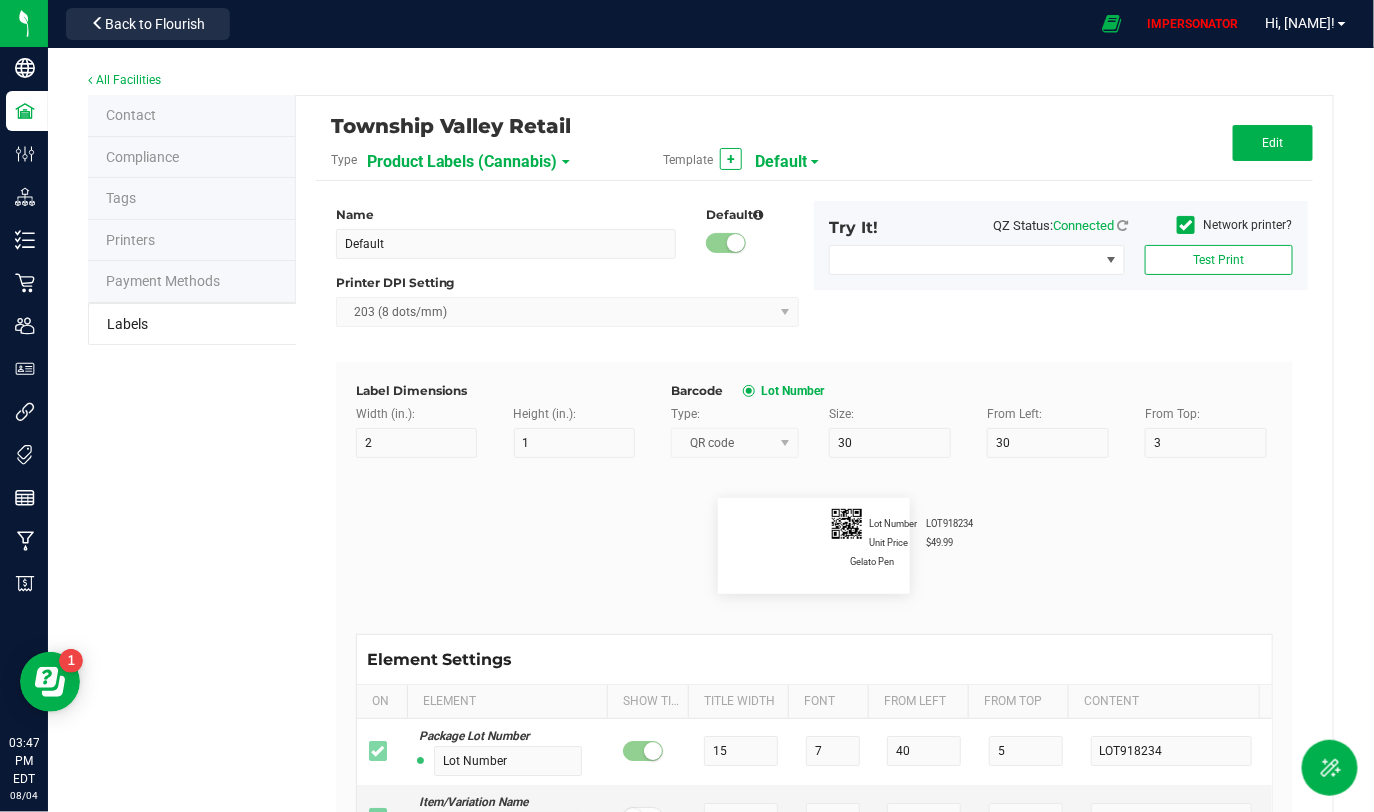 click on "Product Labels (Cannabis)" at bounding box center (462, 162) 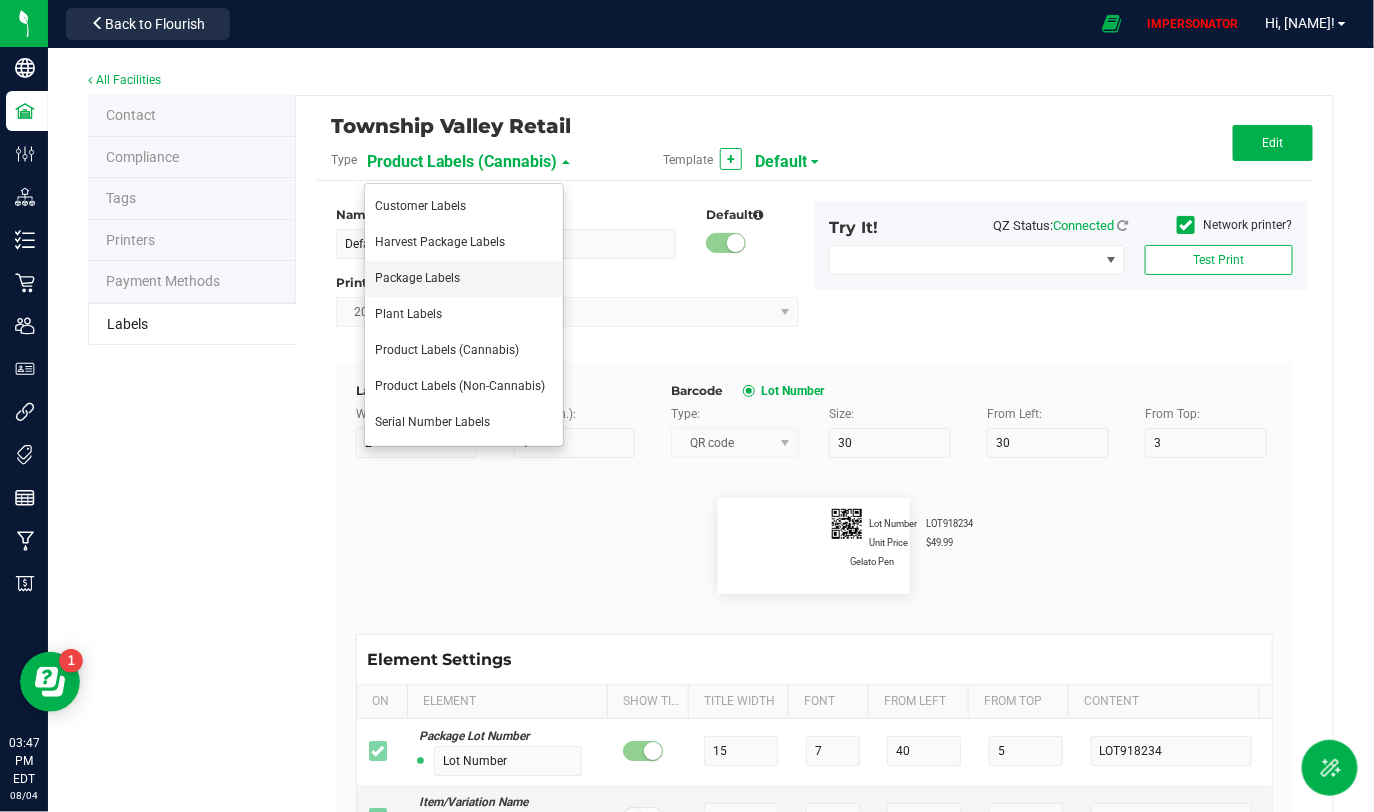 click on "Package Labels" at bounding box center (417, 278) 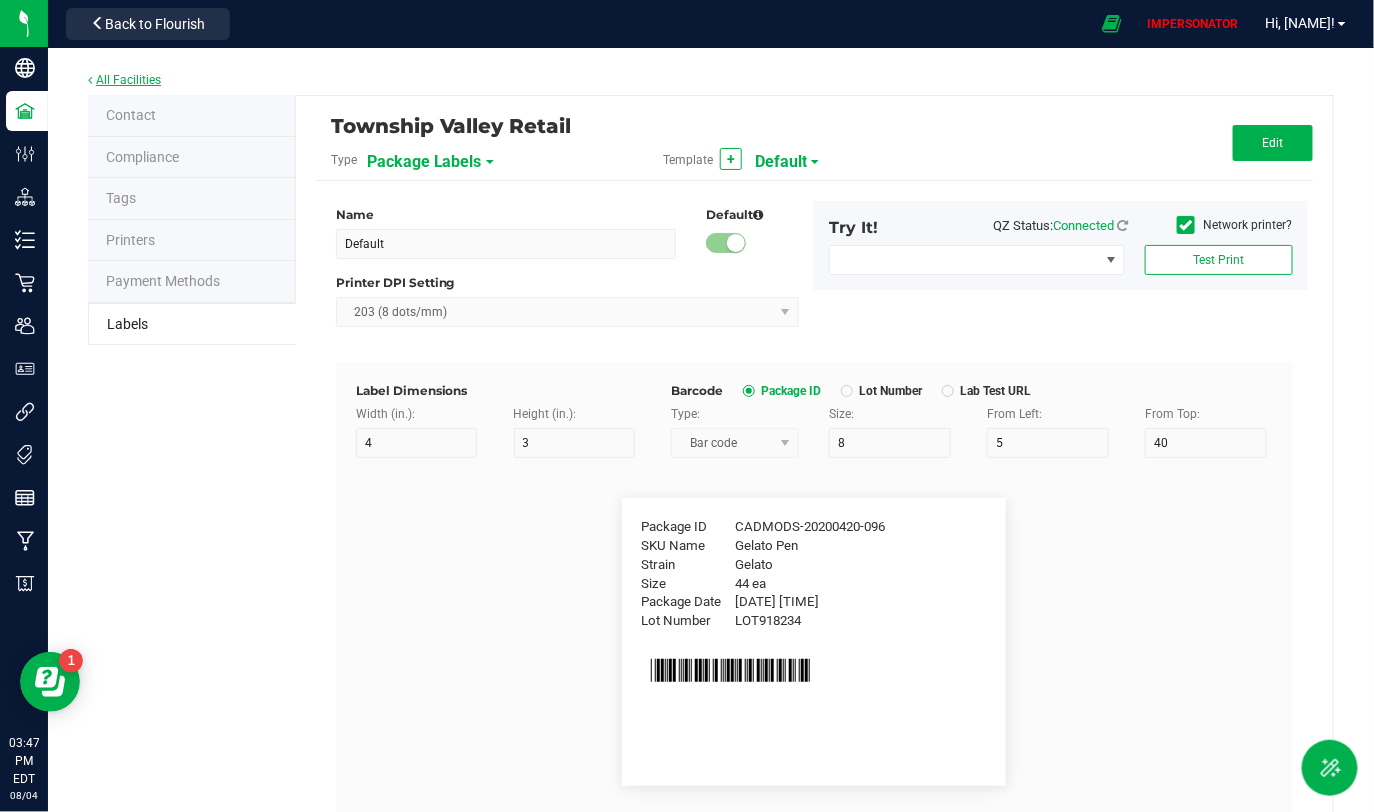 click on "All Facilities" at bounding box center (124, 80) 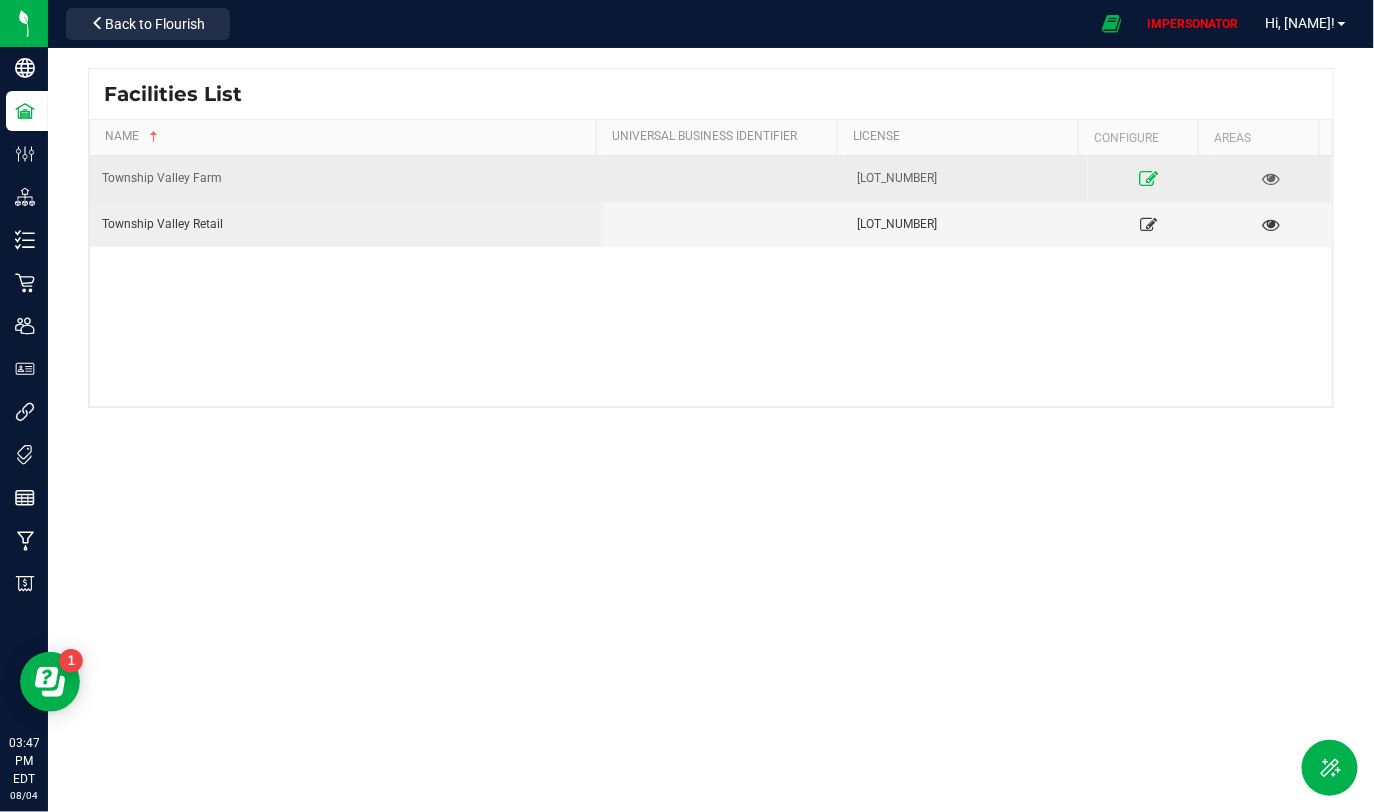 click at bounding box center (1149, 178) 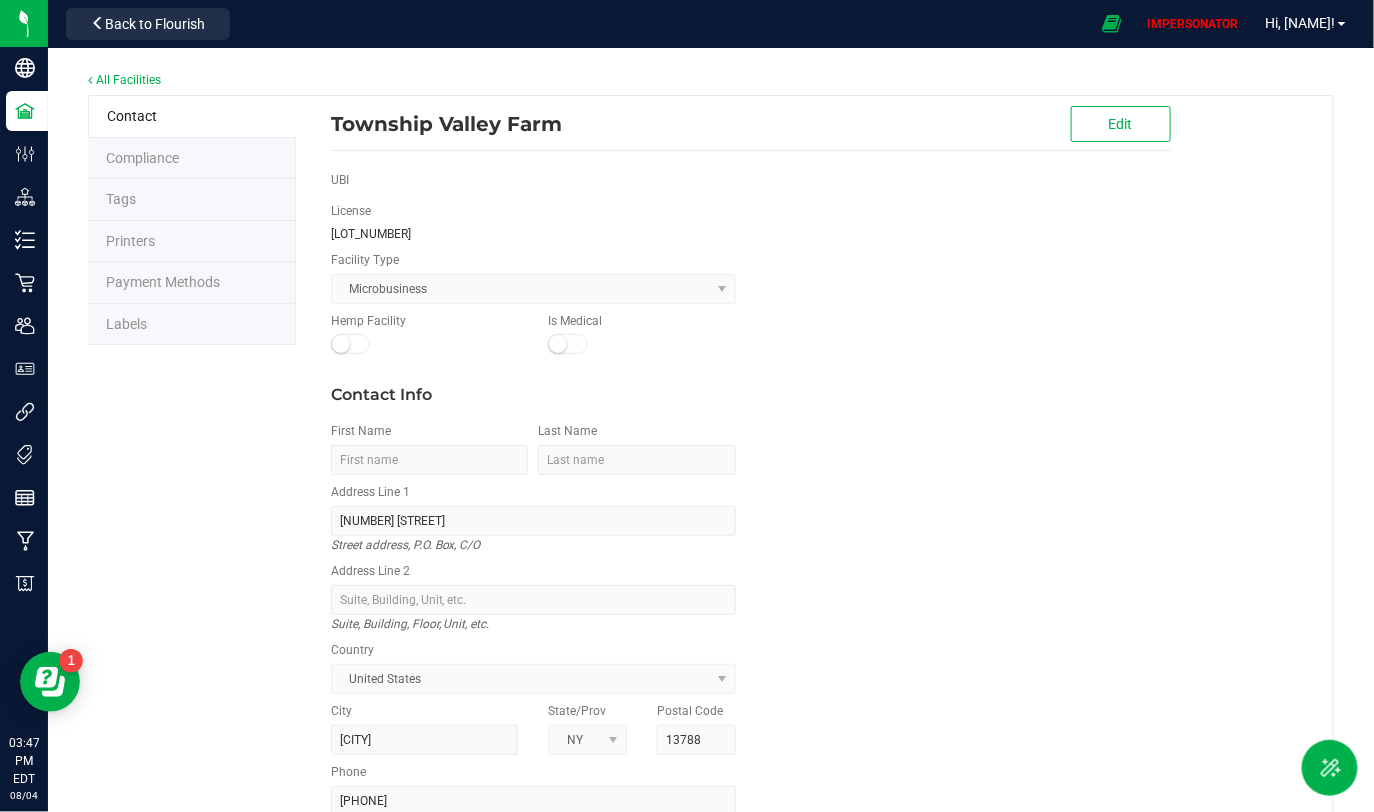 click on "Labels" at bounding box center [192, 325] 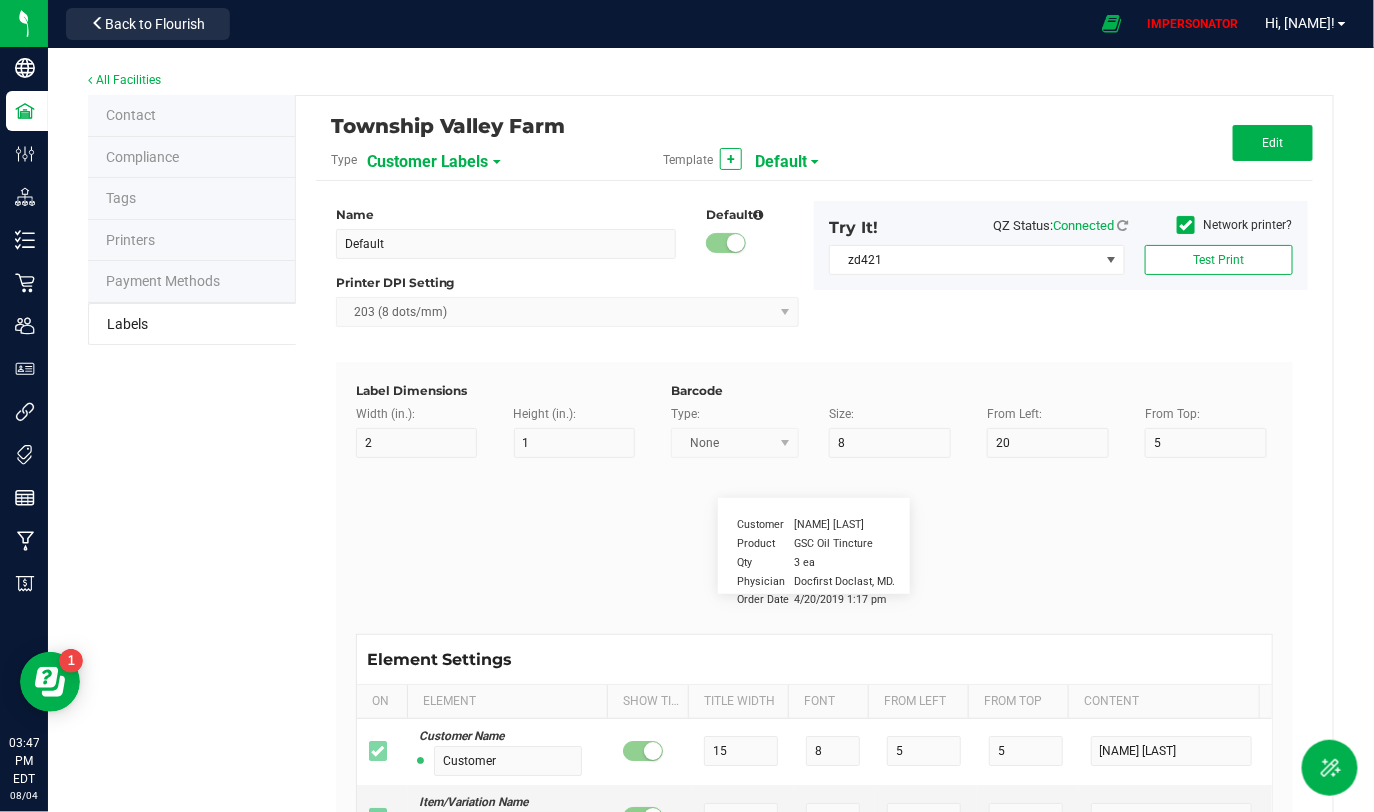 click on "Customer Labels" at bounding box center (428, 162) 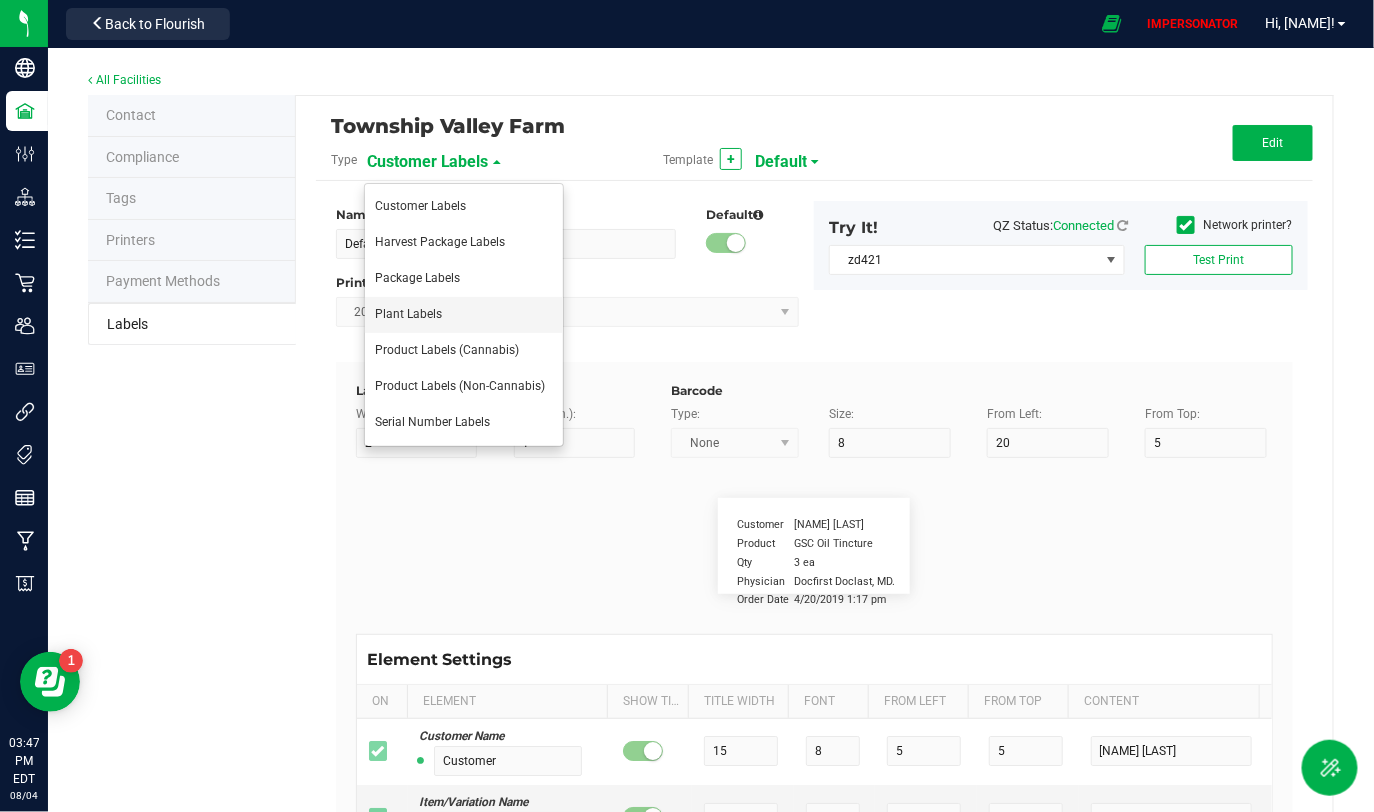 click on "Plant Labels" at bounding box center (408, 314) 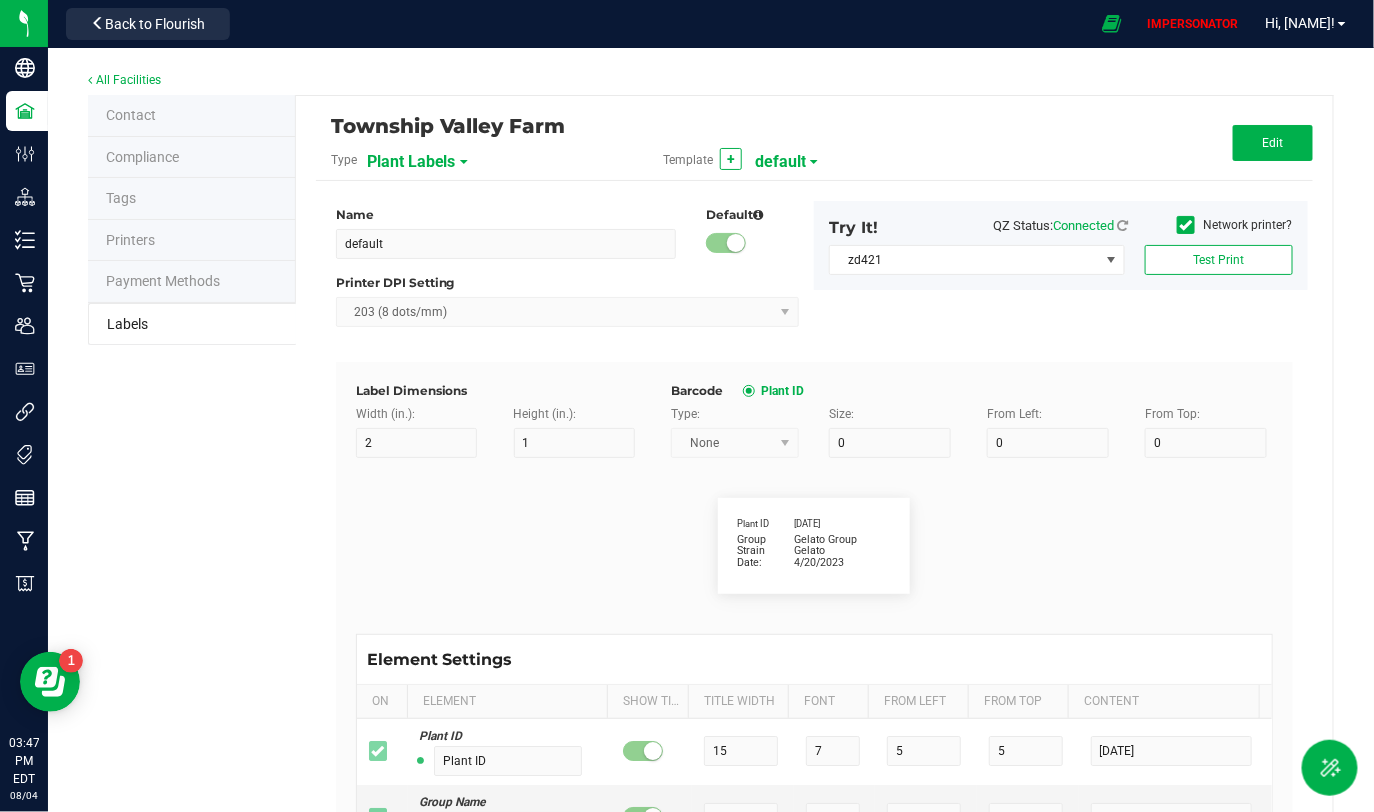 click on "Plant Labels" at bounding box center (411, 162) 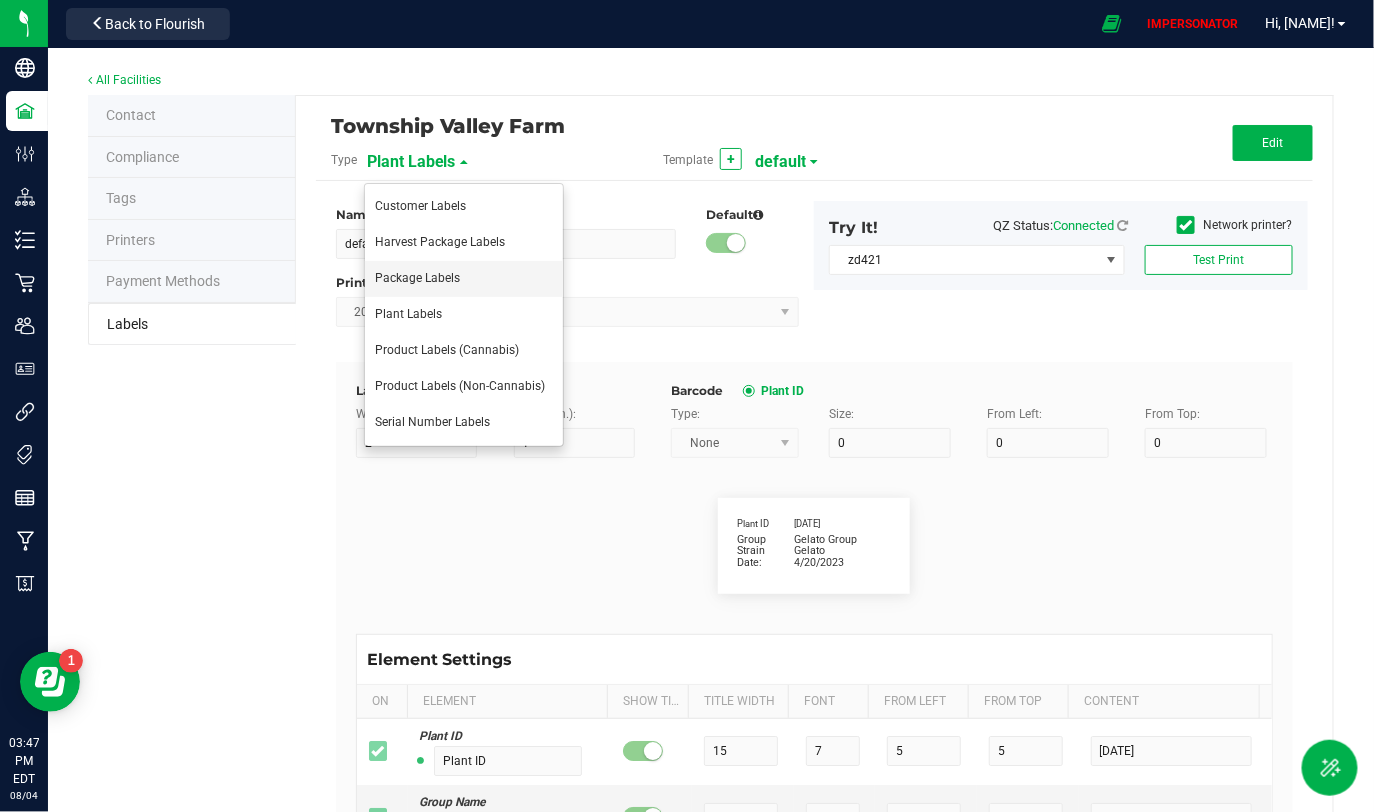 click on "Package Labels" at bounding box center (464, 279) 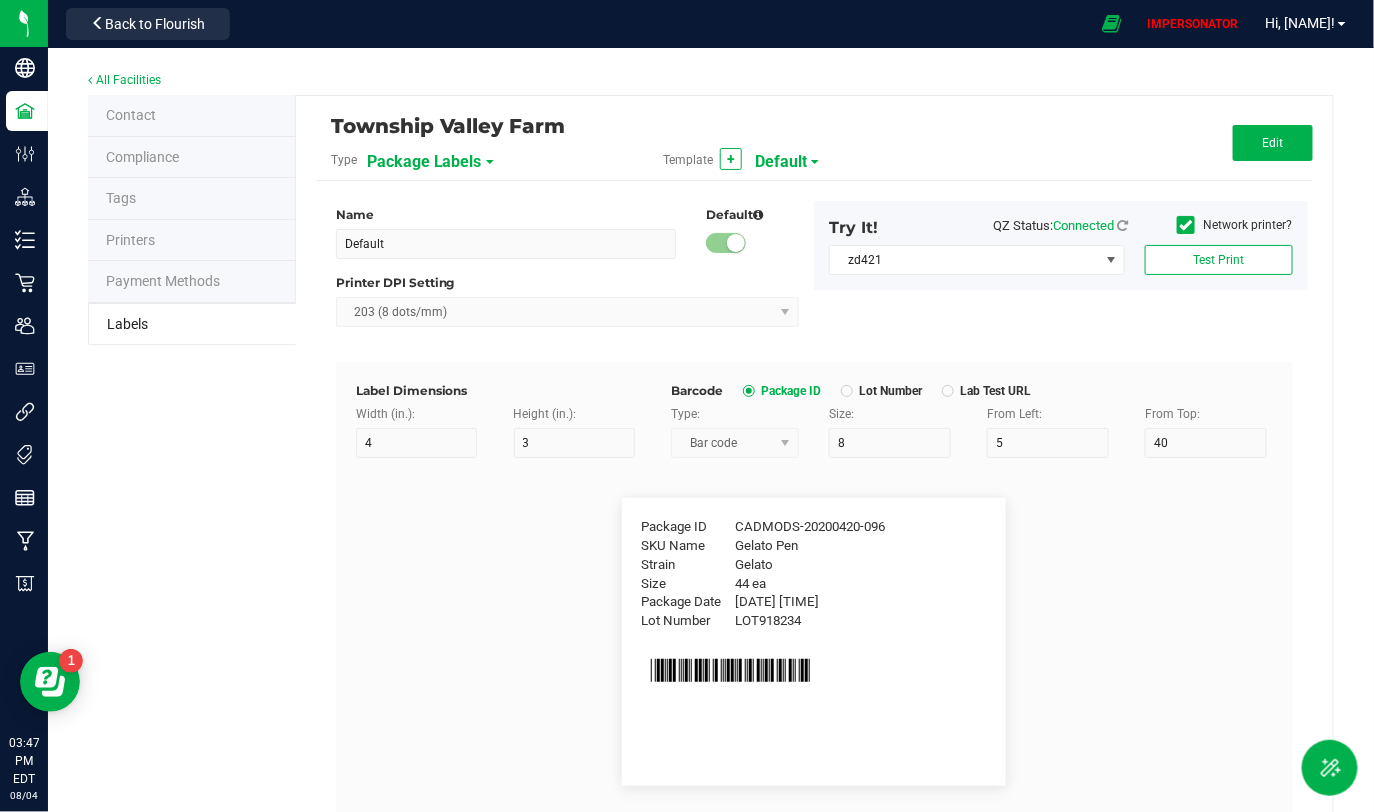 click on "Package Labels" at bounding box center (424, 162) 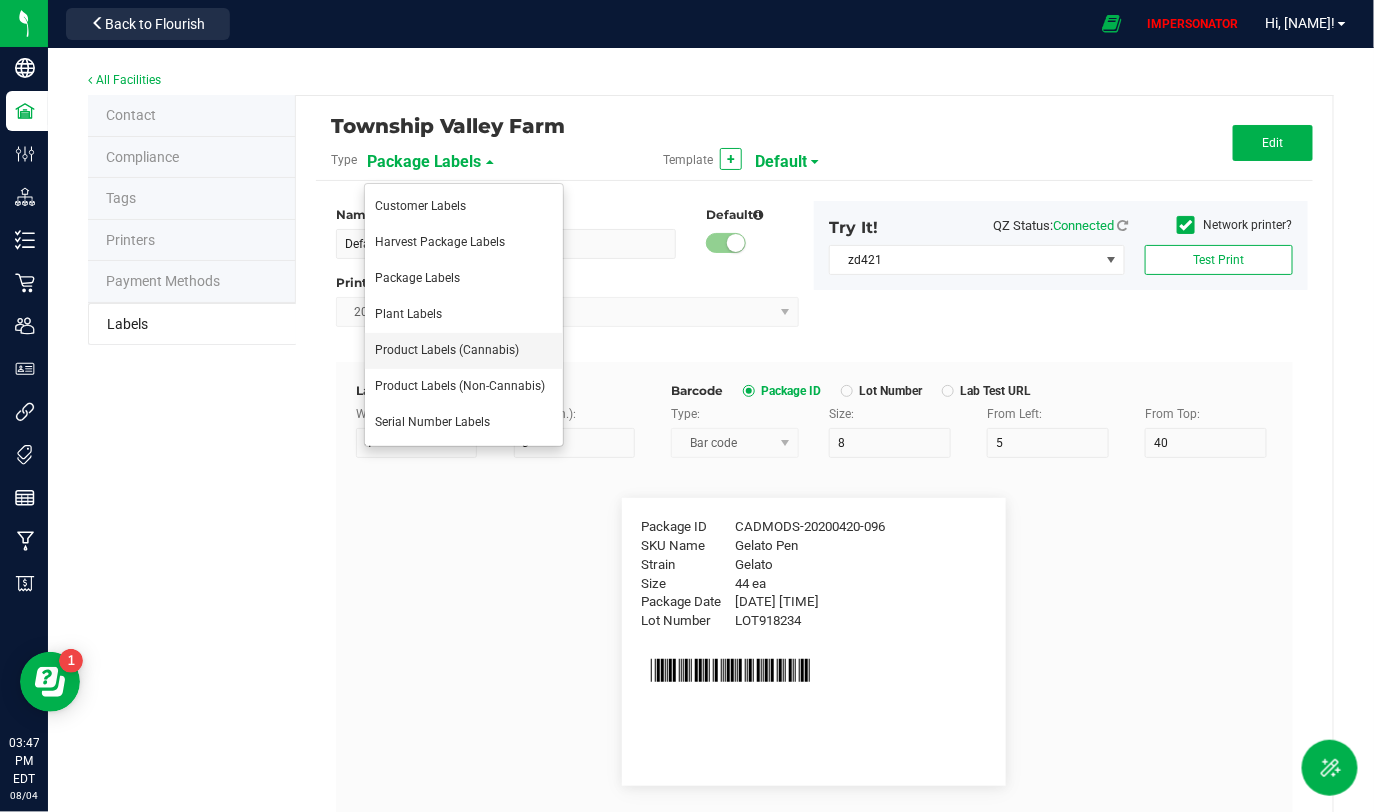 click on "Product Labels (Cannabis)" at bounding box center (464, 351) 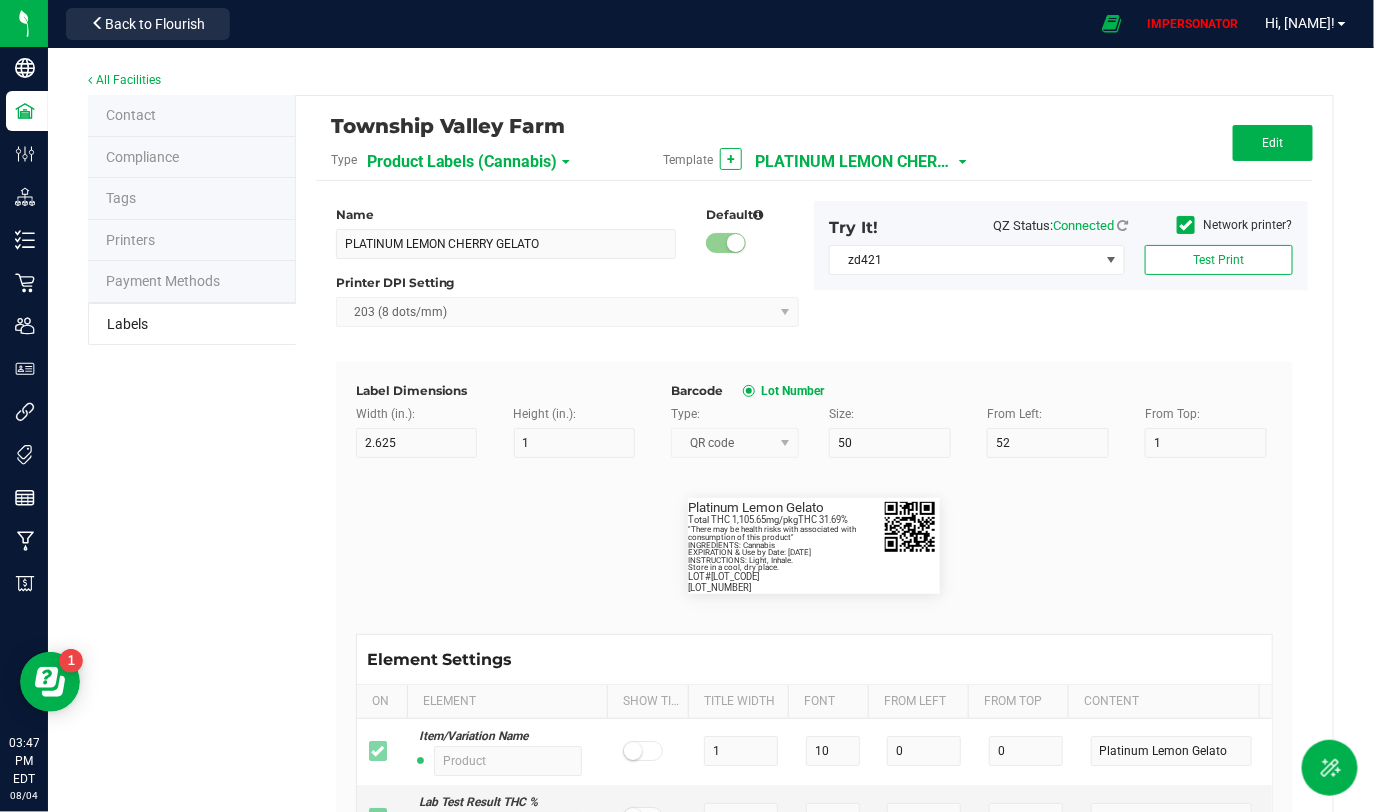 click on "PLATINUM LEMON CHERRY GELATO" at bounding box center [855, 162] 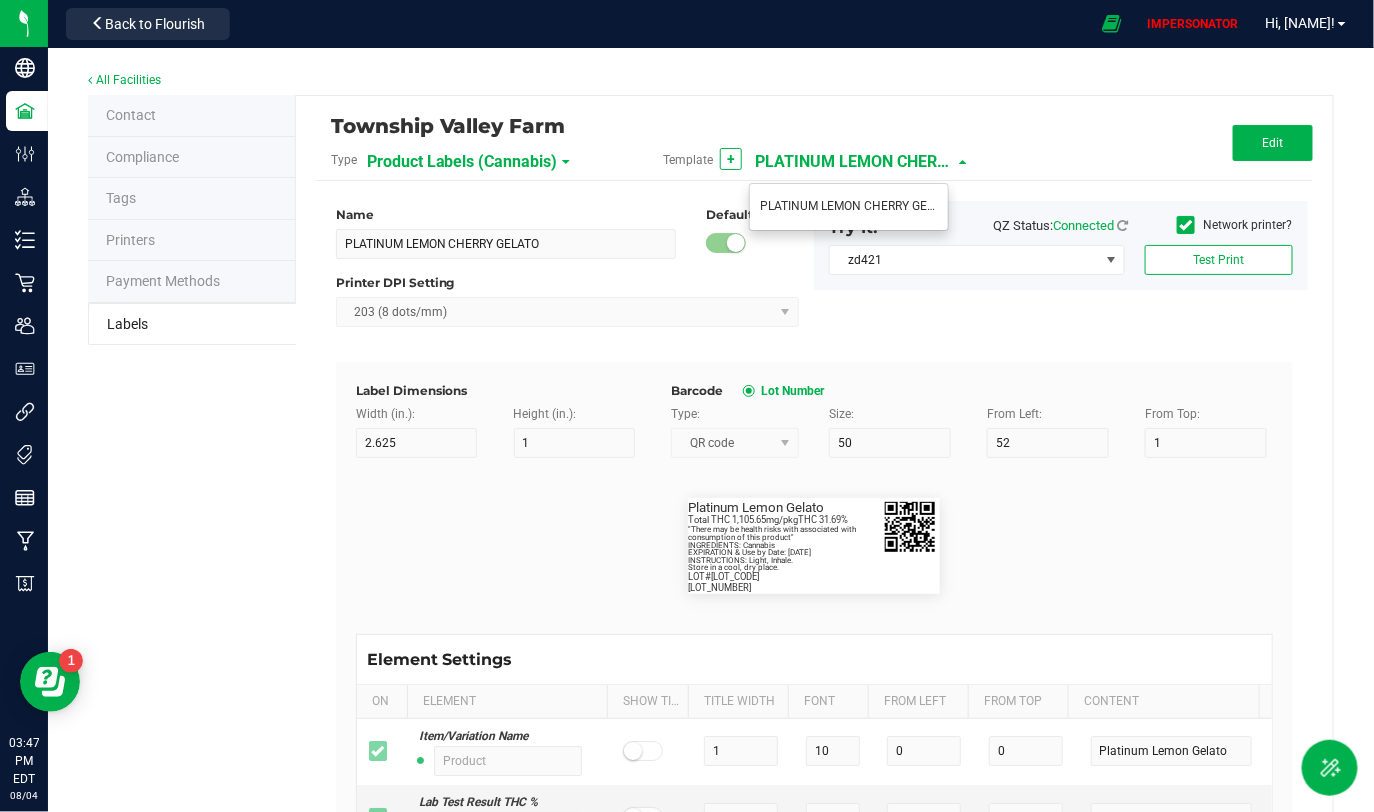 click on "Platinum Lemon Gelato    Total THC 1,105.65mg/pkgTHC 31.69%   "There may be health risks with associated with    consumption of this product"   INGREDIENTS: Cannabis      EXPIRATION & Use by Date: [DATE]   INSTRUCTIONS: Light, Inhale.   Store in a cool, dry place.   LOT#MPLCGTVF25   OCM-MICR-24-000089" at bounding box center (814, 546) 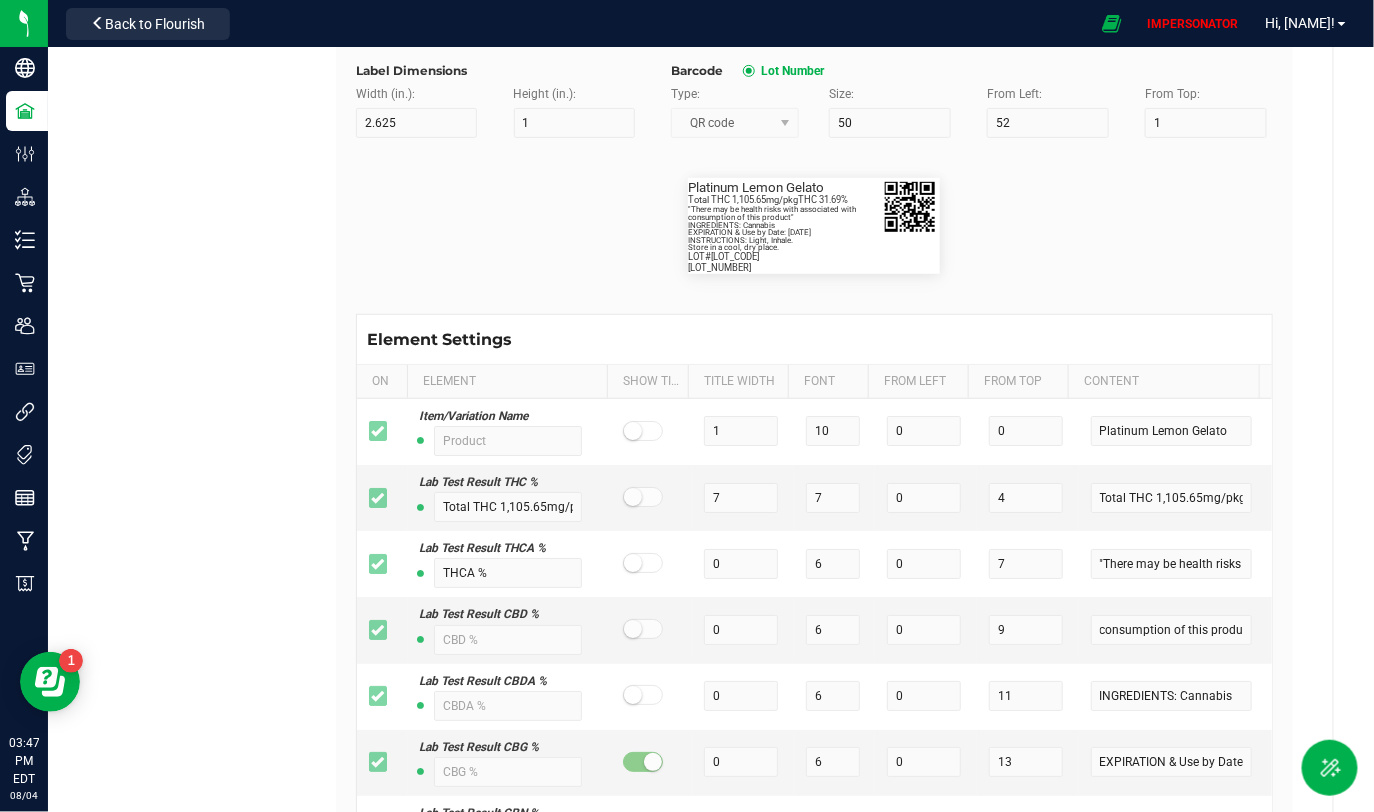 scroll, scrollTop: 317, scrollLeft: 0, axis: vertical 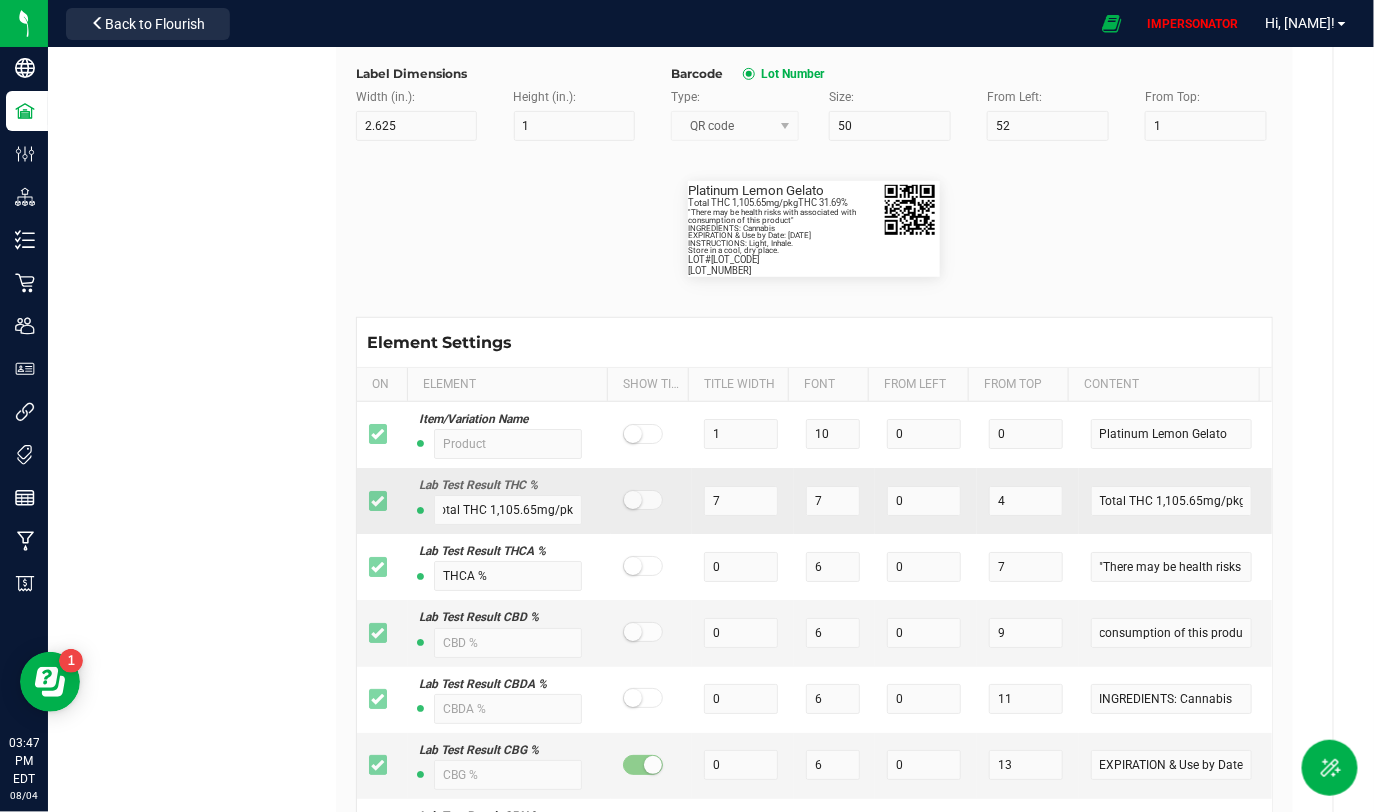 click on "Lab Test Result THC % Total THC 1,105.65mg/pk" at bounding box center [509, 500] 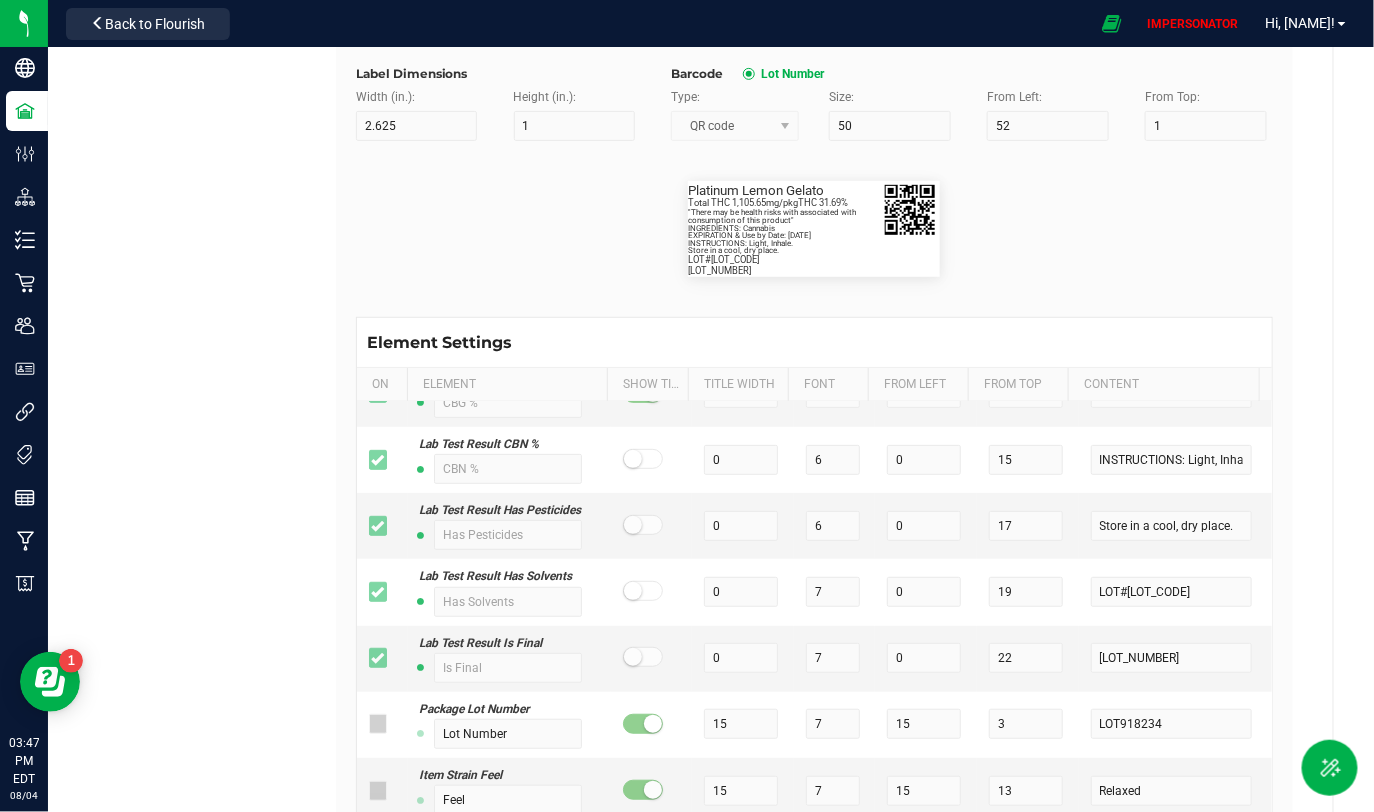 scroll, scrollTop: 376, scrollLeft: 0, axis: vertical 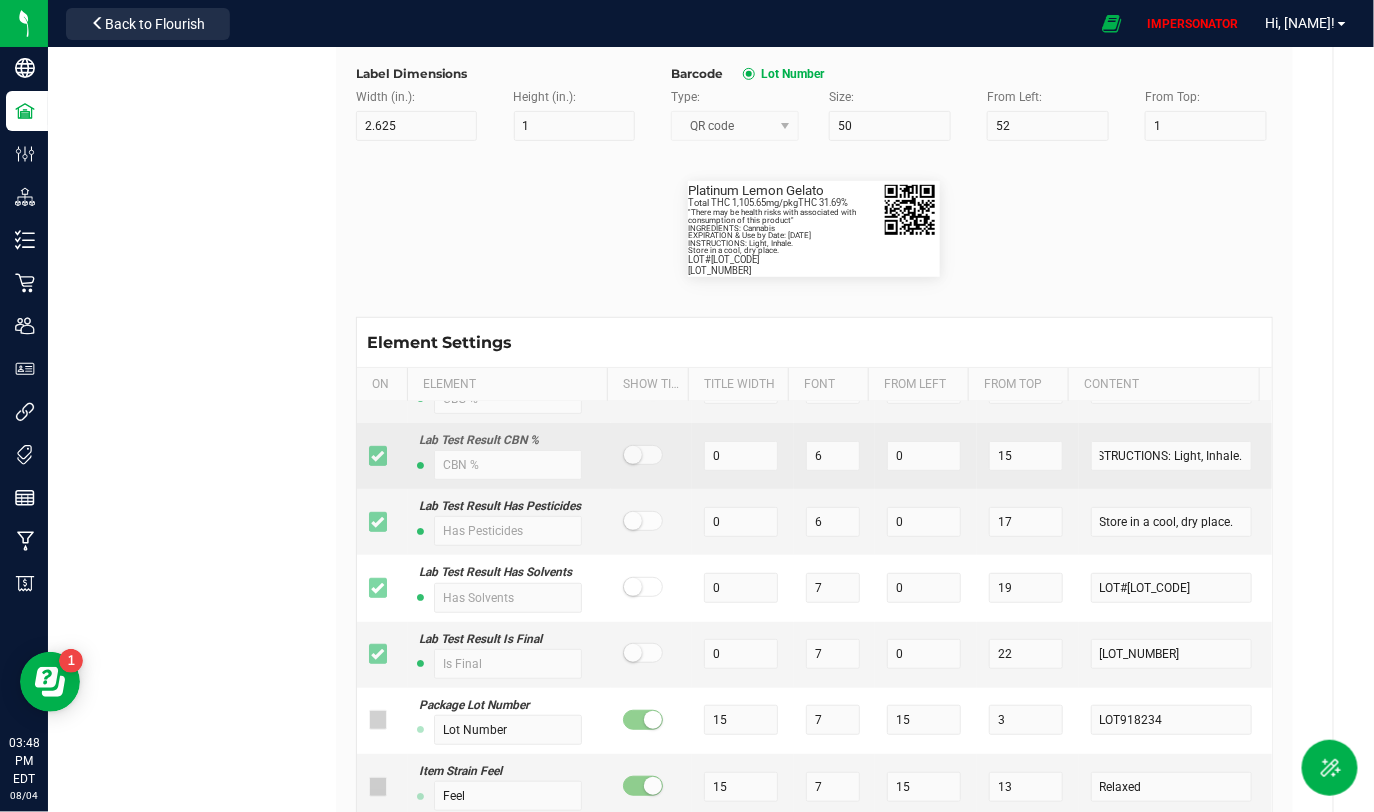 click on "INSTRUCTIONS: Light, Inhale." at bounding box center [1175, 456] 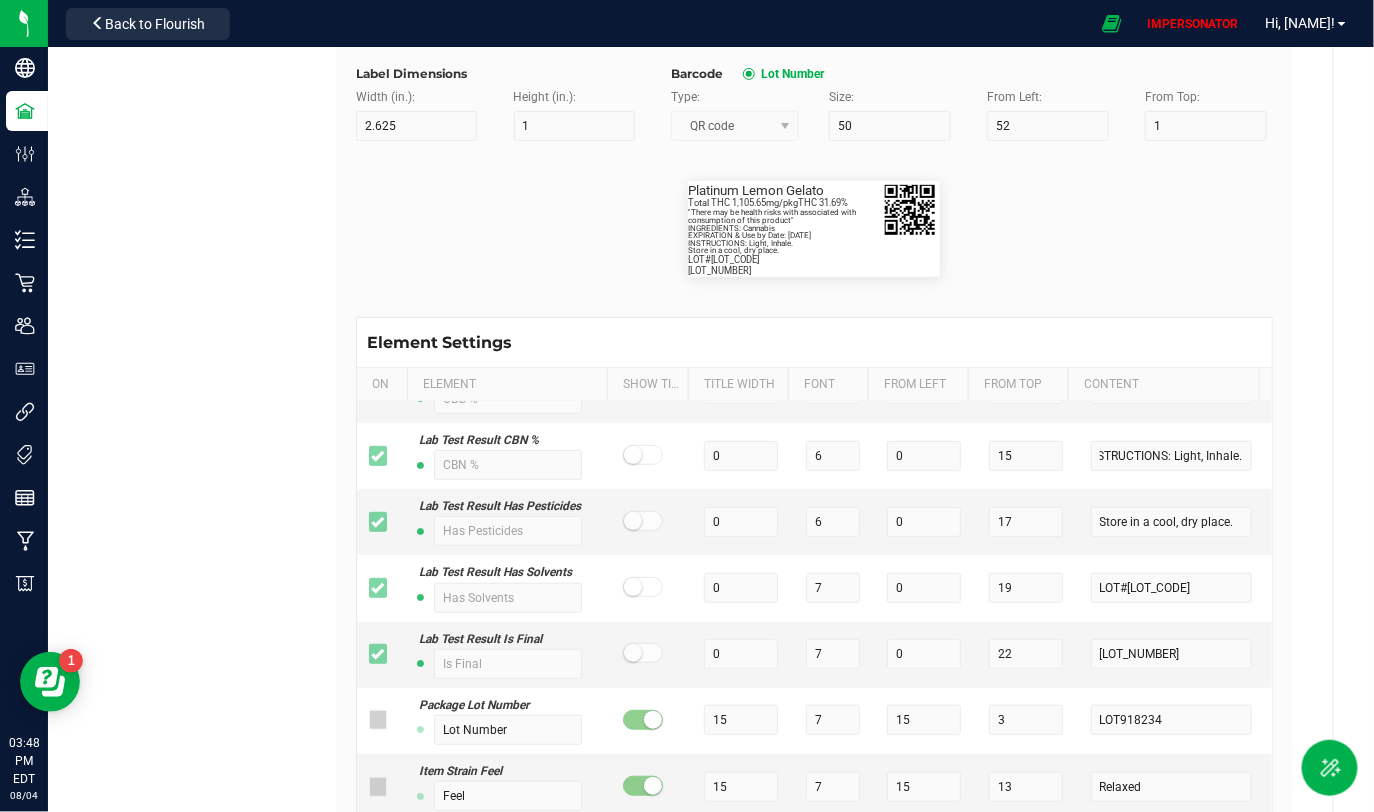 click on "Item/Variation Name 1 10 0 0 Platinum Lemon Gelato Lab Test Result THC % Total THC 1,105.65mg/pk 7 7 0 4 Total THC 1,105.65mg/pkgTHC 31.69% Lab Test Result THCA % THCA % 0 6 0 7 "There may be health risks with associated with Lab Test Result CBD % 0 6 0 9 consumption of this product" Lab Test Result CBDA % 0 6 0 11 INGREDIENTS: Cannabis Lab Test Result CBG % 0 6 0 13 EXPIRATION & Use by Date: [DATE] Lab Test Result CBN % 0 6 0 15 INSTRUCTIONS: Light, Inhale. Lab Test Result Has Pesticides 0 6 0 17 Store in a cool, dry place. Lab Test Result Has Solvents 0 7 0 19 LOT#MPLCGTVF25 Lab Test Result Is Final 0 7 0 22 OCM-MICR-24-000089 Package Lot Number Lot Number 15 7 15 3 LOT918234 Item Strain Feel Feel 15 7 15 13 Relaxed SKU SKU 15 7 15 18 Gelato Pen Package Usable Cannabis per Unit Usable Cannabis per Unit 15 7 15 18 25.73 g Package Size Size 15 7 15 18 3.5 g Package Strain Name Strain 15 7 15 18 Electric Lemonade Lab Test Result TAC % TAC % 15 7 15 18 34.72 Lab Test Result Total Terpenes % Total Terpenes %" at bounding box center [814, 646] 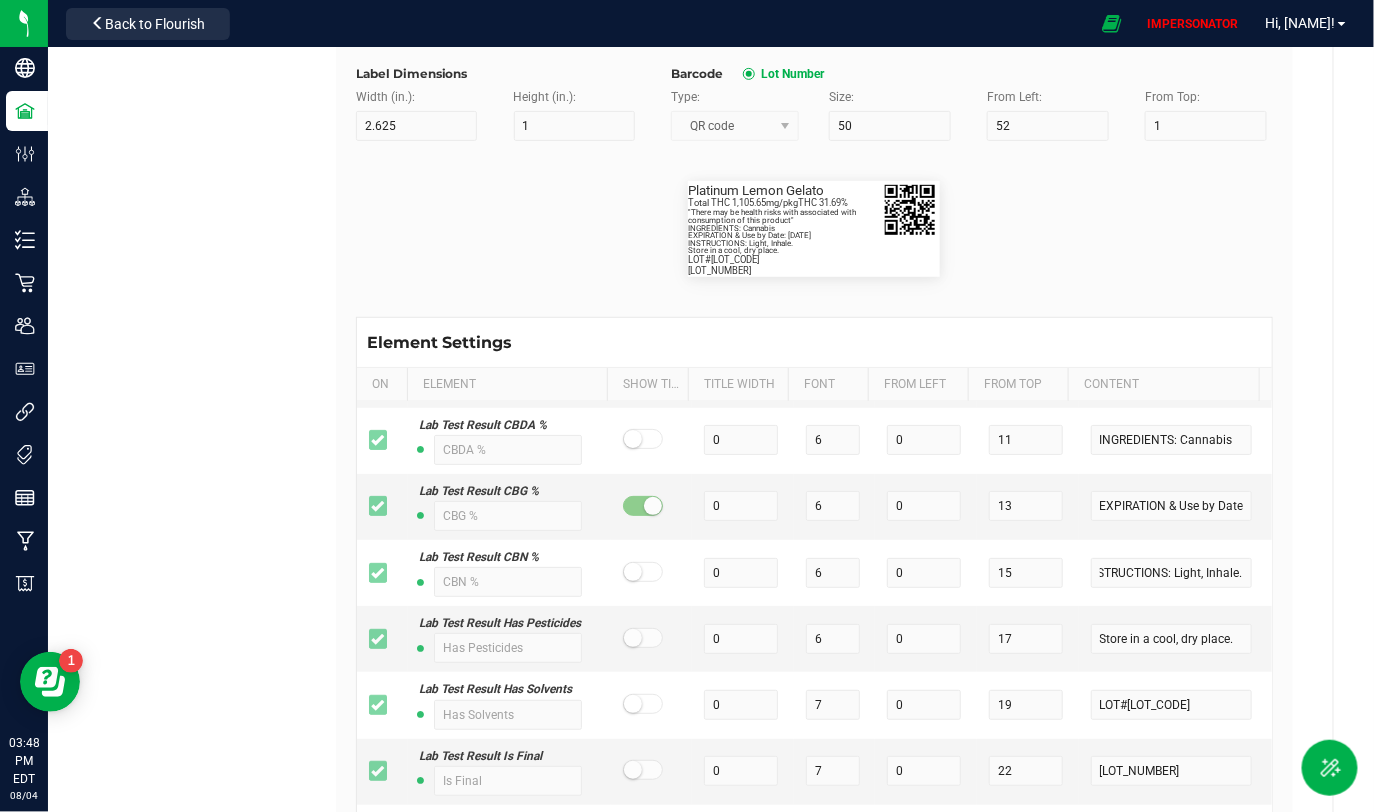 scroll, scrollTop: 263, scrollLeft: 8, axis: both 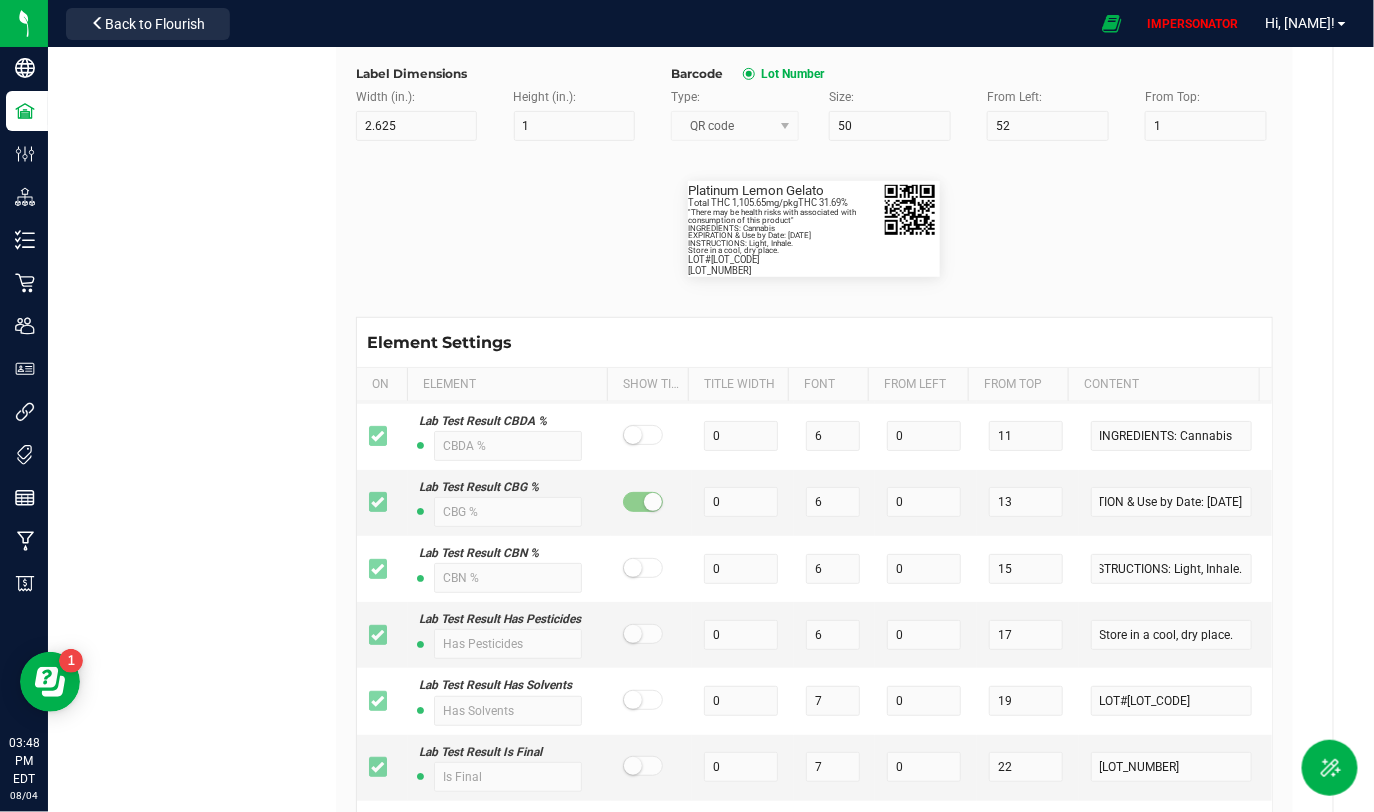 click on "Item/Variation Name 1 10 0 0 Platinum Lemon Gelato Lab Test Result THC % Total THC 1,105.65mg/pk 7 7 0 4 Total THC 1,105.65mg/pkgTHC 31.69% Lab Test Result THCA % THCA % 0 6 0 7 "There may be health risks with associated with Lab Test Result CBD % 0 6 0 9 consumption of this product" Lab Test Result CBDA % 0 6 0 11 INGREDIENTS: Cannabis Lab Test Result CBG % 0 6 0 13 EXPIRATION & Use by Date: [DATE] Lab Test Result CBN % 0 6 0 15 INSTRUCTIONS: Light, Inhale. Lab Test Result Has Pesticides 0 6 0 17 Store in a cool, dry place. Lab Test Result Has Solvents 0 7 0 19 LOT#MPLCGTVF25 Lab Test Result Is Final 0 7 0 22 OCM-MICR-24-000089 Package Lot Number Lot Number 15 7 15 3 LOT918234 Item Strain Feel Feel 15 7 15 13 Relaxed SKU SKU 15 7 15 18 Gelato Pen Package Usable Cannabis per Unit Usable Cannabis per Unit 15 7 15 18 25.73 g Package Size Size 15 7 15 18 3.5 g Package Strain Name Strain 15 7 15 18 Electric Lemonade Lab Test Result TAC % TAC % 15 7 15 18 34.72 Lab Test Result Total Terpenes % Total Terpenes %" at bounding box center (814, 646) 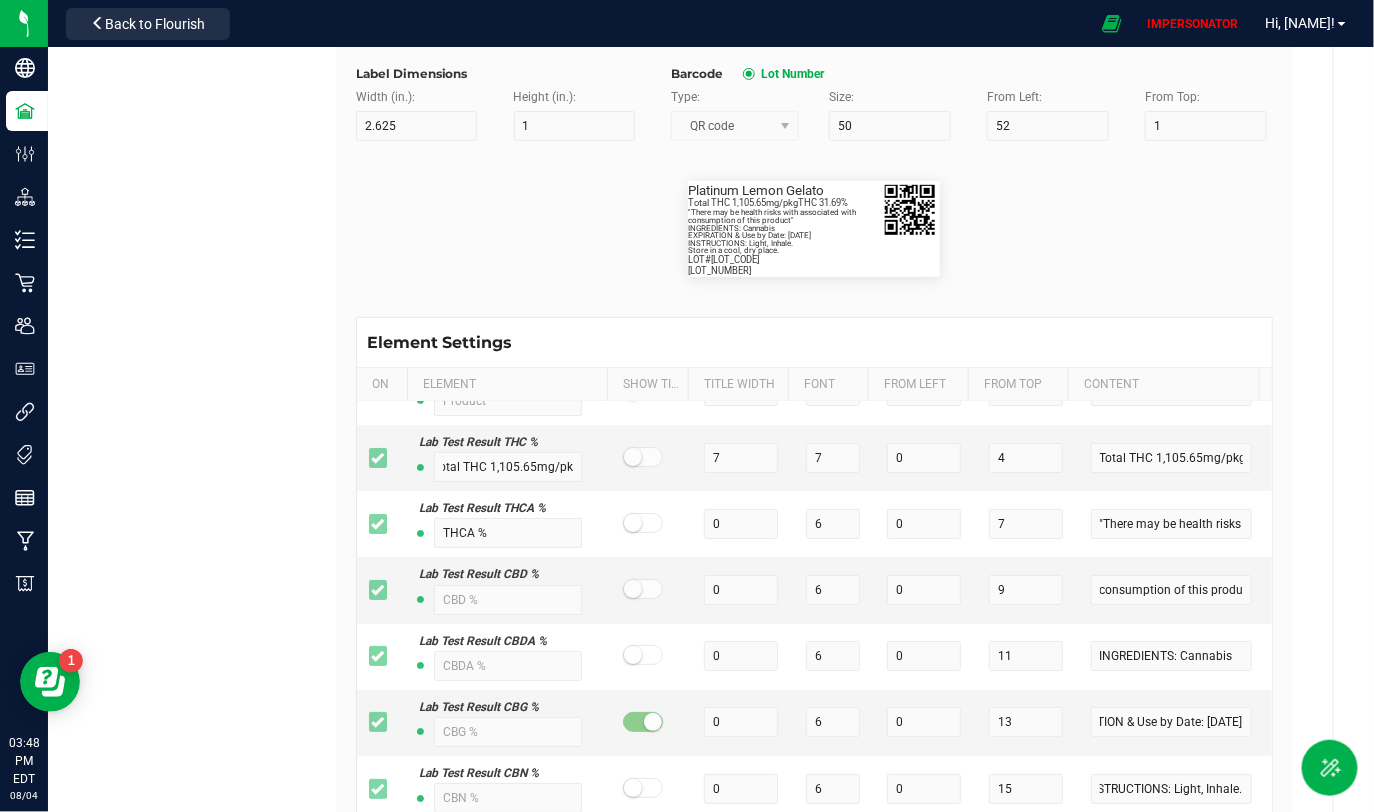 scroll, scrollTop: 39, scrollLeft: 8, axis: both 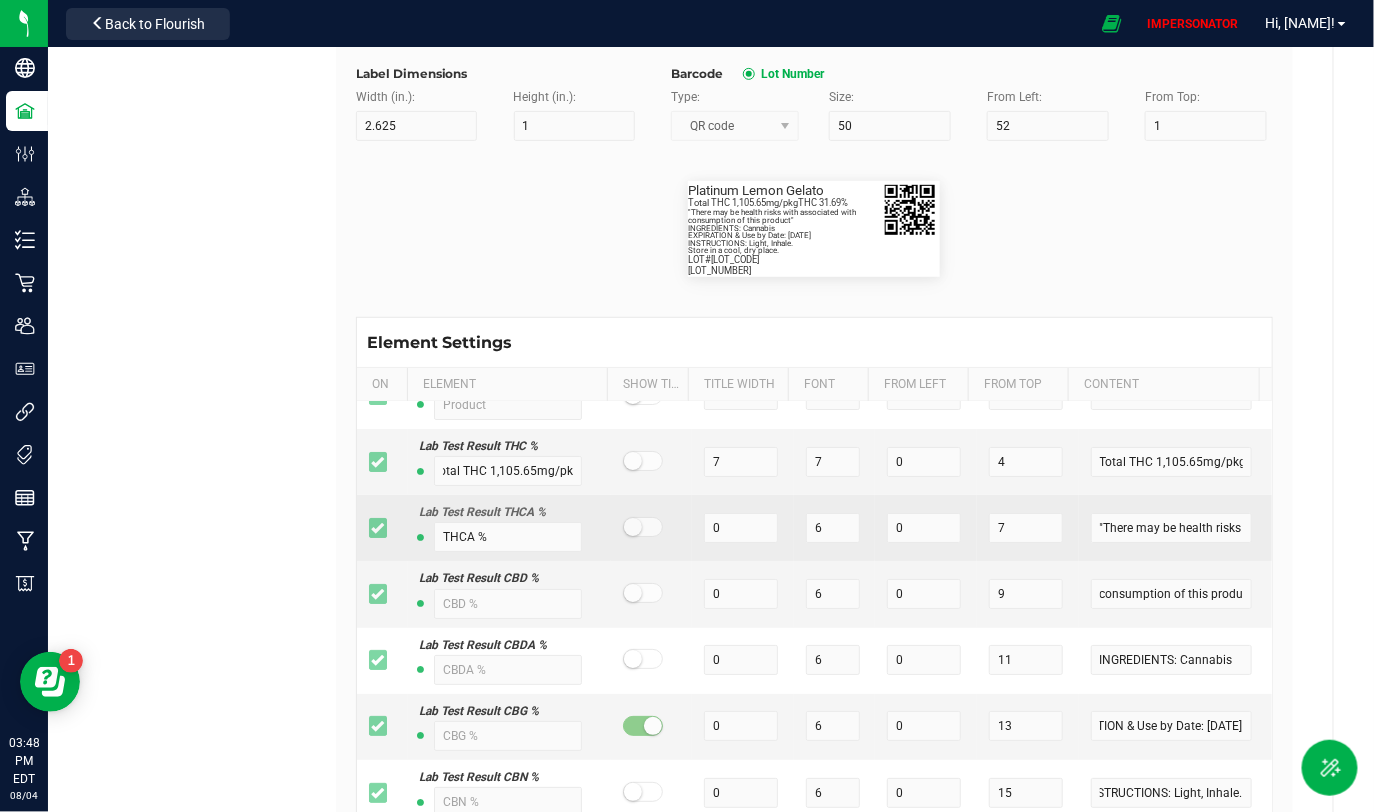 click on ""There may be health risks with associated with" at bounding box center (1175, 528) 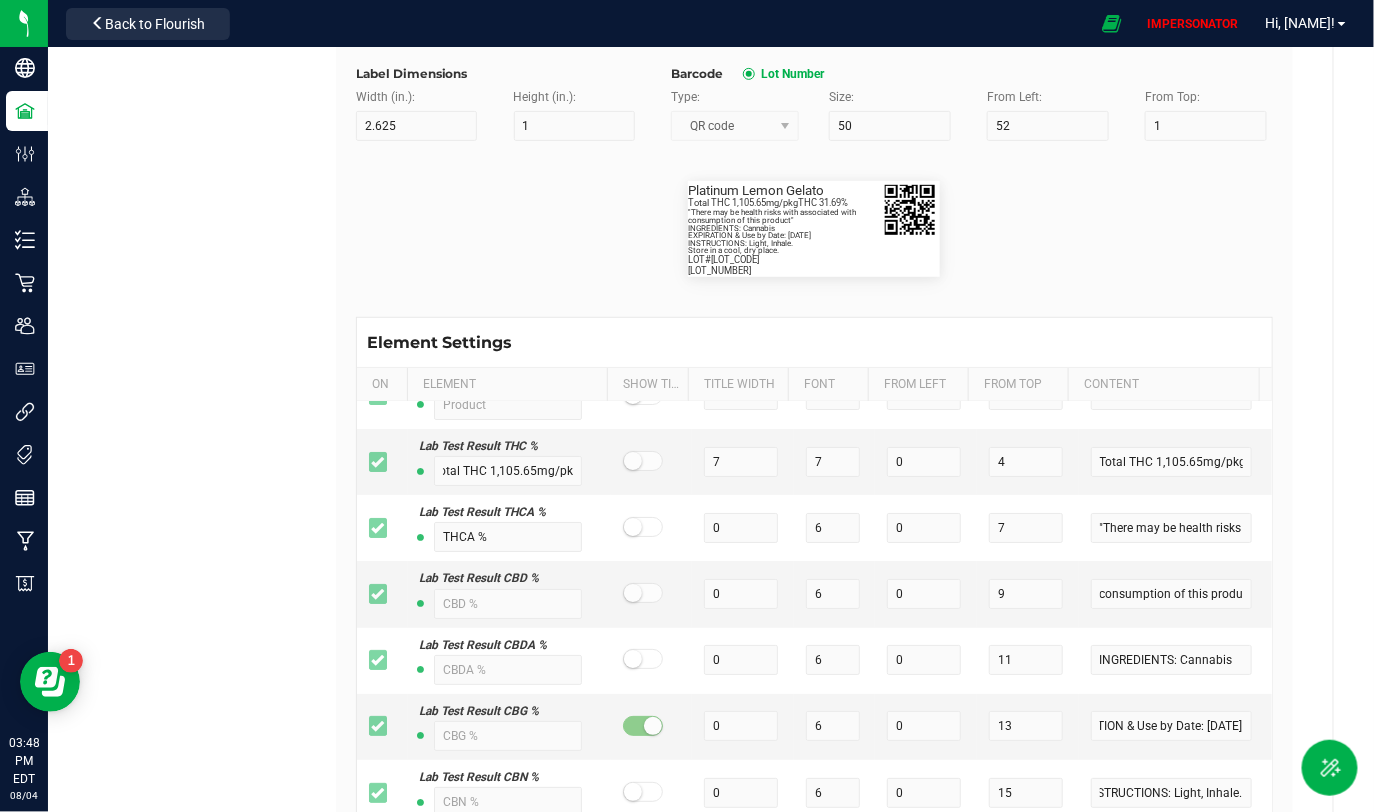 scroll, scrollTop: 0, scrollLeft: 115, axis: horizontal 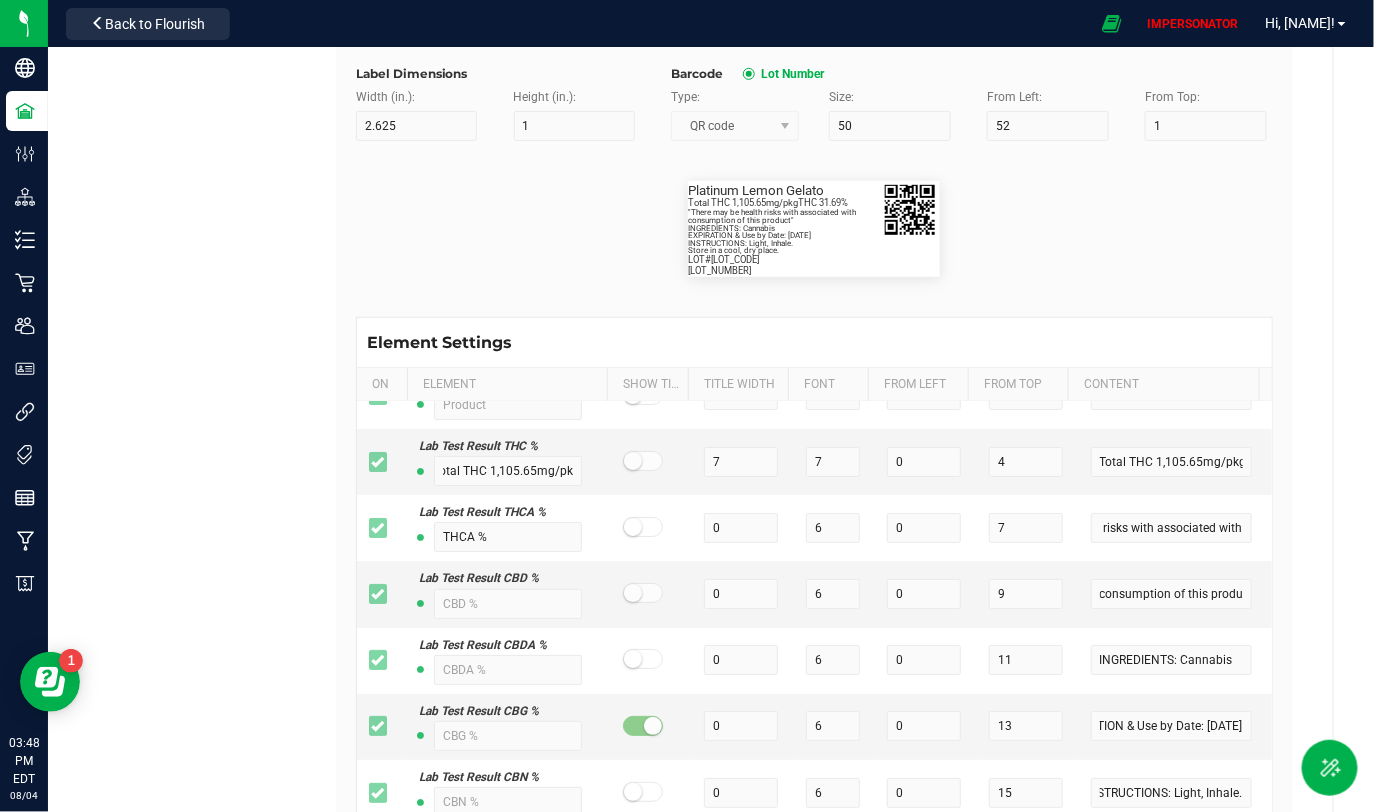 drag, startPoint x: 1065, startPoint y: 526, endPoint x: 1275, endPoint y: 540, distance: 210.46616 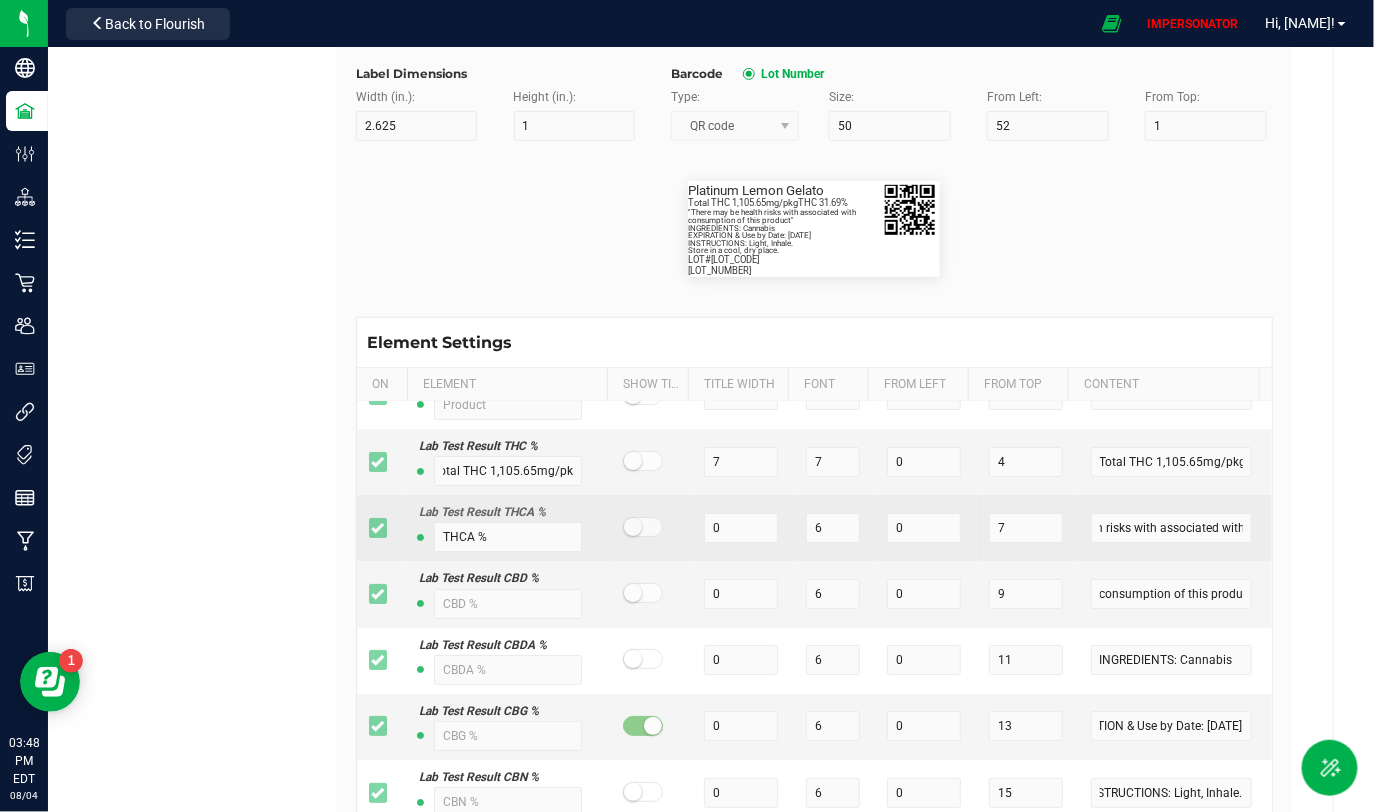 scroll, scrollTop: 0, scrollLeft: 115, axis: horizontal 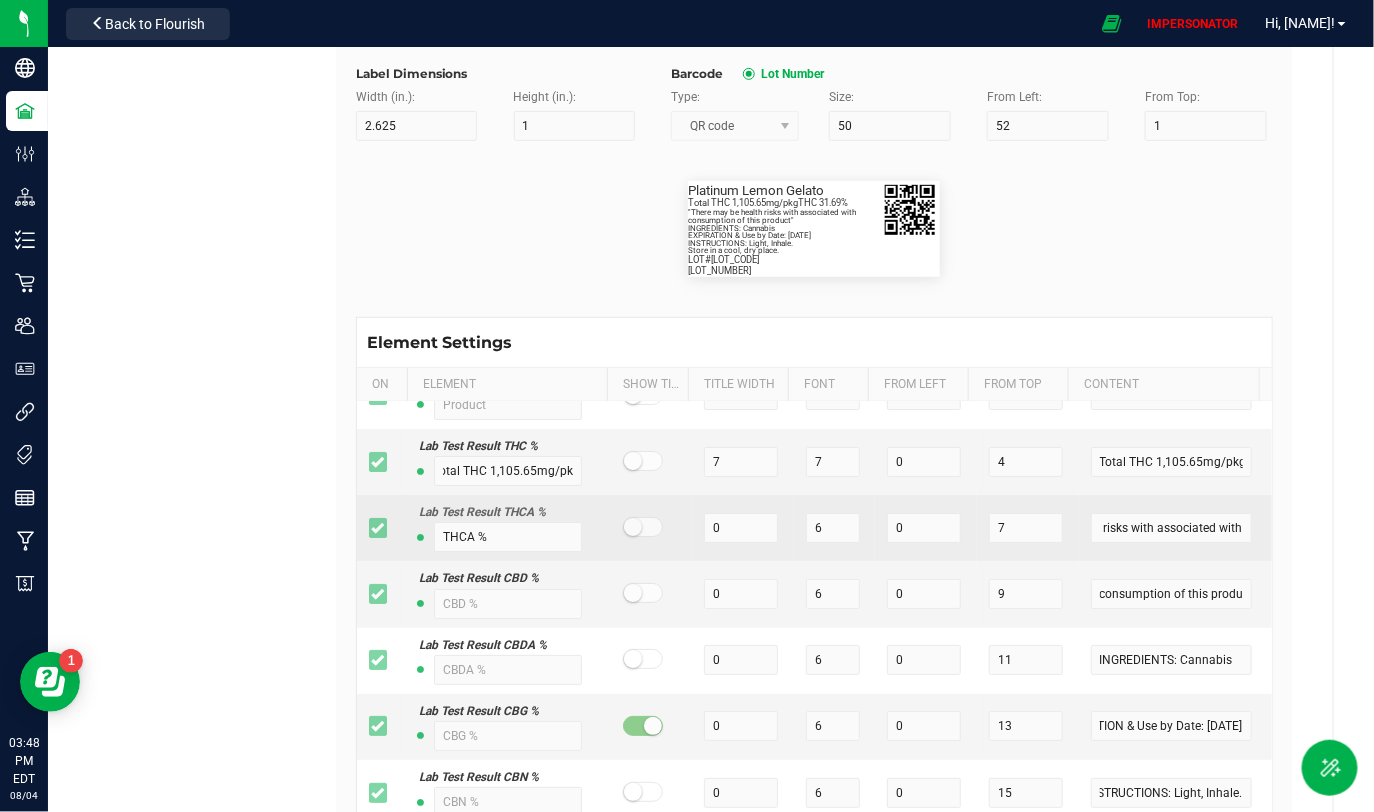 click on ""There may be health risks with associated with" at bounding box center [1175, 528] 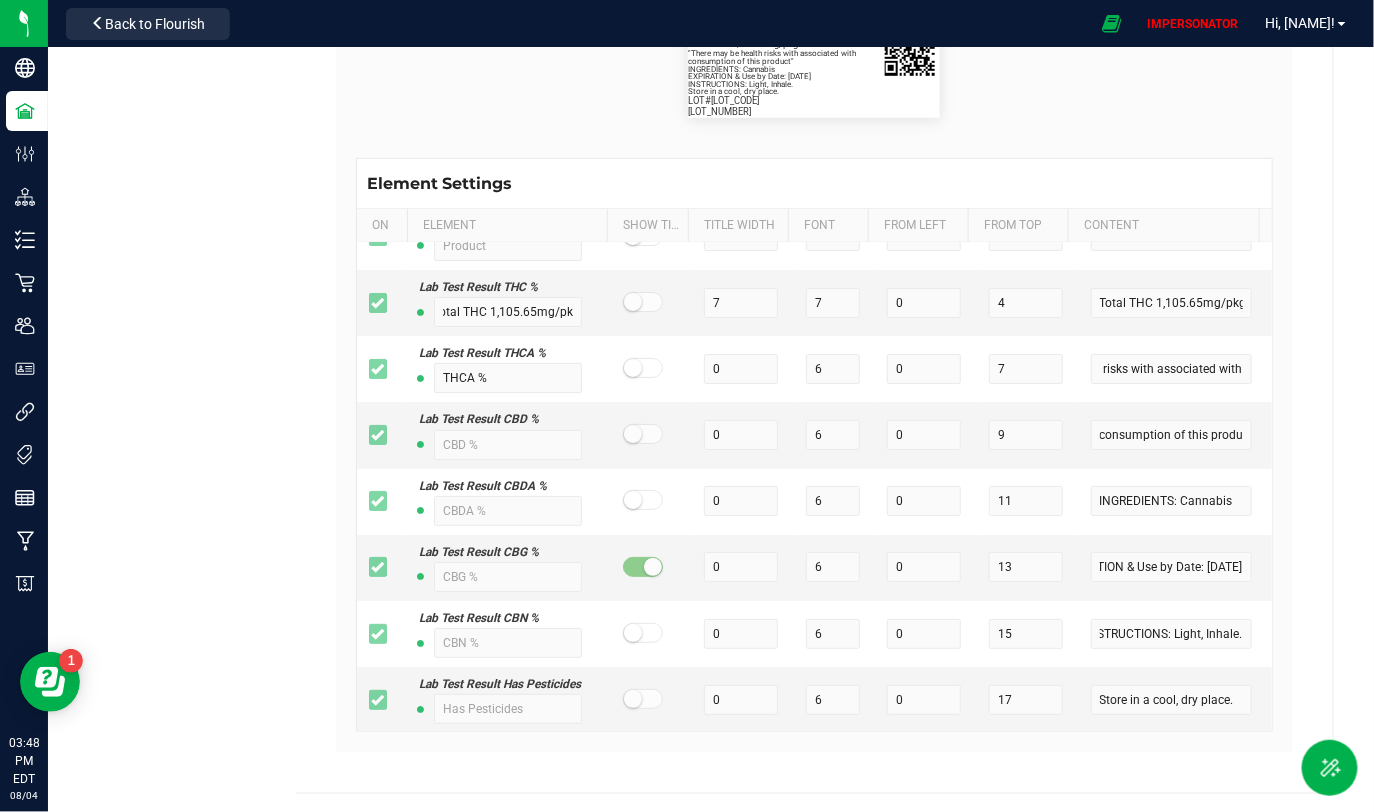 scroll, scrollTop: 0, scrollLeft: 0, axis: both 